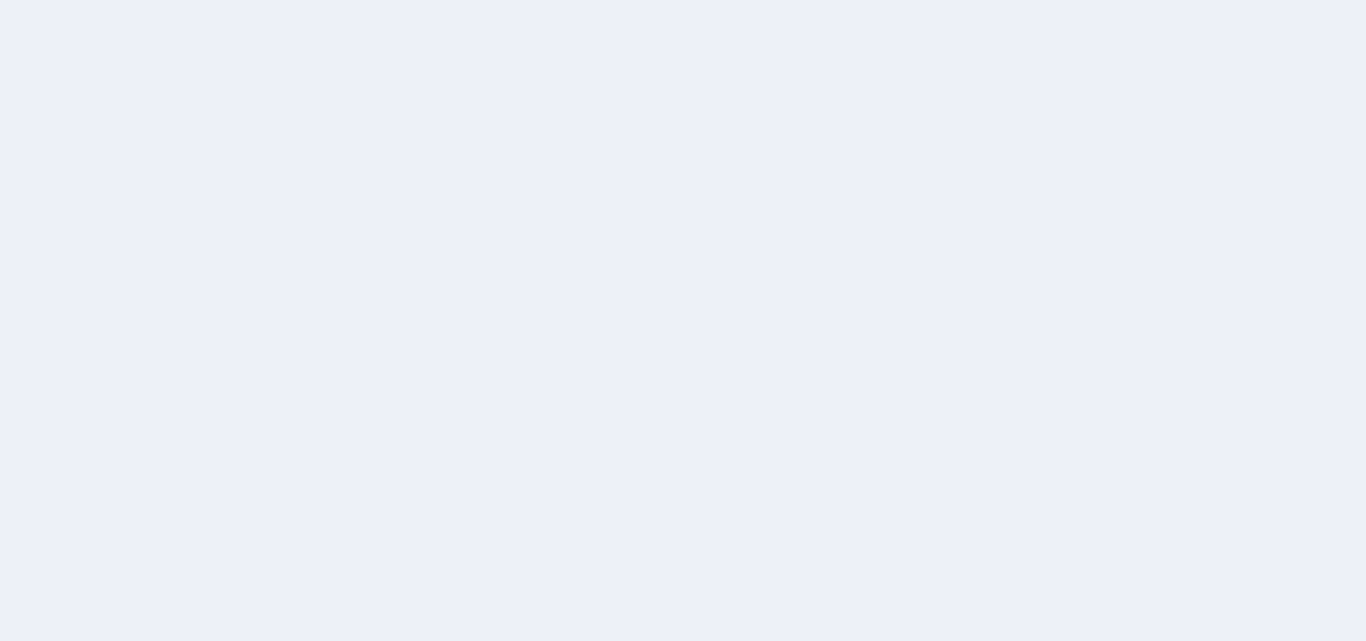 scroll, scrollTop: 0, scrollLeft: 0, axis: both 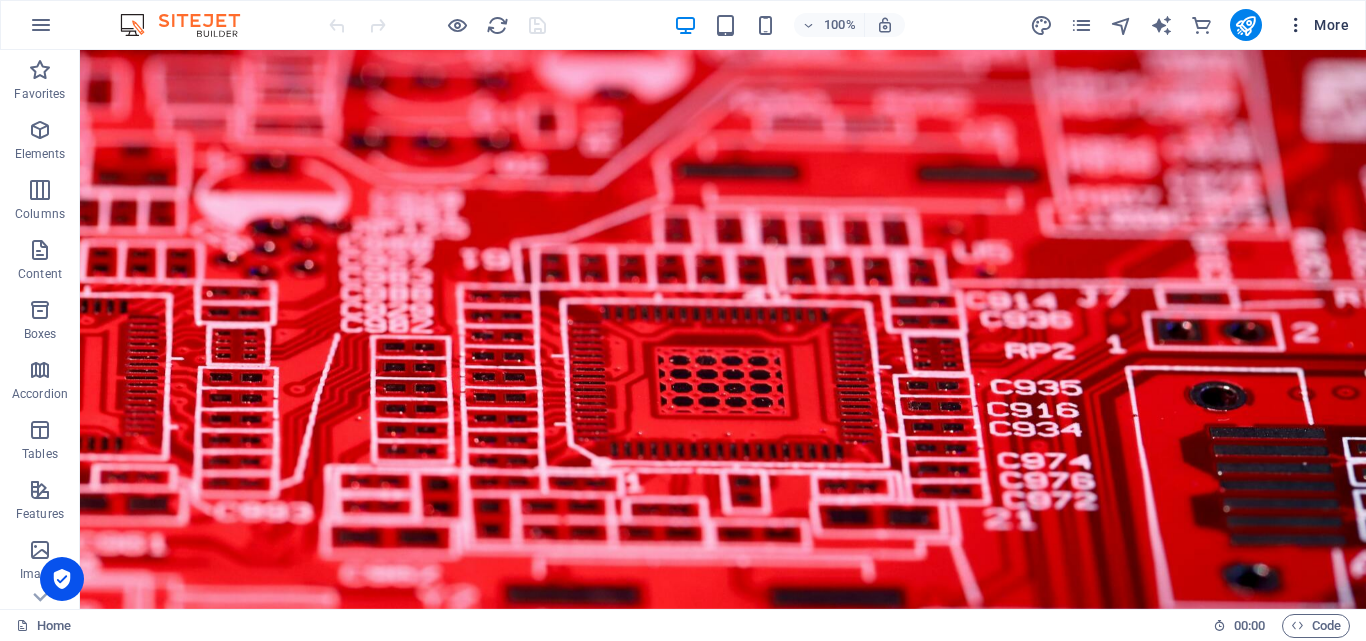 click on "More" at bounding box center [1317, 25] 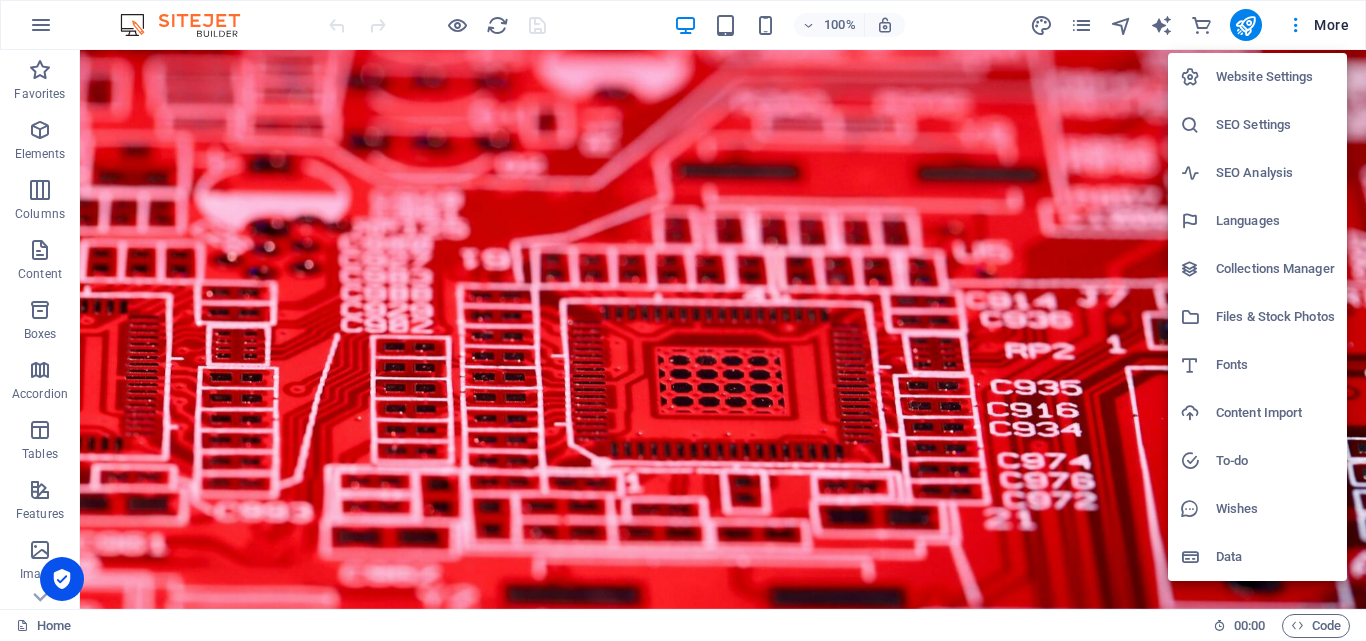 click on "SEO Settings" at bounding box center (1275, 125) 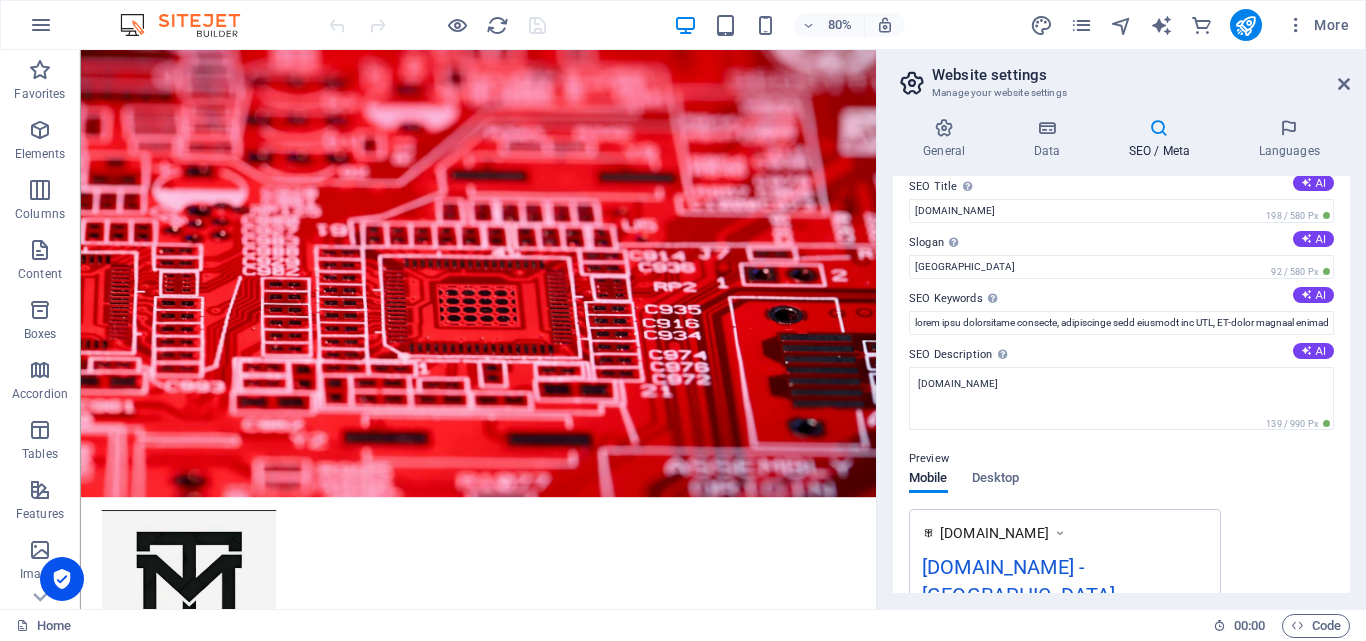 scroll, scrollTop: 0, scrollLeft: 0, axis: both 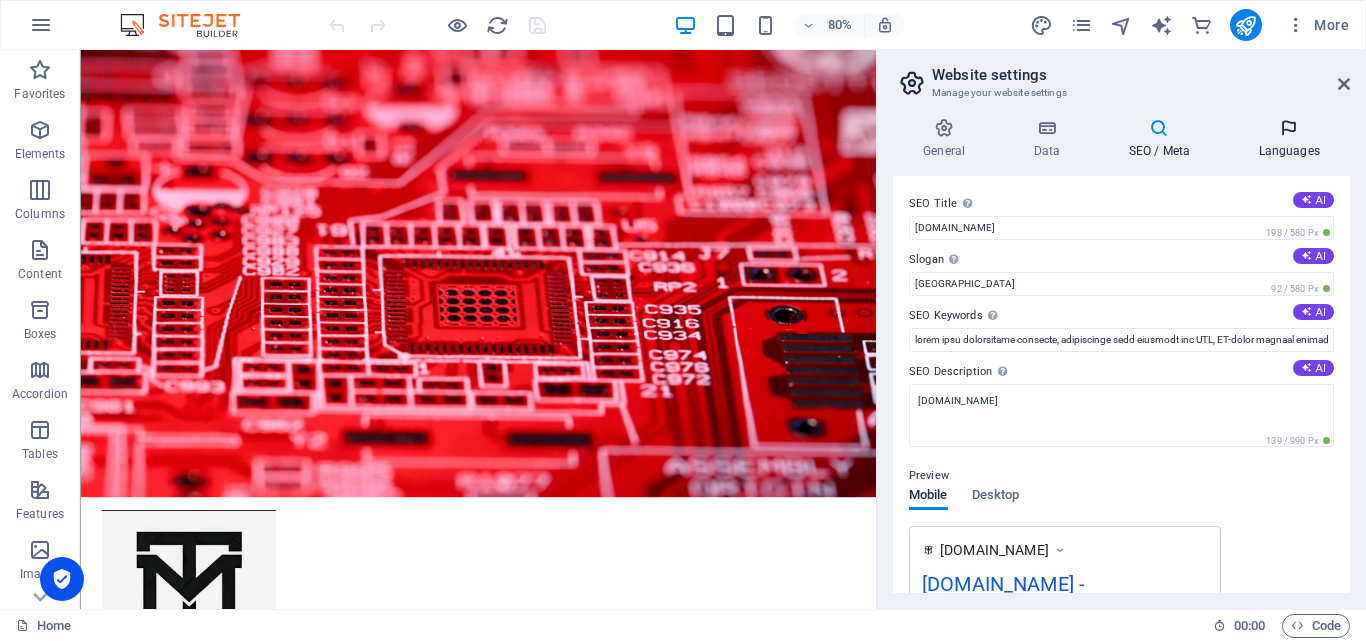 click on "Languages" at bounding box center [1289, 139] 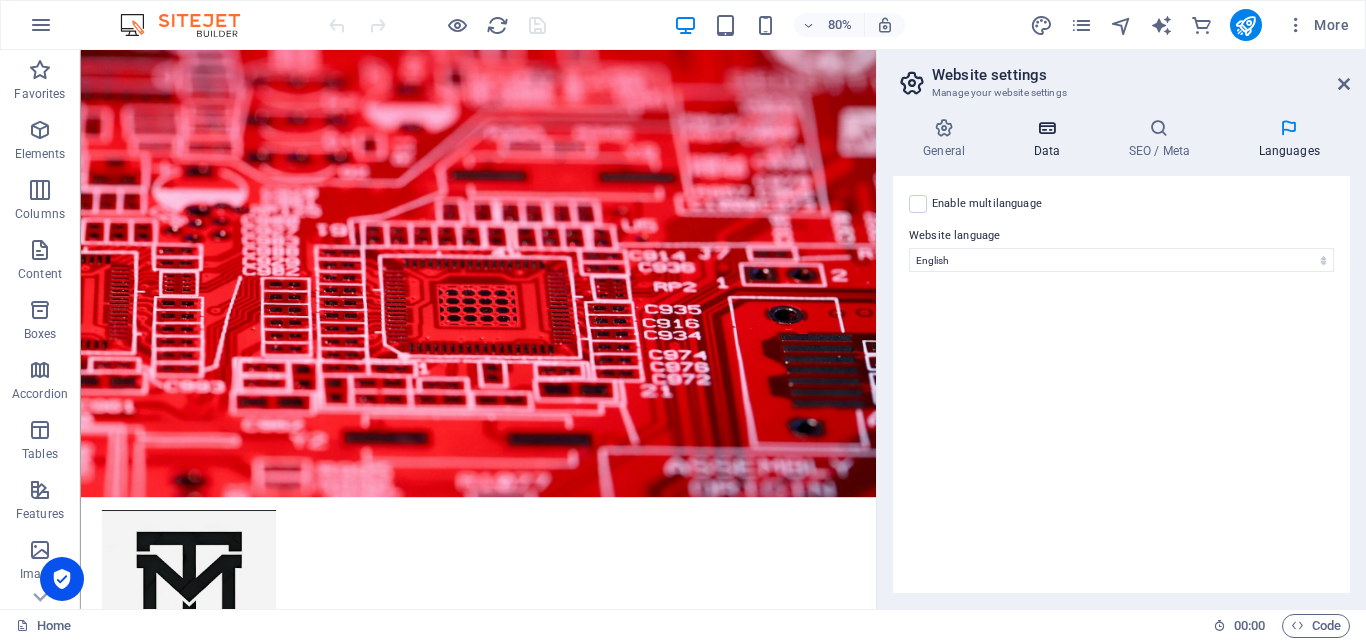 click on "Data" at bounding box center (1050, 139) 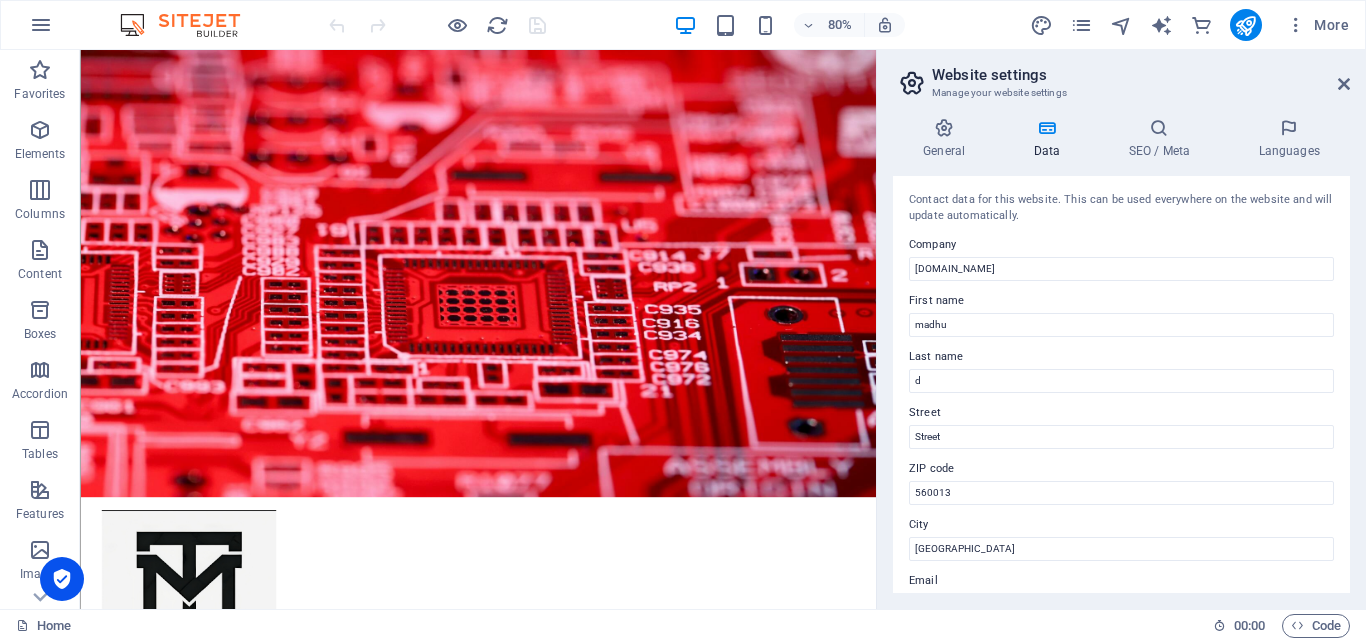 click on "Contact data for this website. This can be used everywhere on the website and will update automatically. Company maniastechnology.xyz First name madhu Last name d Street Street ZIP code 560013 City Banglore Email madhuyadav200406@gmail.com Phone 09739664810 Mobile Fax Custom field 1 Custom field 2 Custom field 3 Custom field 4 Custom field 5 Custom field 6" at bounding box center (1121, 384) 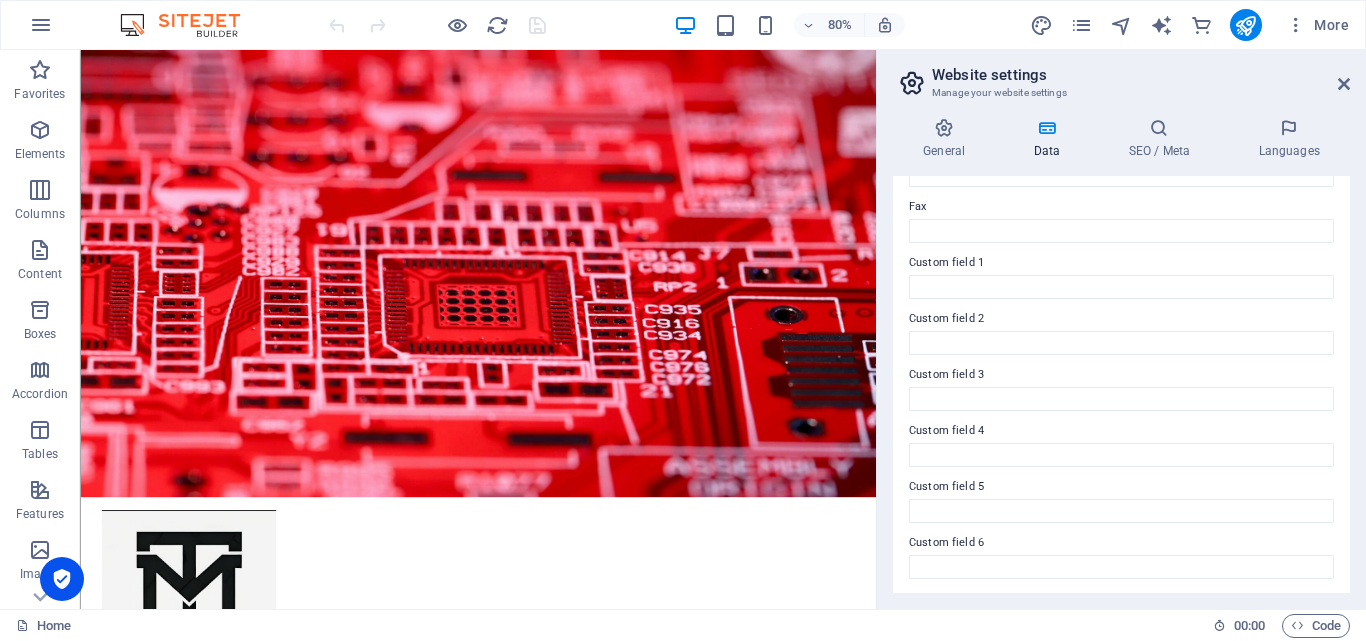 scroll, scrollTop: 544, scrollLeft: 0, axis: vertical 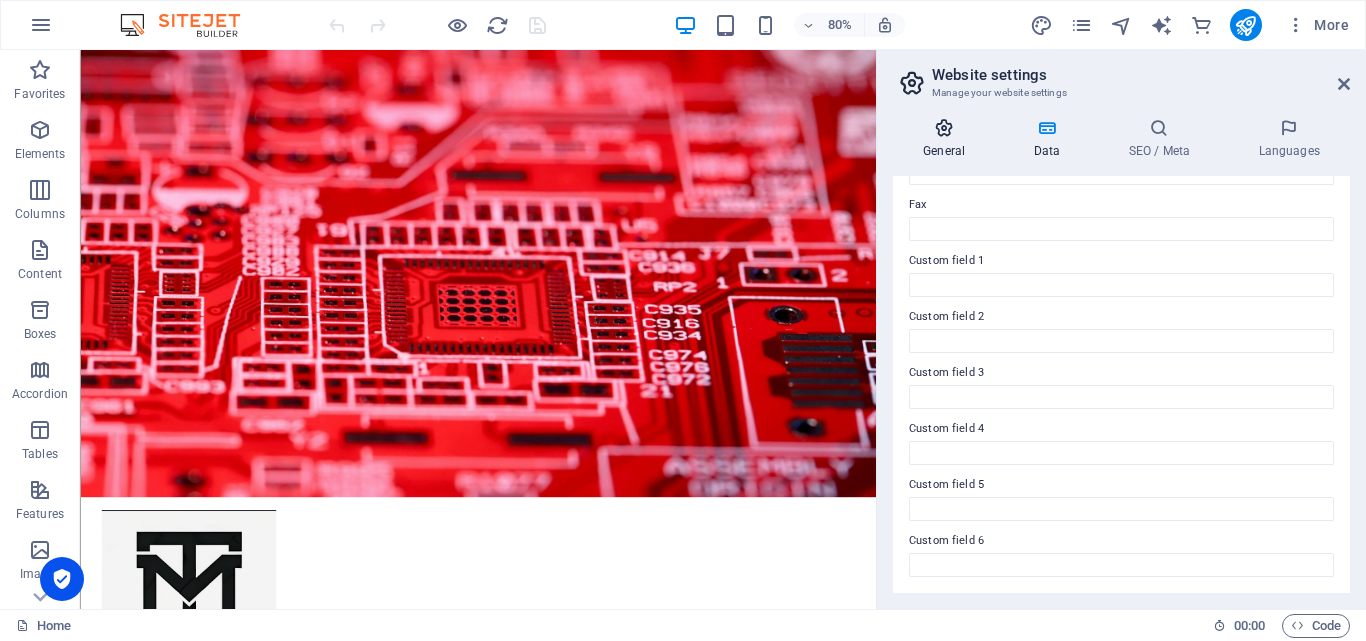 click at bounding box center [944, 128] 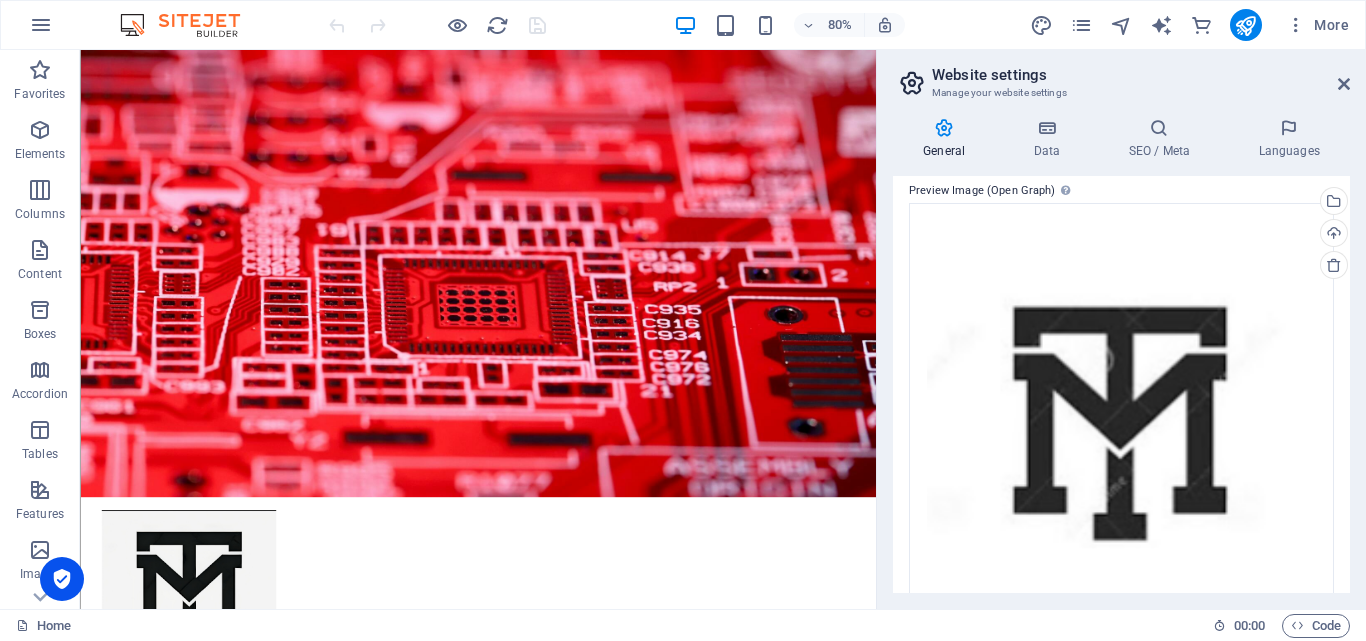 scroll, scrollTop: 539, scrollLeft: 0, axis: vertical 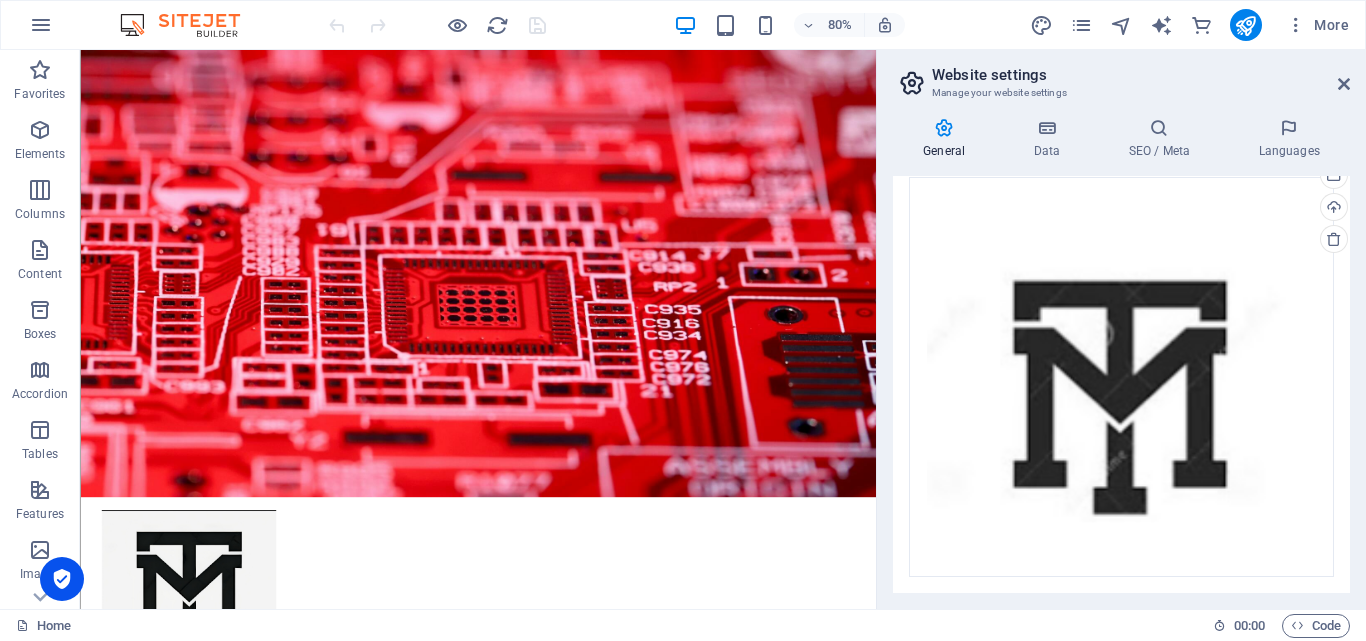 click on "Website settings" at bounding box center [1141, 75] 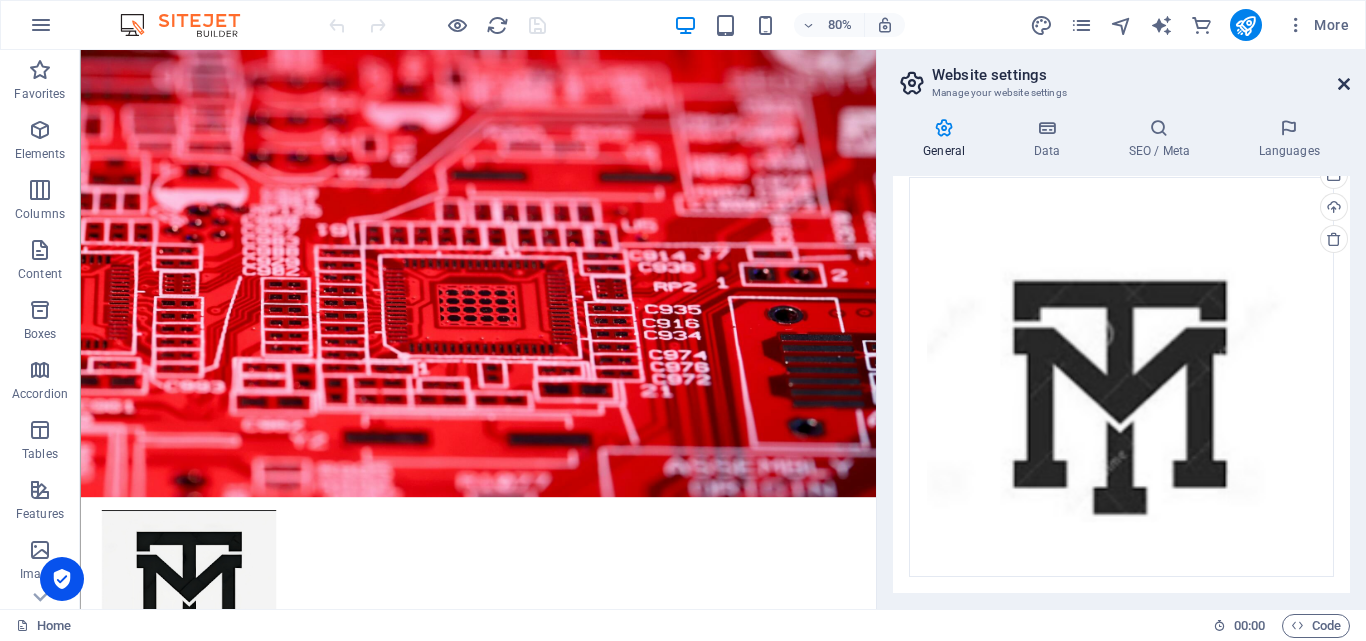 click at bounding box center [1344, 84] 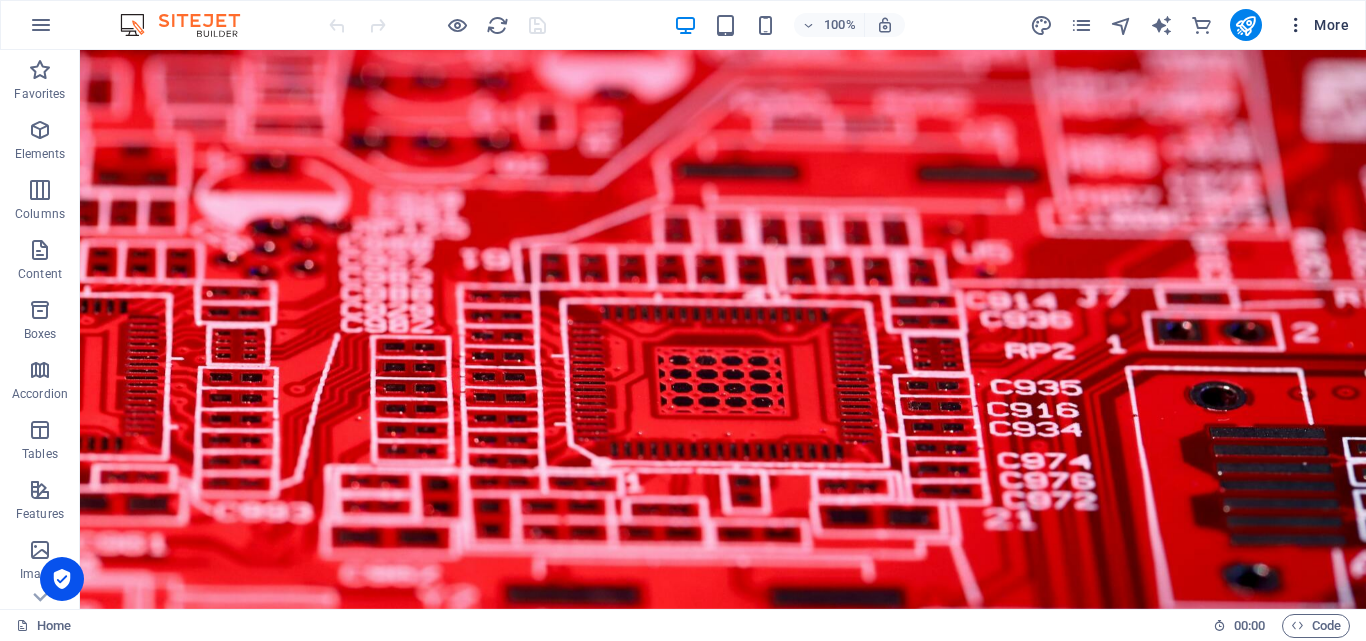 click on "More" at bounding box center (1317, 25) 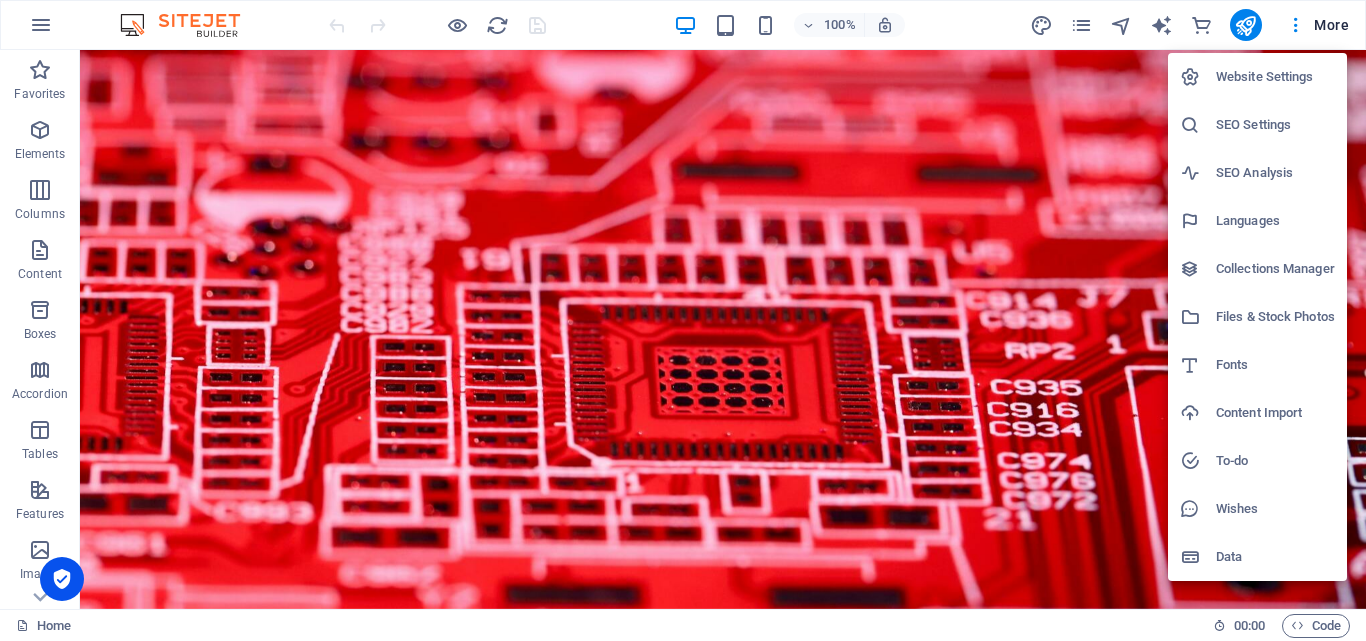 click on "To-do" at bounding box center [1275, 461] 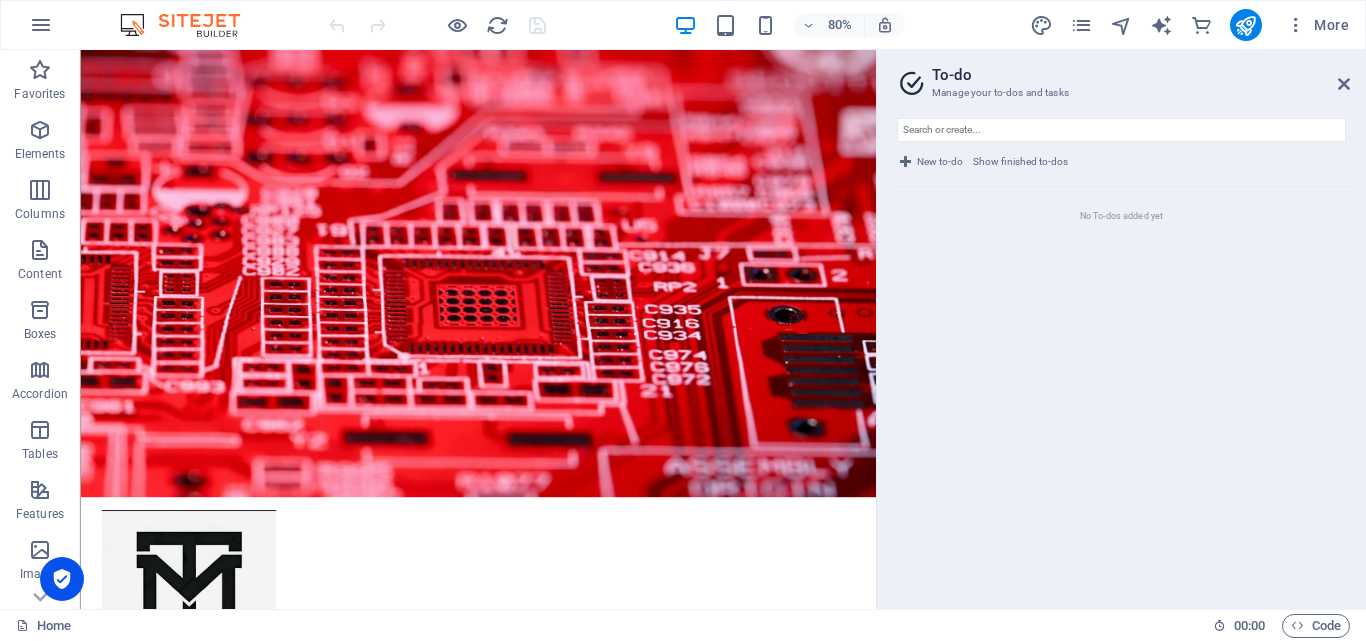 click on "To-do Manage your to-dos and tasks" at bounding box center [1123, 76] 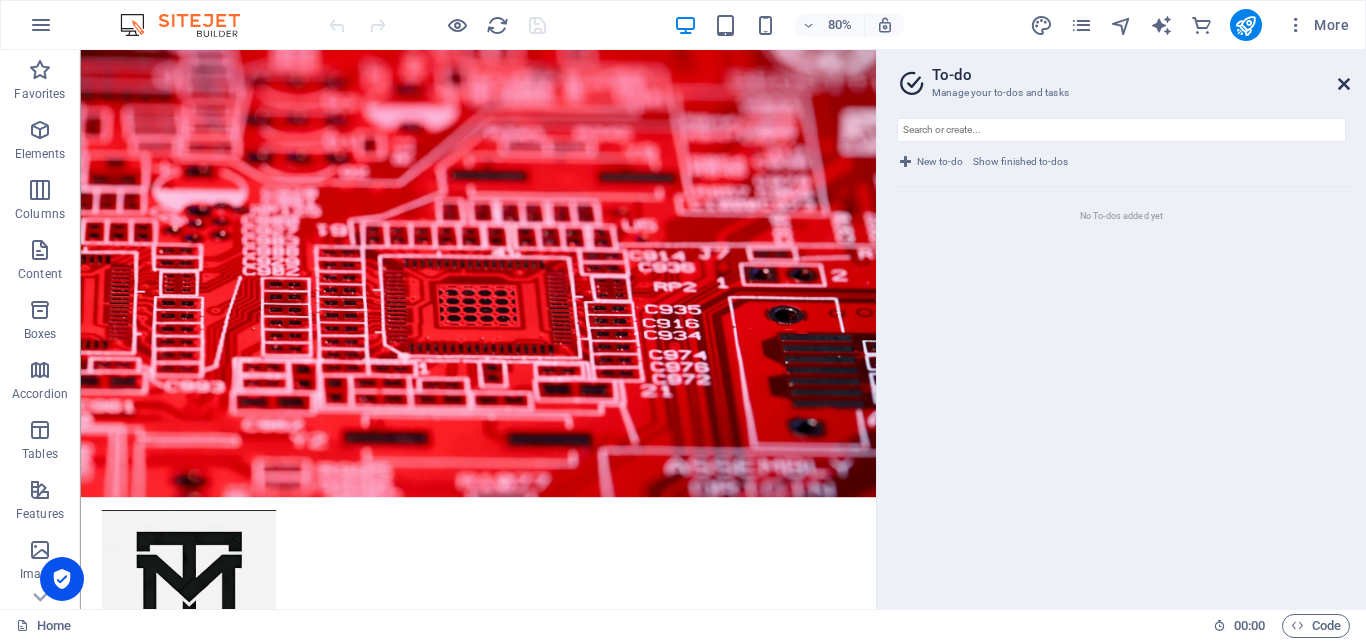 click at bounding box center (1344, 84) 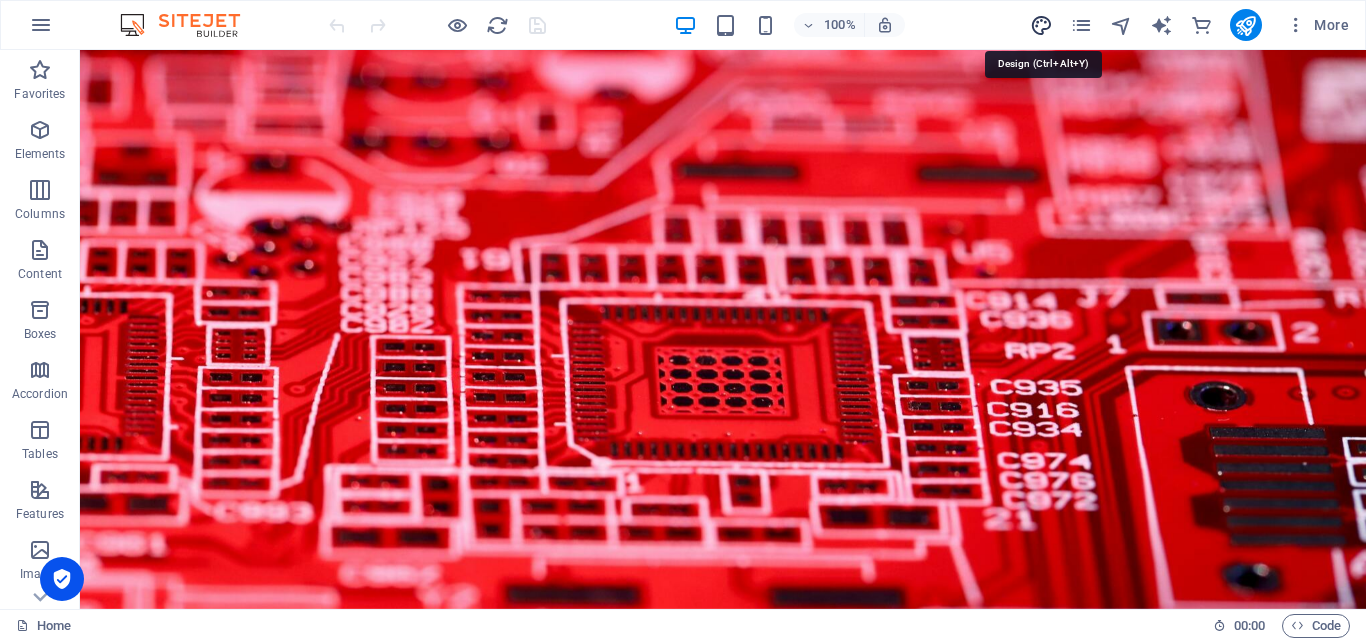 click at bounding box center [1041, 25] 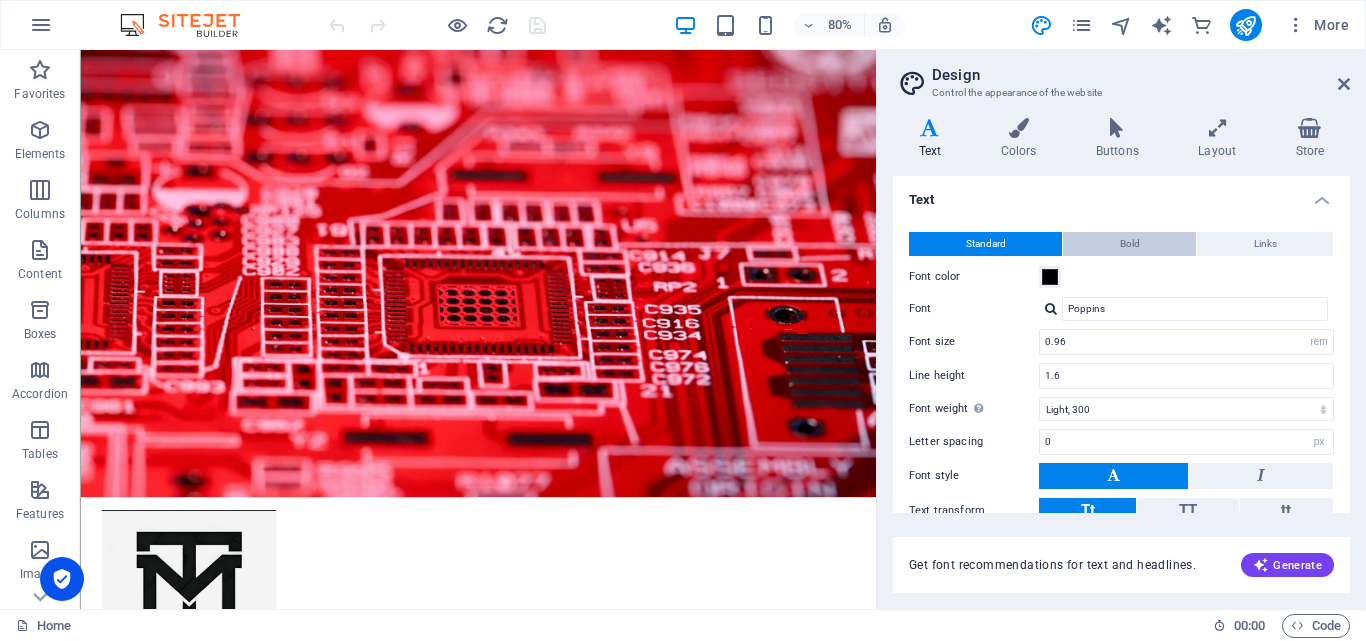 click on "Bold" at bounding box center (1129, 244) 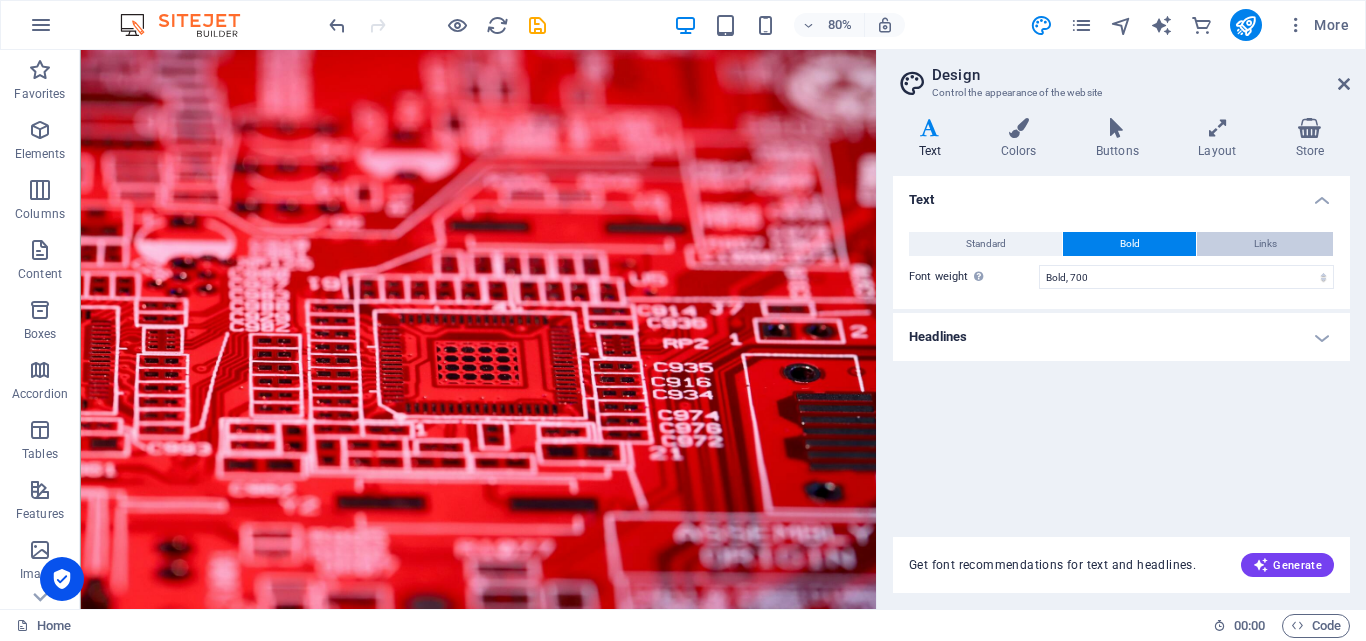 click on "Links" at bounding box center (1265, 244) 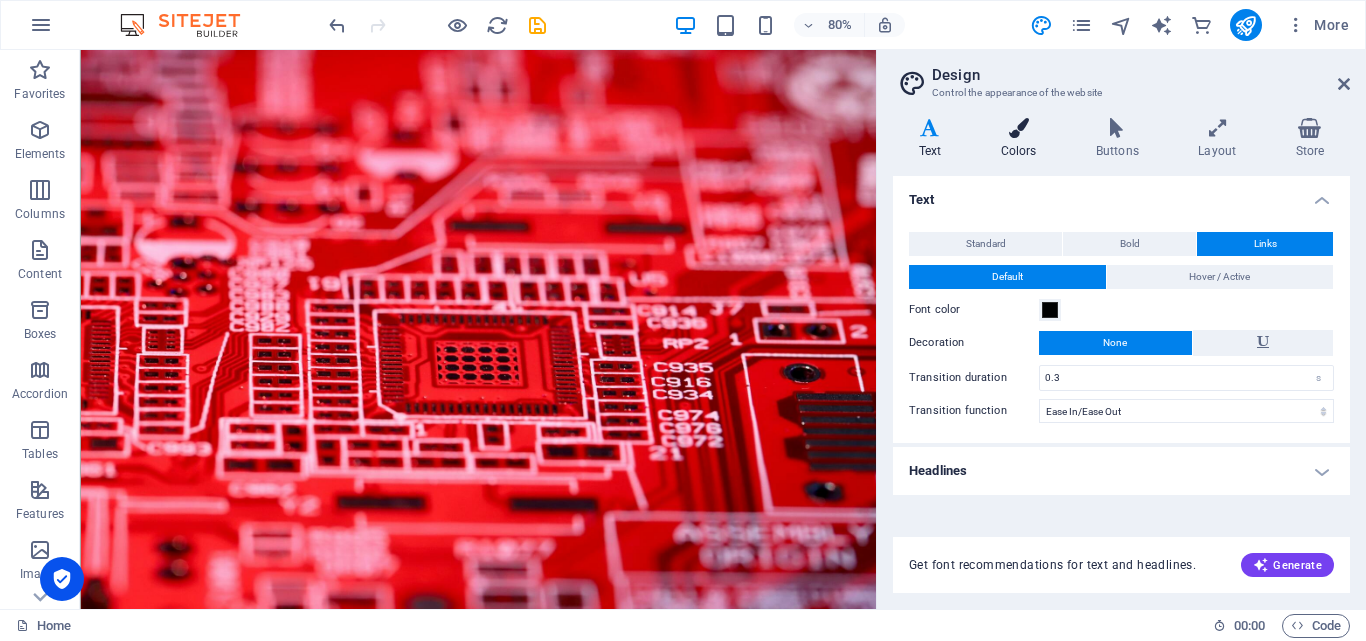 click on "Colors" at bounding box center [1022, 139] 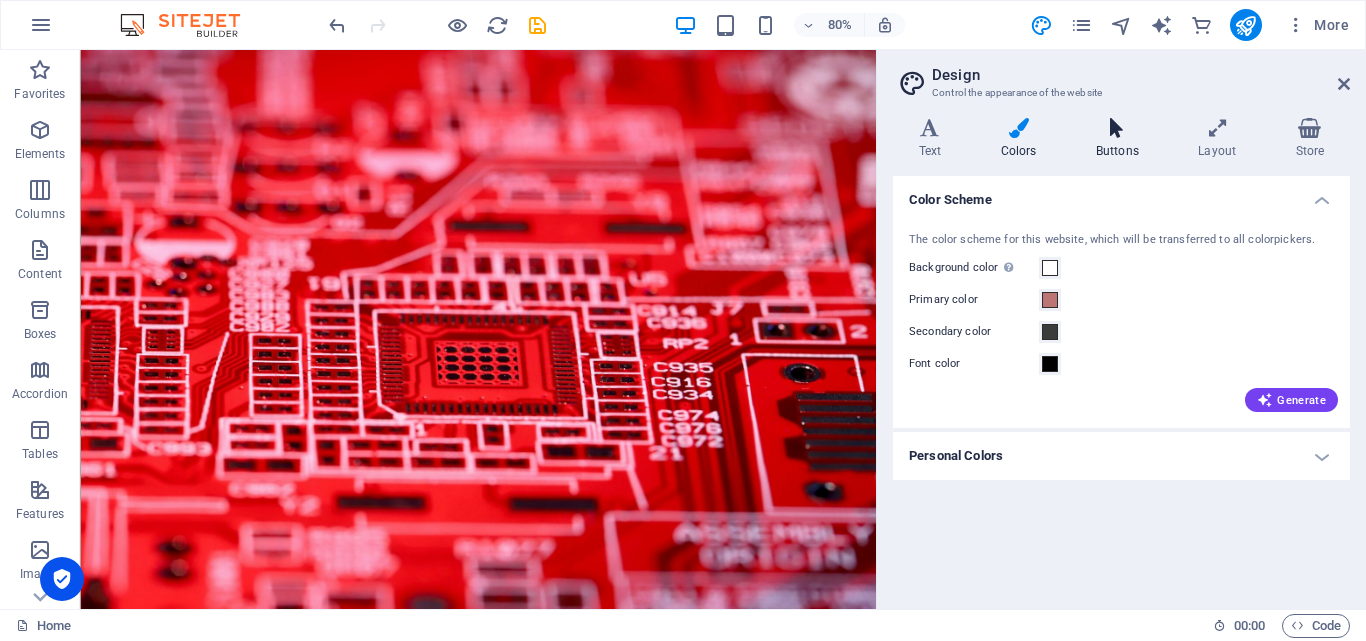 click at bounding box center [1117, 128] 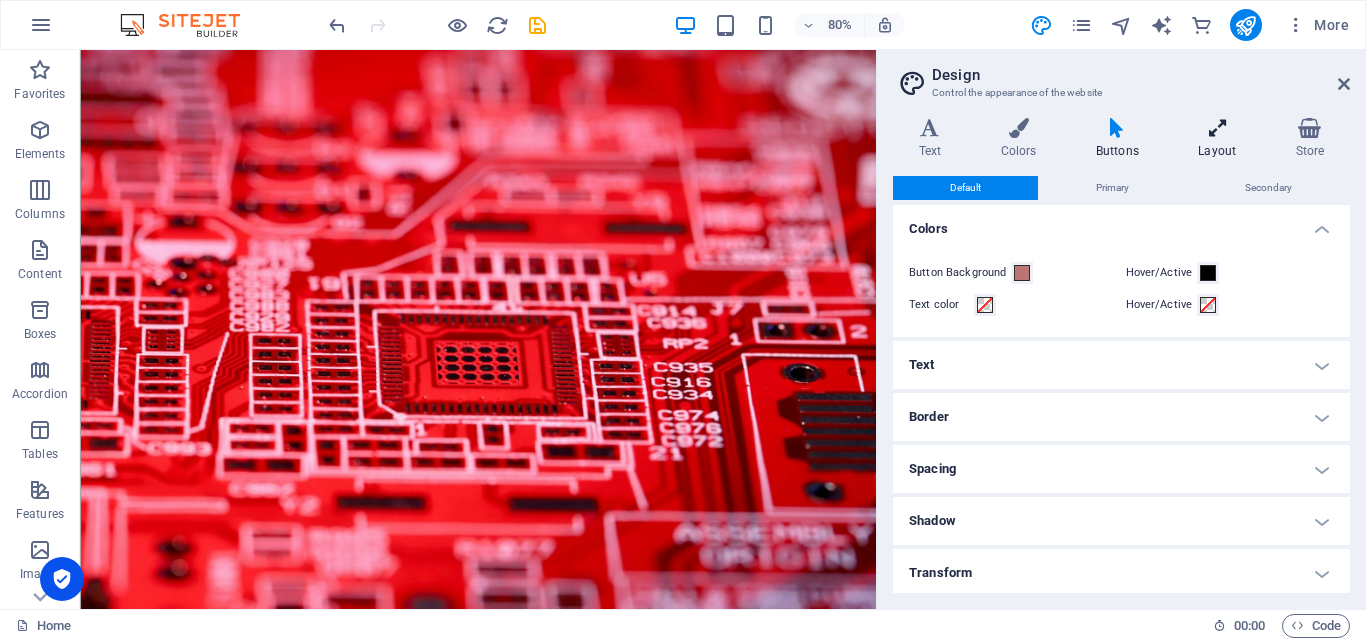 click at bounding box center [1217, 128] 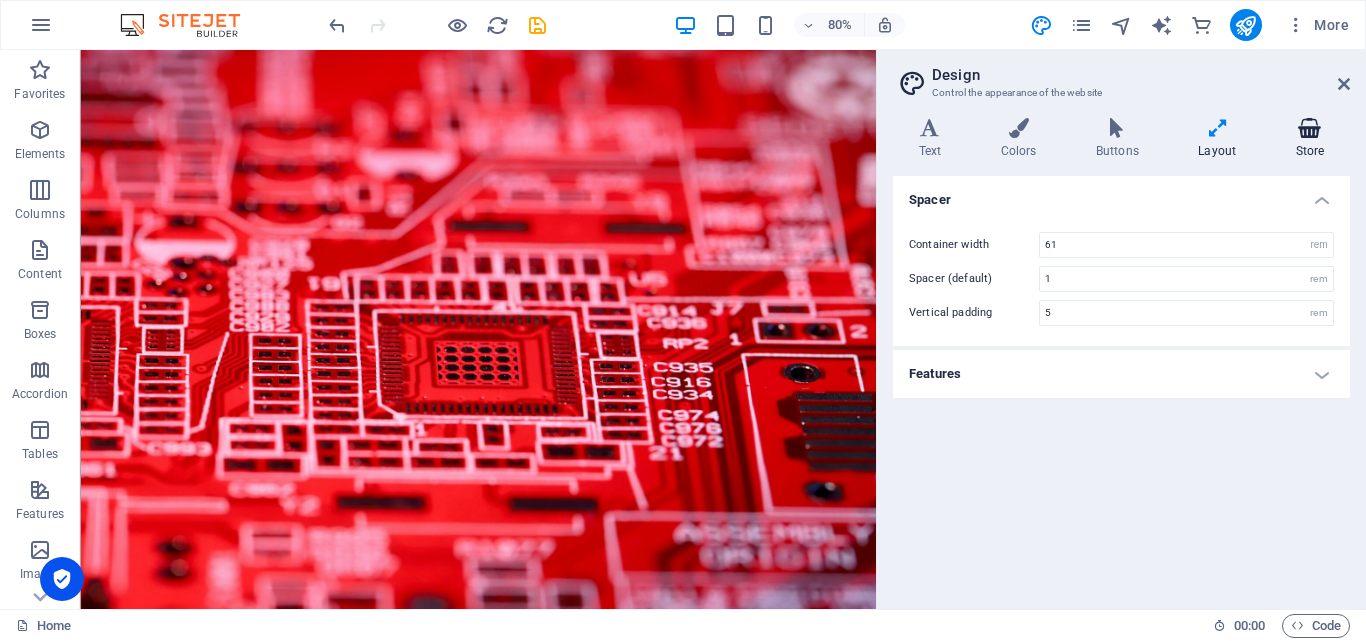 click at bounding box center (1310, 128) 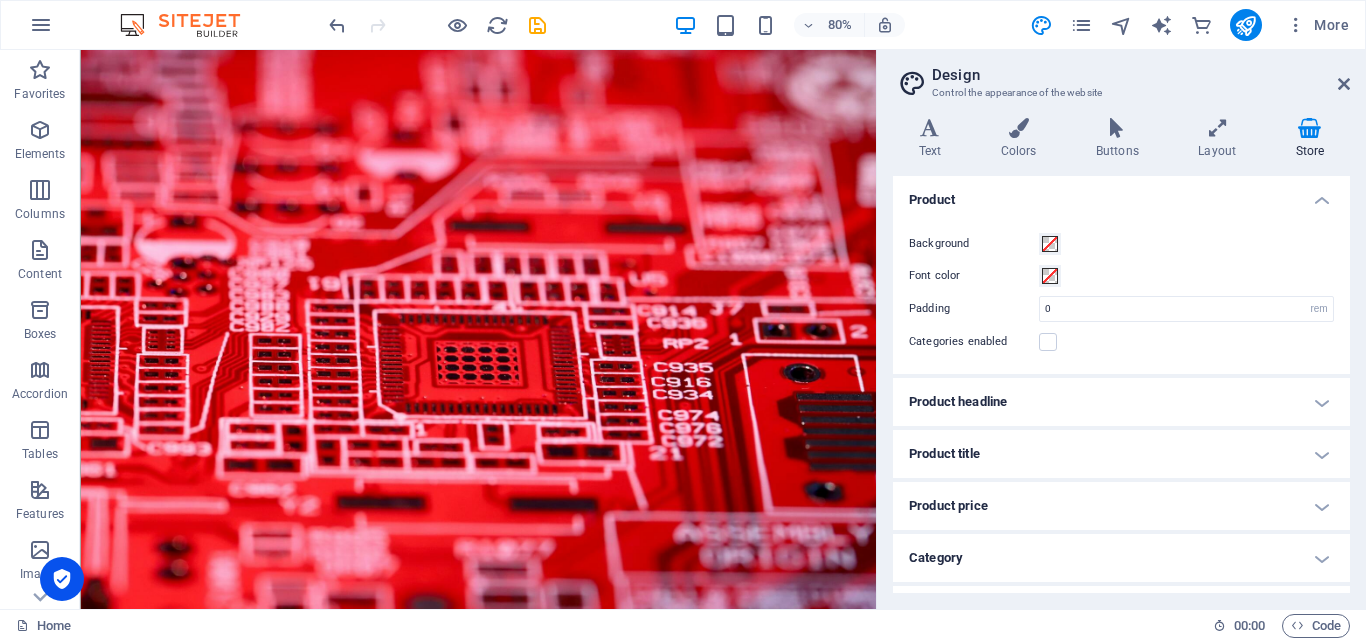 click on "Product headline" at bounding box center [1121, 402] 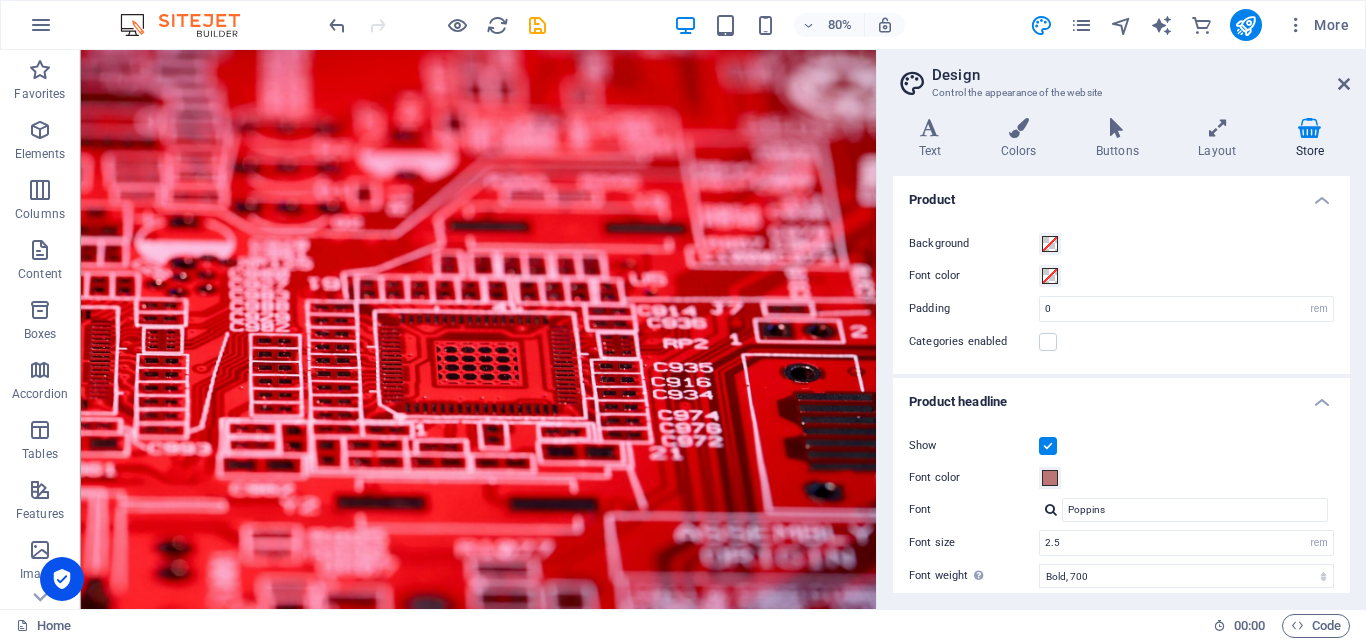 click on "Product headline" at bounding box center (1121, 396) 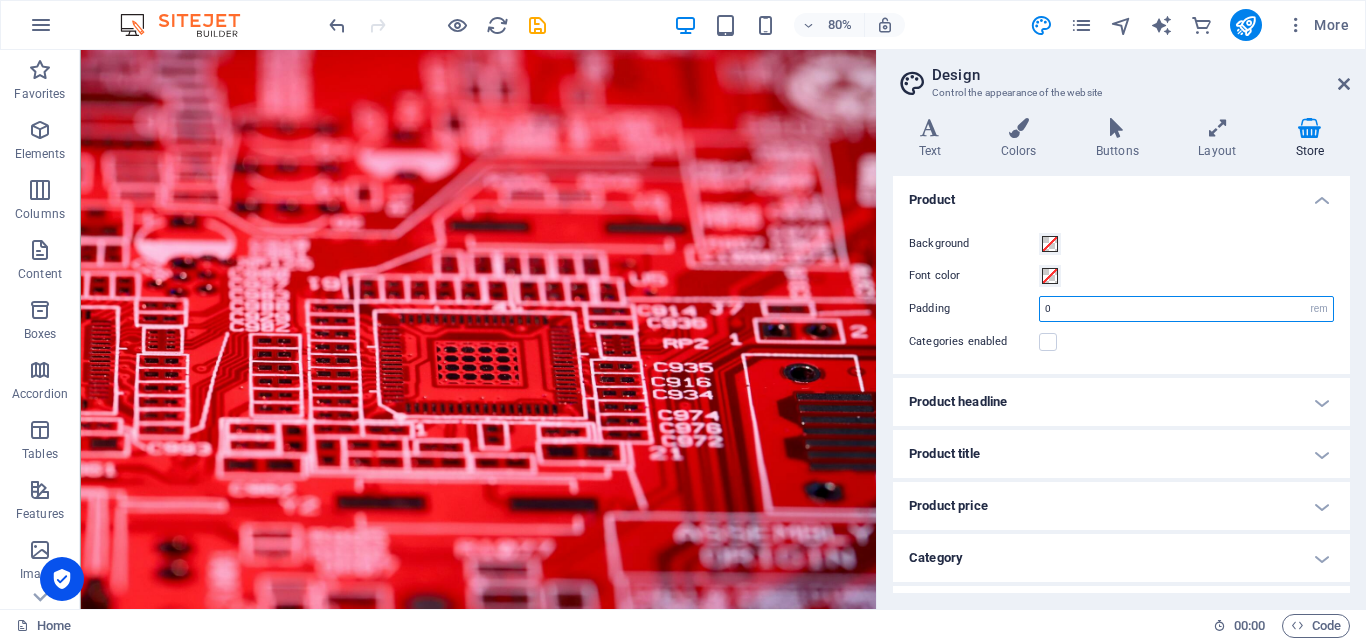 click on "0" at bounding box center [1186, 309] 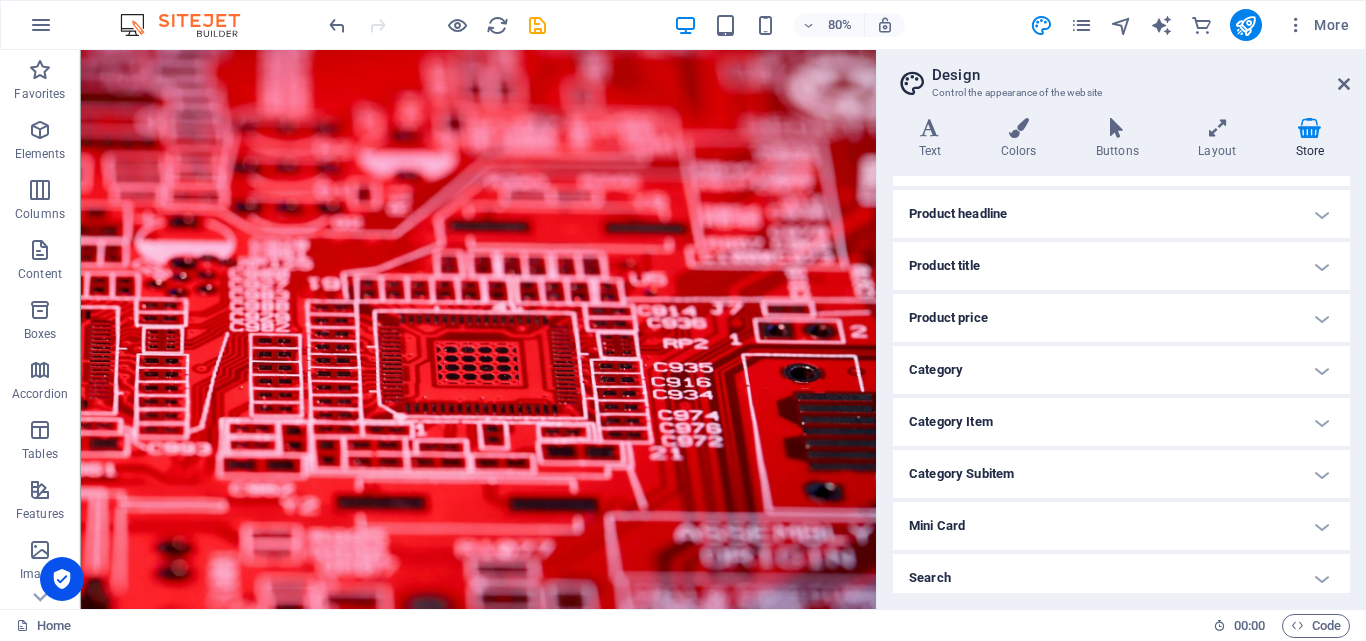 scroll, scrollTop: 197, scrollLeft: 0, axis: vertical 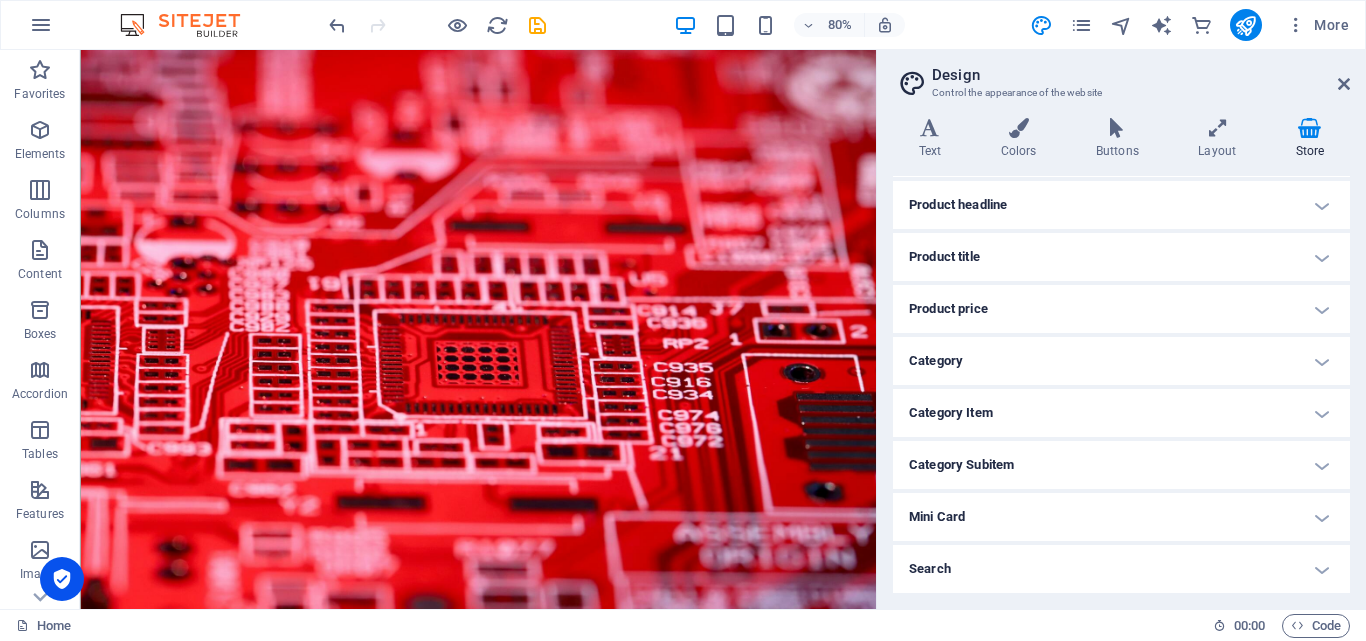 click on "Mini Card" at bounding box center [1121, 517] 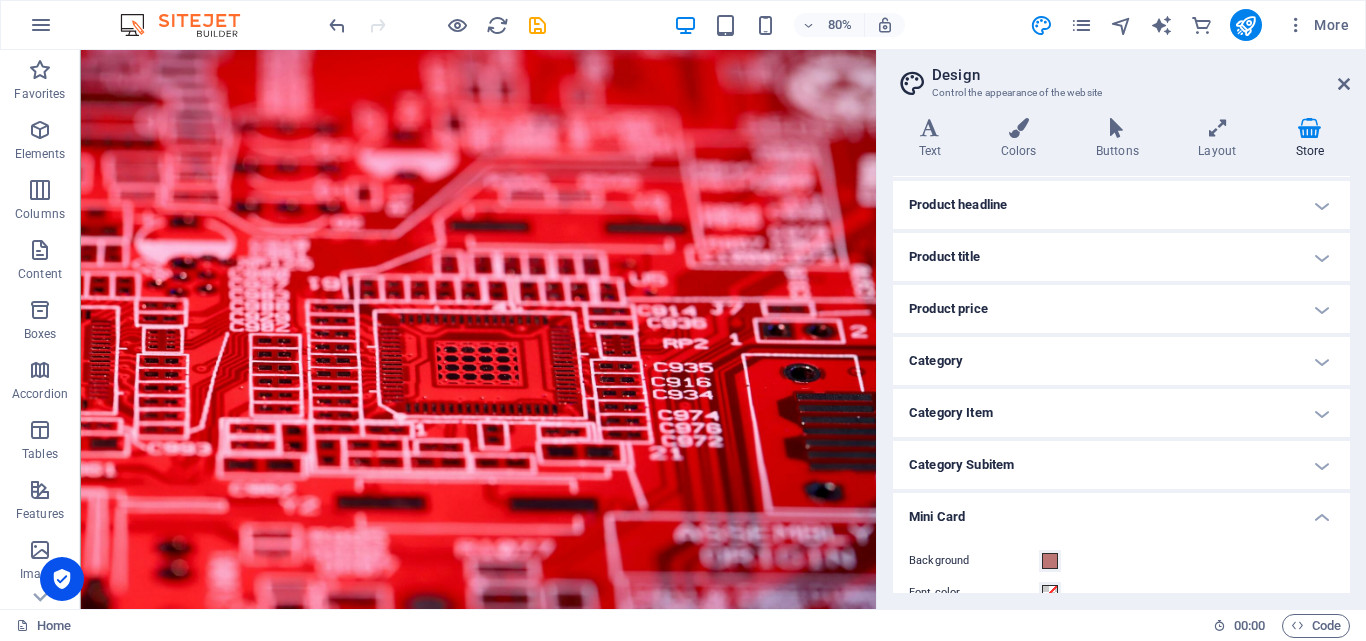 click on "Category Item" at bounding box center [1121, 413] 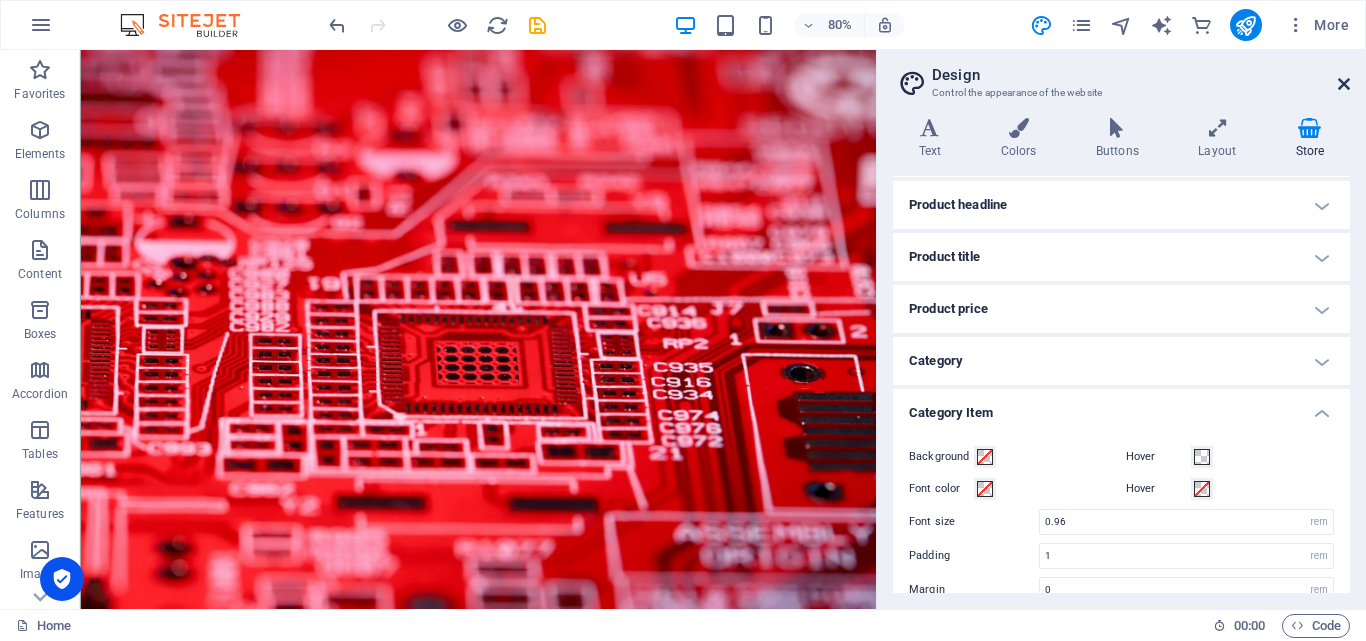 click at bounding box center (1344, 84) 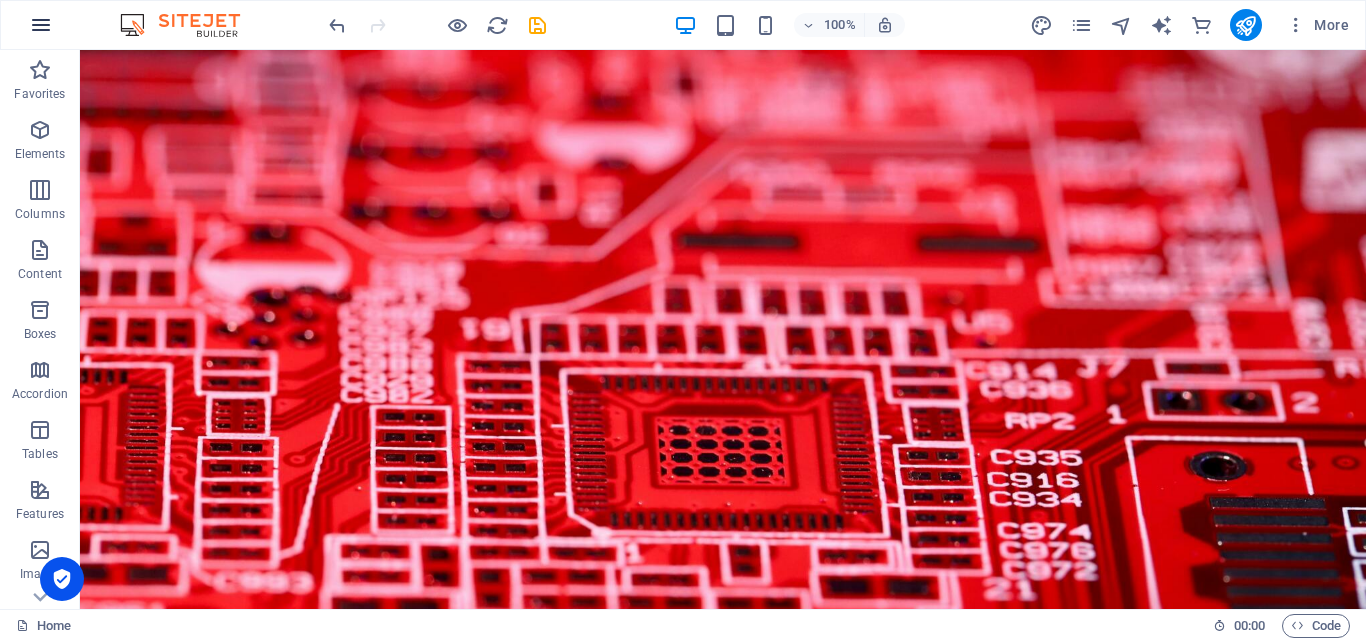 click at bounding box center (41, 25) 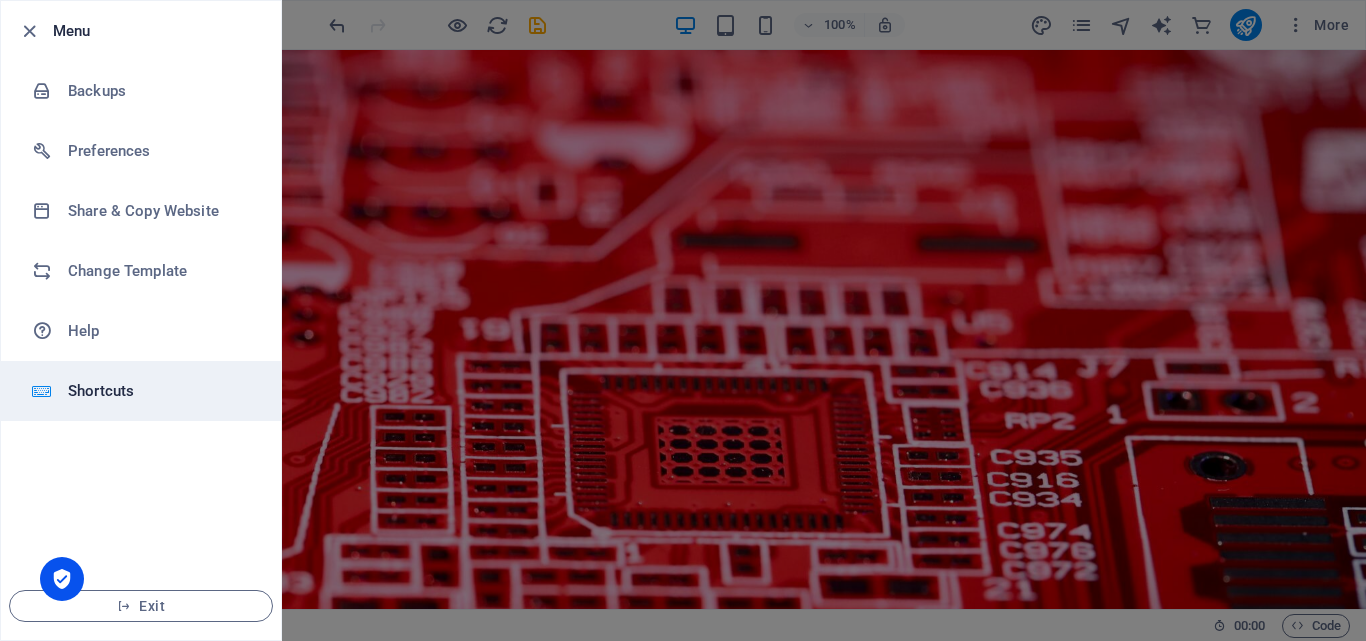 click on "Shortcuts" at bounding box center (160, 391) 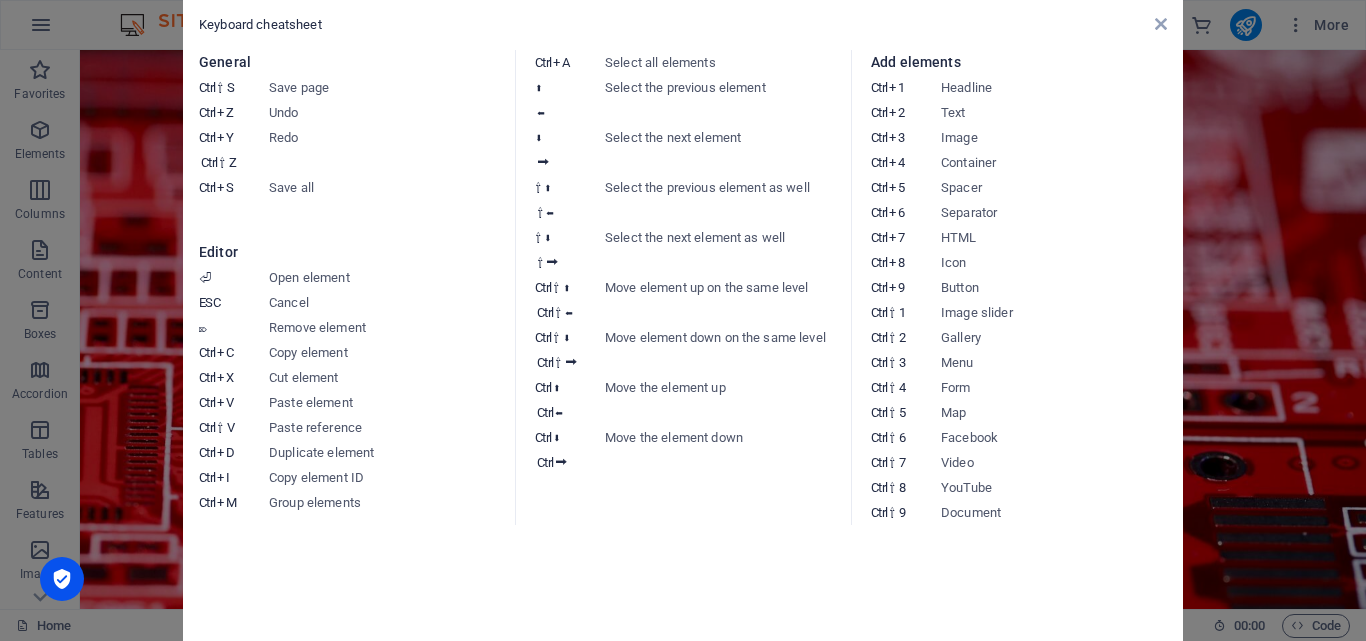 click on "Keyboard cheatsheet General Ctrl ⇧ S Save page Ctrl Z Undo Ctrl Y Ctrl ⇧ Z Redo Ctrl S Save all Editor ⏎ Open element ESC Cancel ⌦ Remove element Ctrl C Copy element Ctrl X Cut element Ctrl V Paste element Ctrl ⇧ V Paste reference Ctrl D Duplicate element Ctrl I Copy element ID Ctrl M Group elements Ctrl A Select all elements ⬆ ⬅ Select the previous element ⬇ ⮕ Select the next element ⇧ ⬆ ⇧ ⬅ Select the previous element as well ⇧ ⬇ ⇧ ⮕ Select the next element as well Ctrl ⇧ ⬆ Ctrl ⇧ ⬅ Move element up on the same level Ctrl ⇧ ⬇ Ctrl ⇧ ⮕ Move element down on the same level Ctrl ⬆ Ctrl ⬅ Move the element up Ctrl ⬇ Ctrl ⮕ Move the element down Add elements Ctrl 1 Headline Ctrl 2 Text Ctrl 3 Image Ctrl 4 Container Ctrl 5 Spacer Ctrl 6 Separator Ctrl 7 HTML Ctrl 8 Icon Ctrl 9 Button Ctrl ⇧ 1 Image slider Ctrl ⇧ 2 Gallery Ctrl ⇧ 3 Menu Ctrl ⇧ 4 Form Ctrl ⇧ 5 Map Ctrl ⇧ 6 Facebook Ctrl ⇧ 7 Video Ctrl ⇧ 8 YouTube Ctrl ⇧ 9 Document" at bounding box center [683, 320] 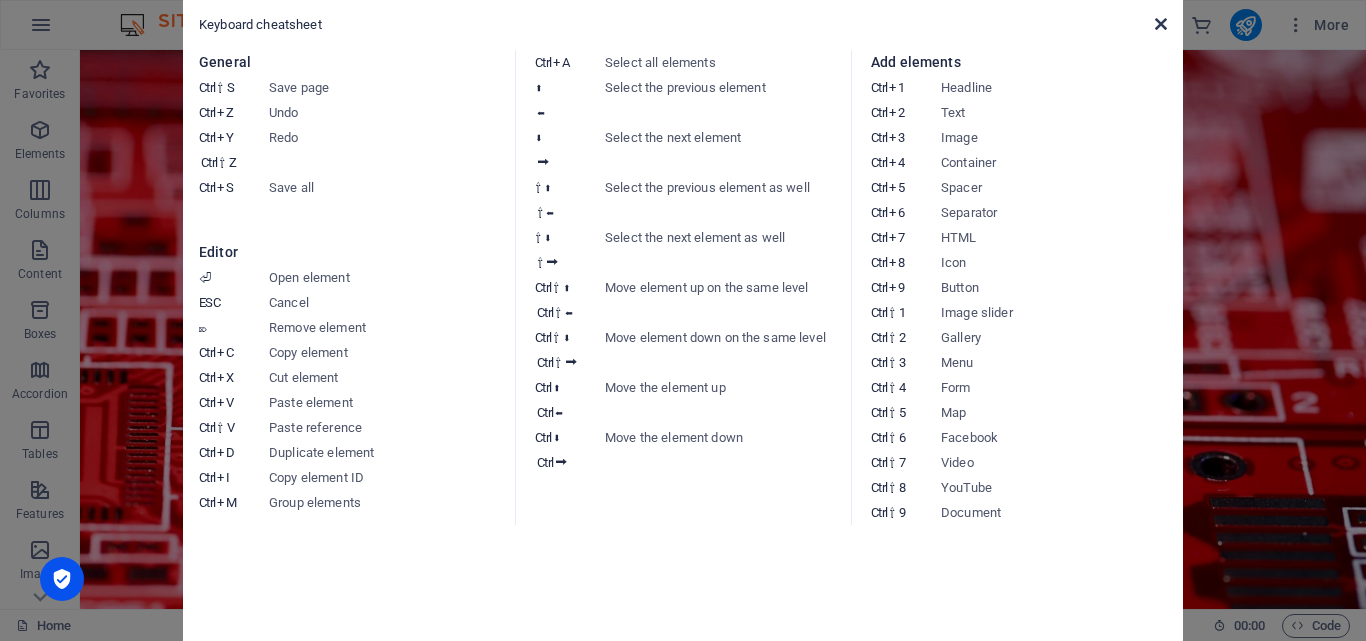 click at bounding box center (1161, 24) 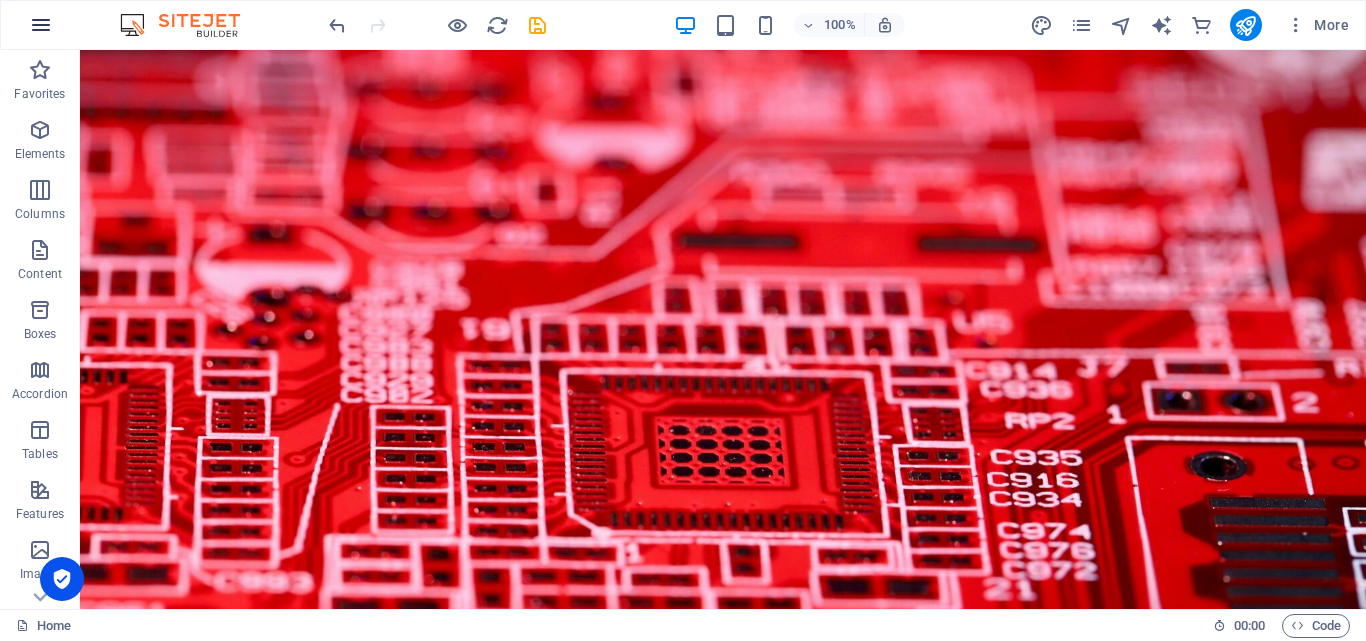 click at bounding box center (41, 25) 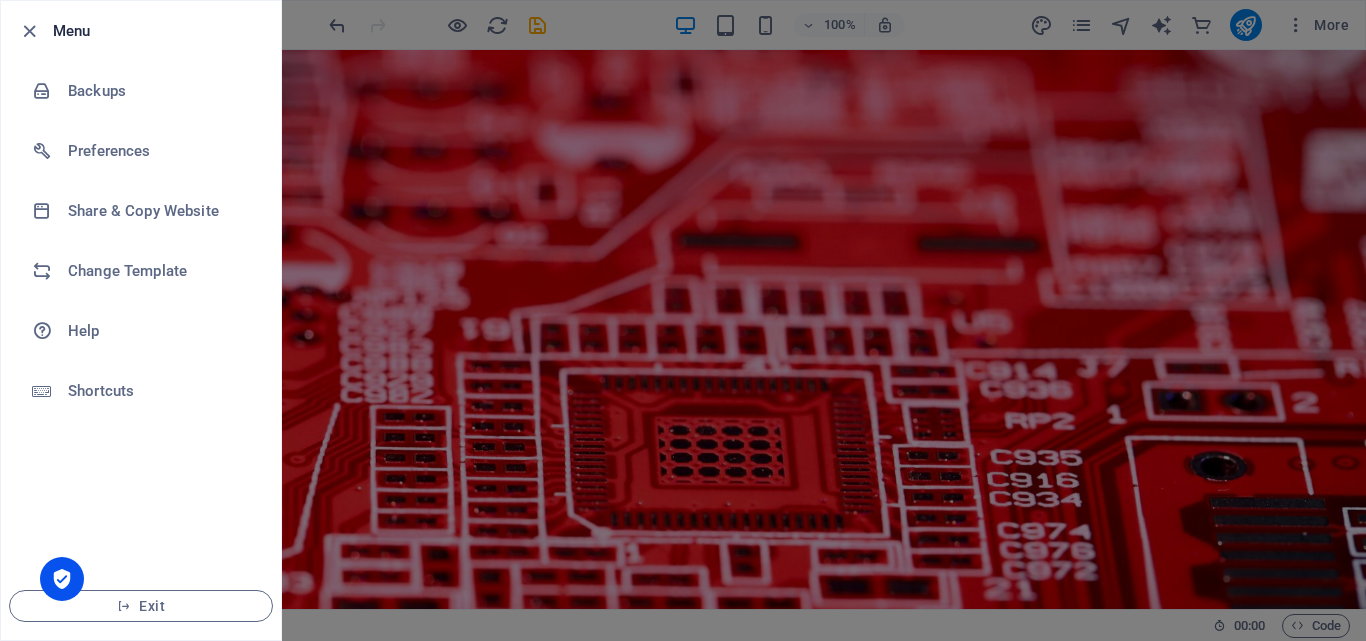 click at bounding box center [683, 320] 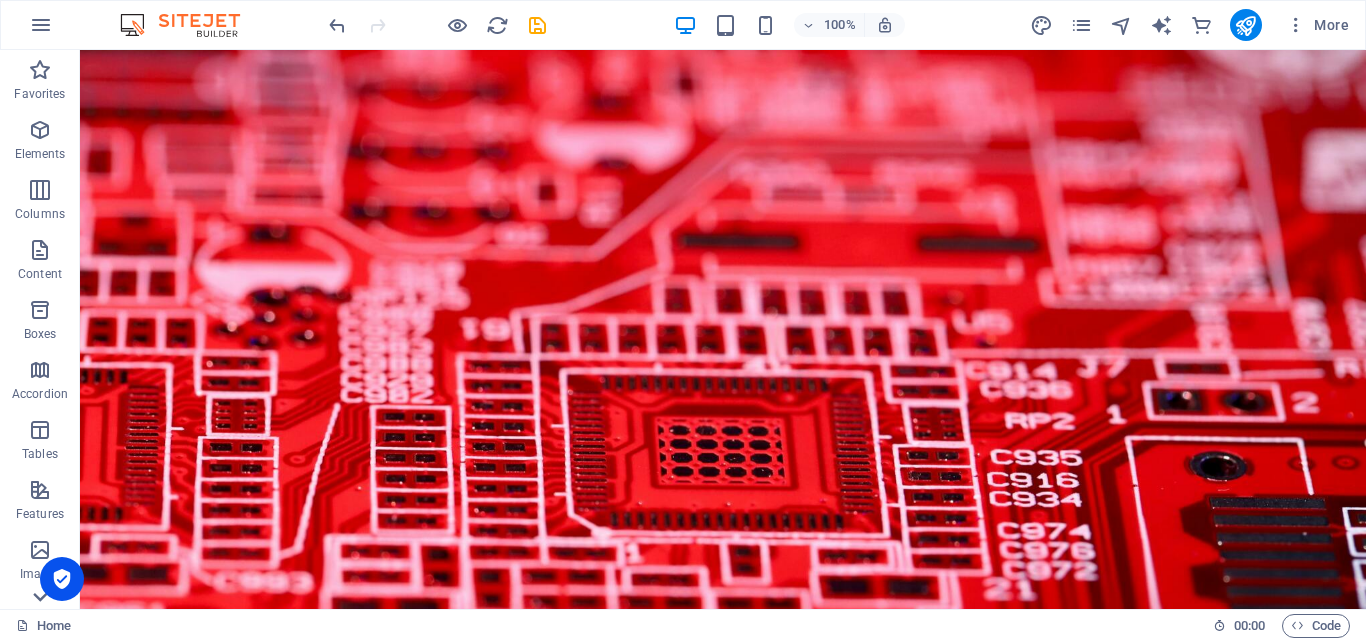 click at bounding box center (40, 597) 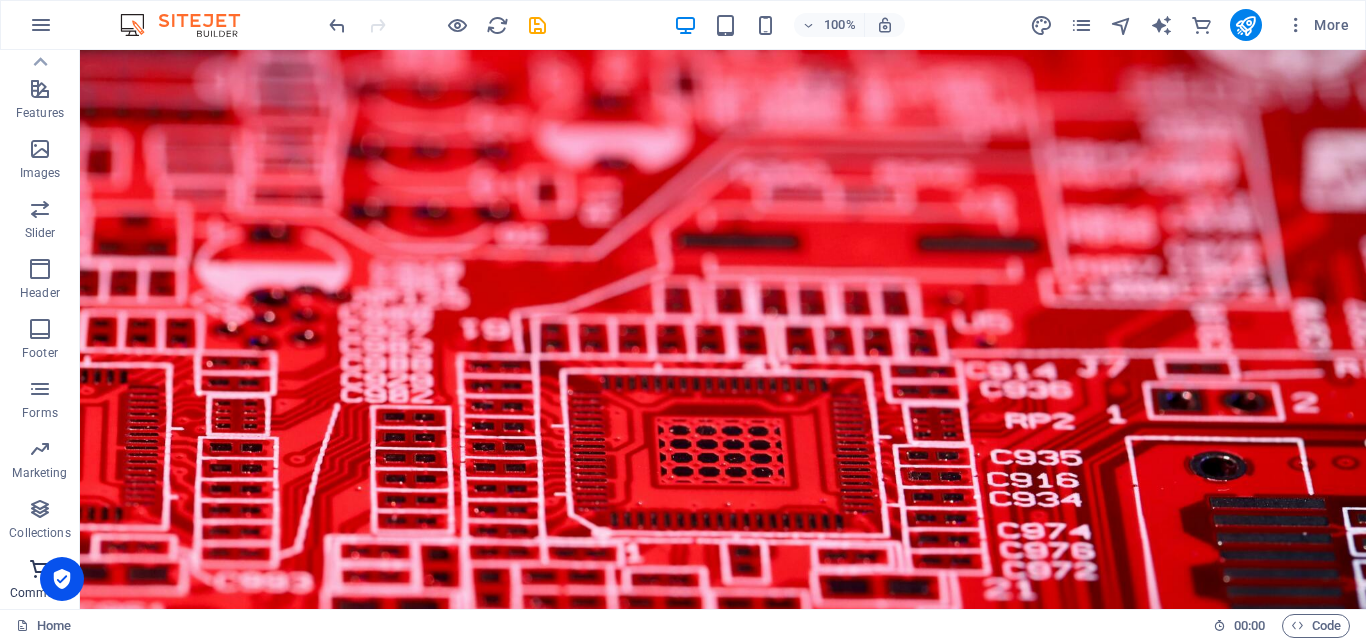 click at bounding box center [40, 569] 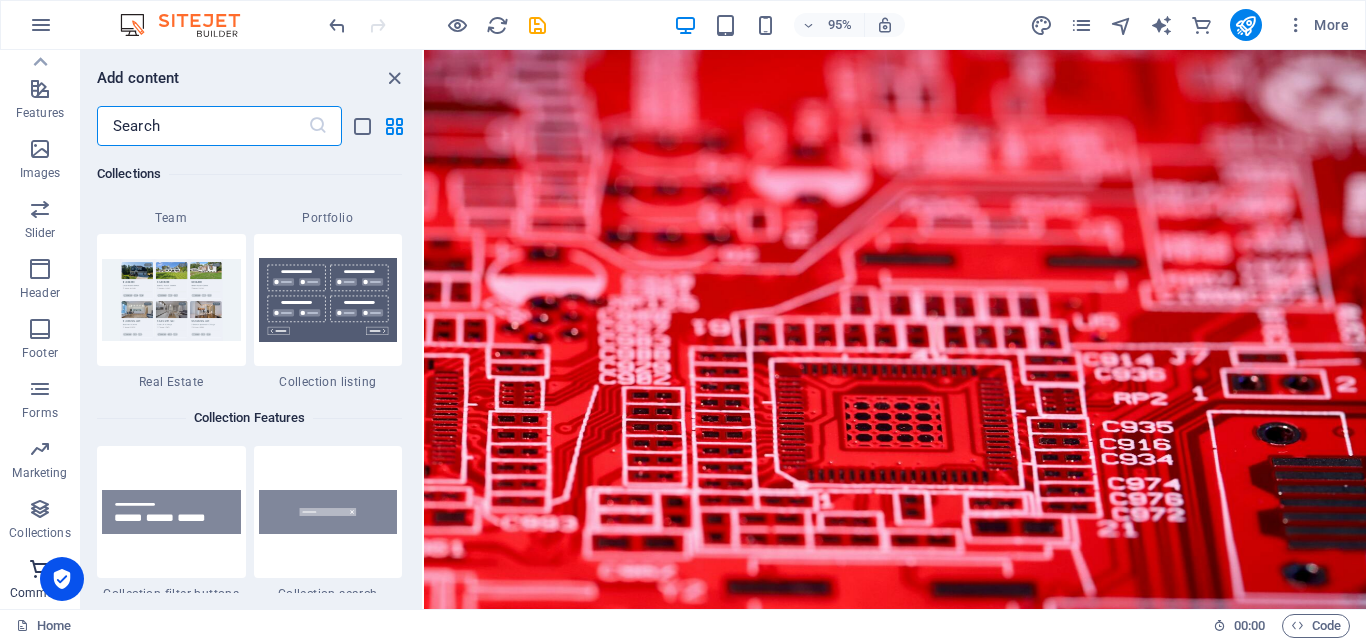 scroll, scrollTop: 19107, scrollLeft: 0, axis: vertical 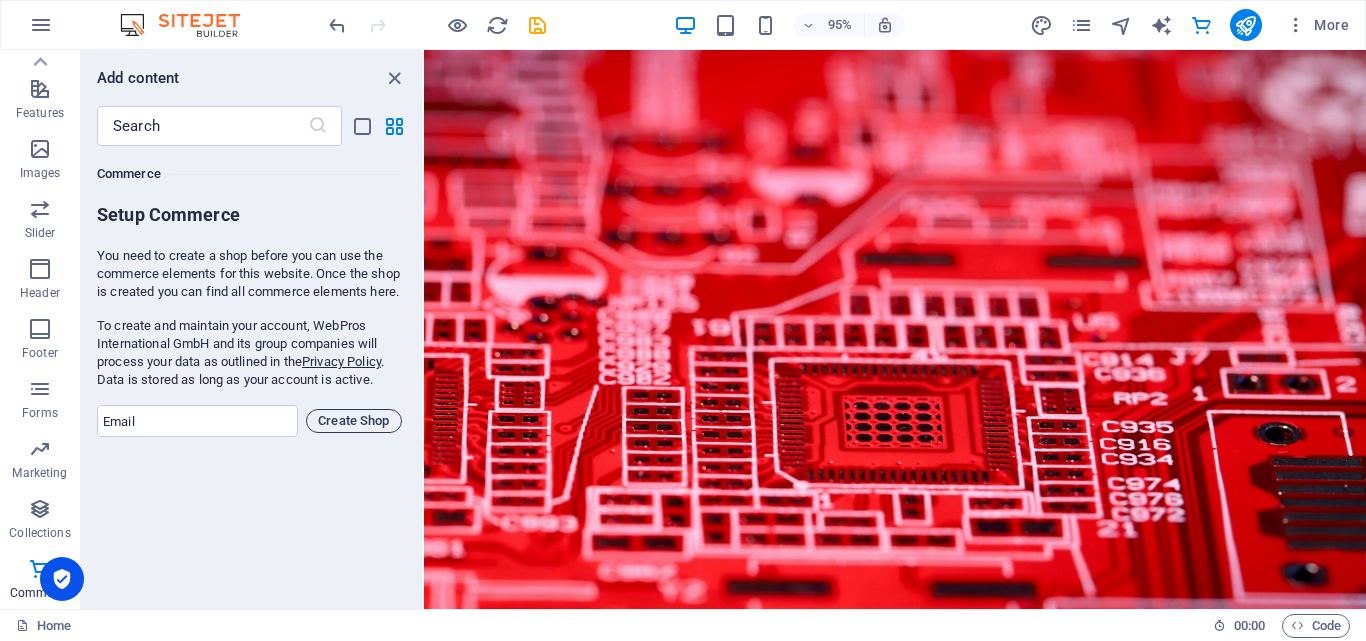 click on "Create Shop" at bounding box center (354, 421) 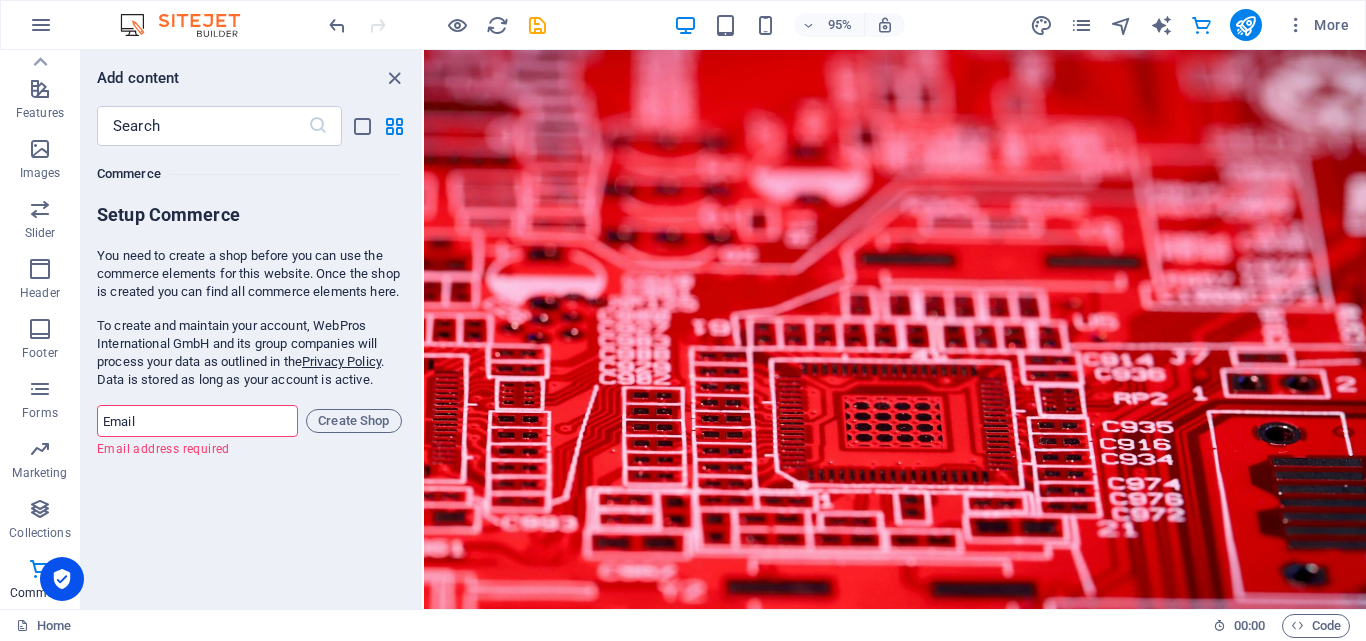 click at bounding box center [197, 421] 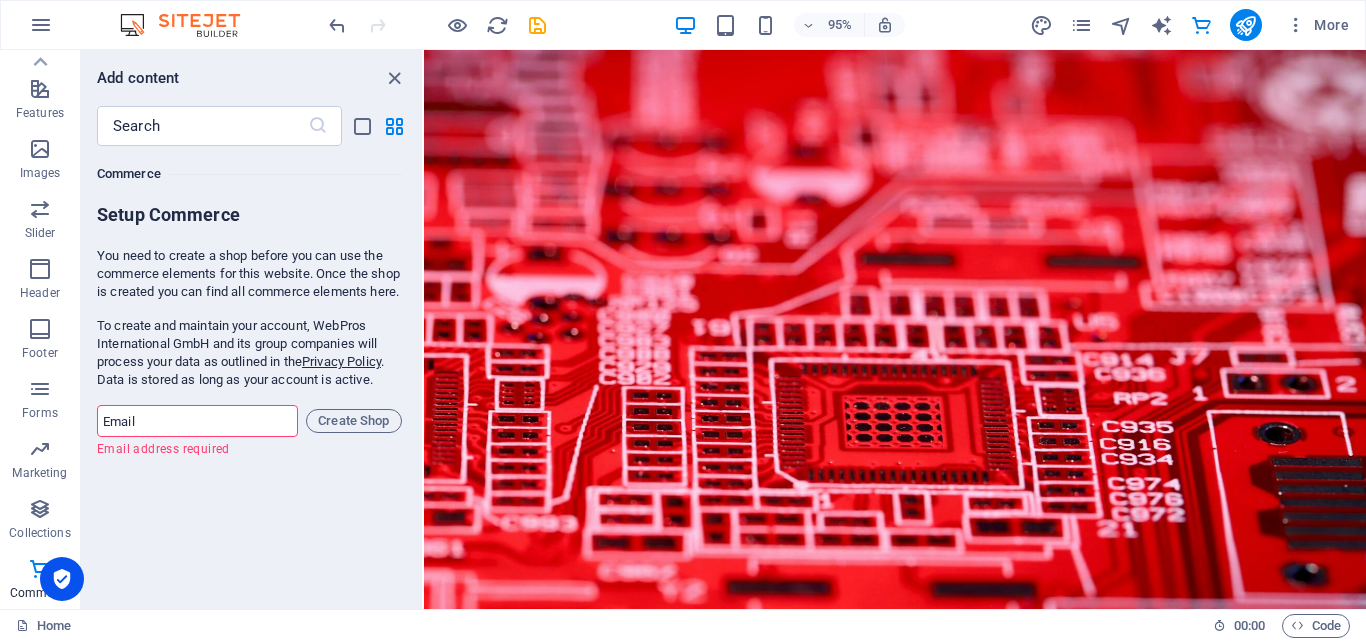 type on "madhuyadav200406@gmail.com" 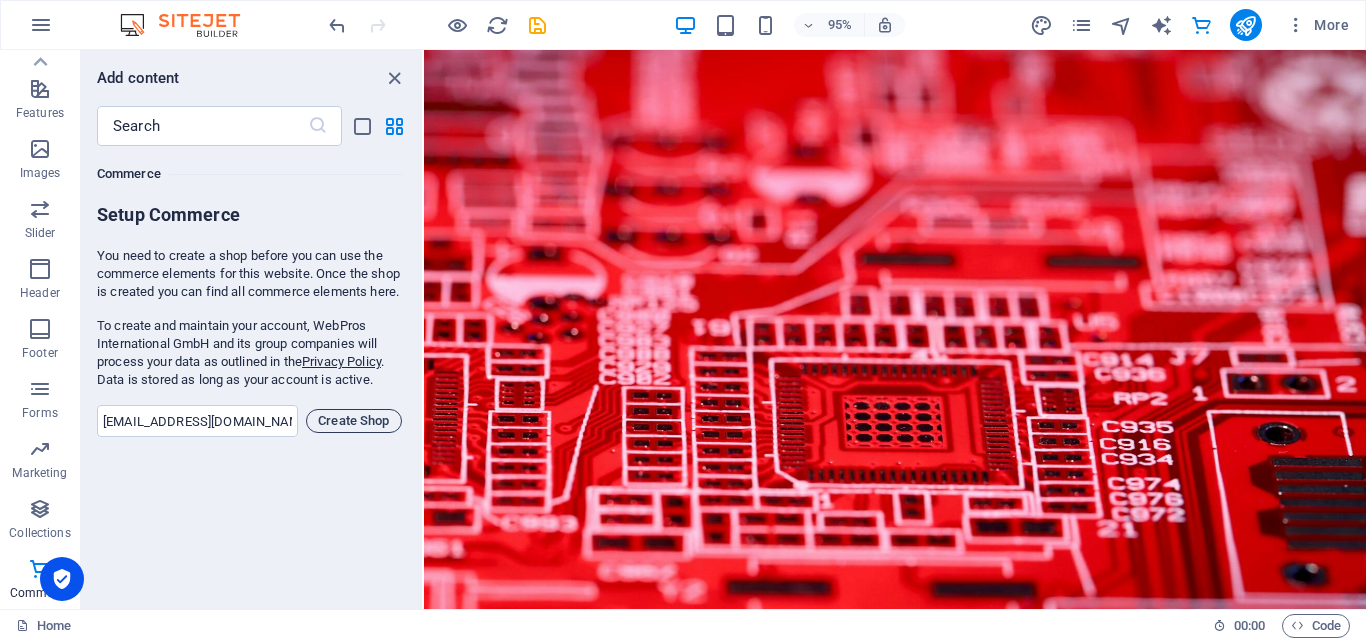 click on "Create Shop" at bounding box center (354, 421) 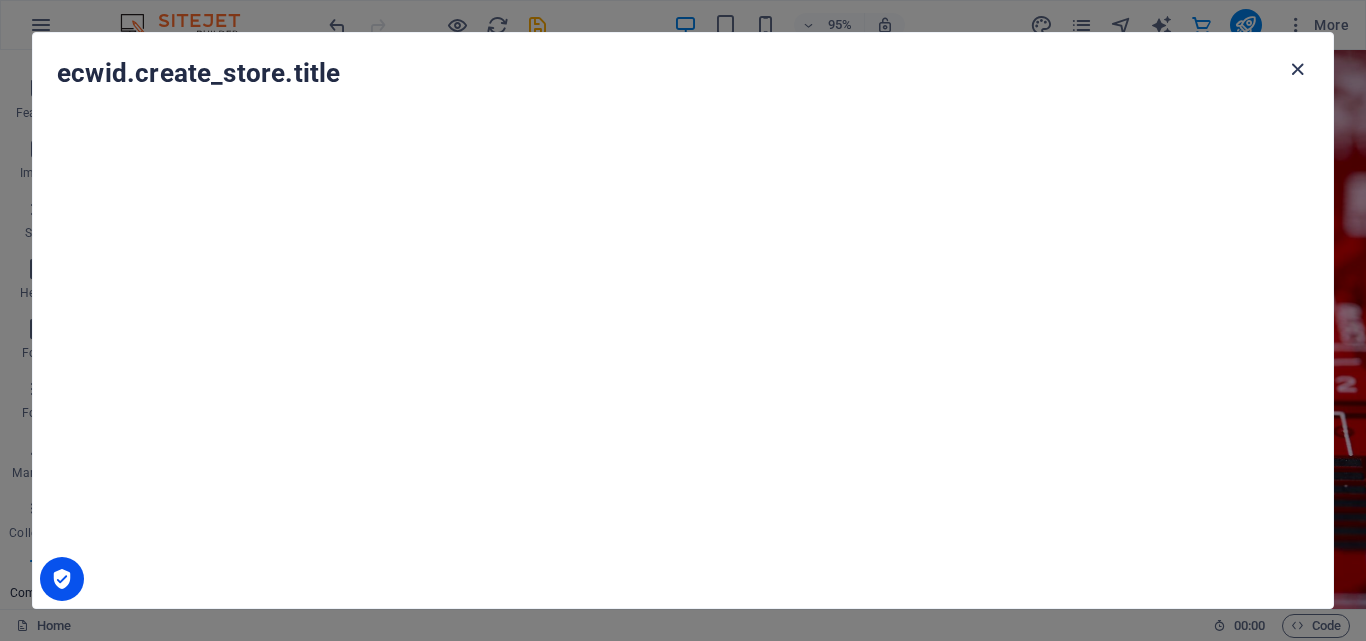 click at bounding box center [1297, 69] 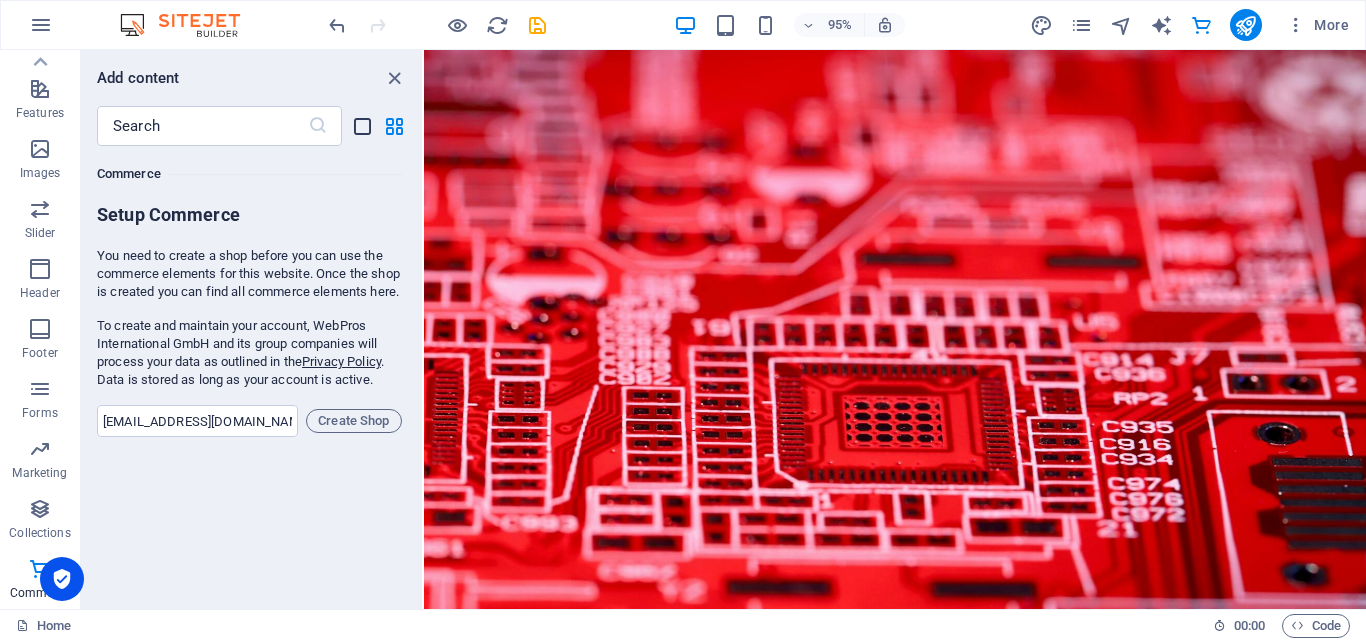 click at bounding box center [362, 126] 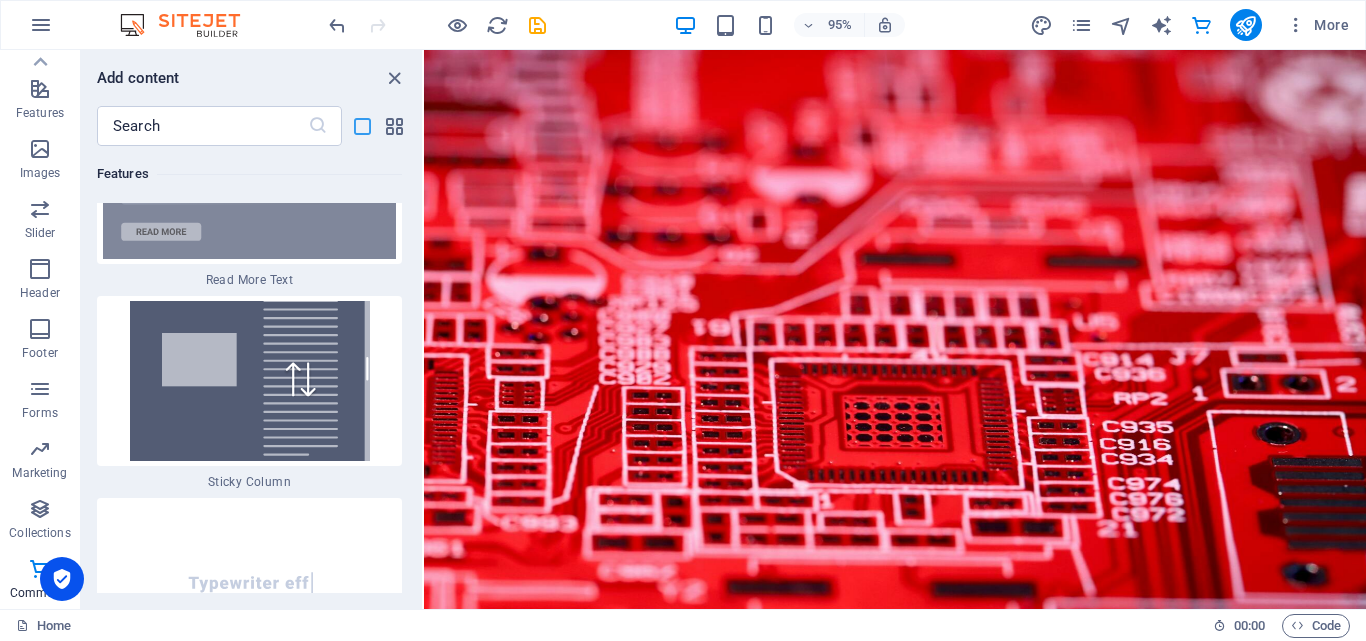 scroll, scrollTop: 42839, scrollLeft: 0, axis: vertical 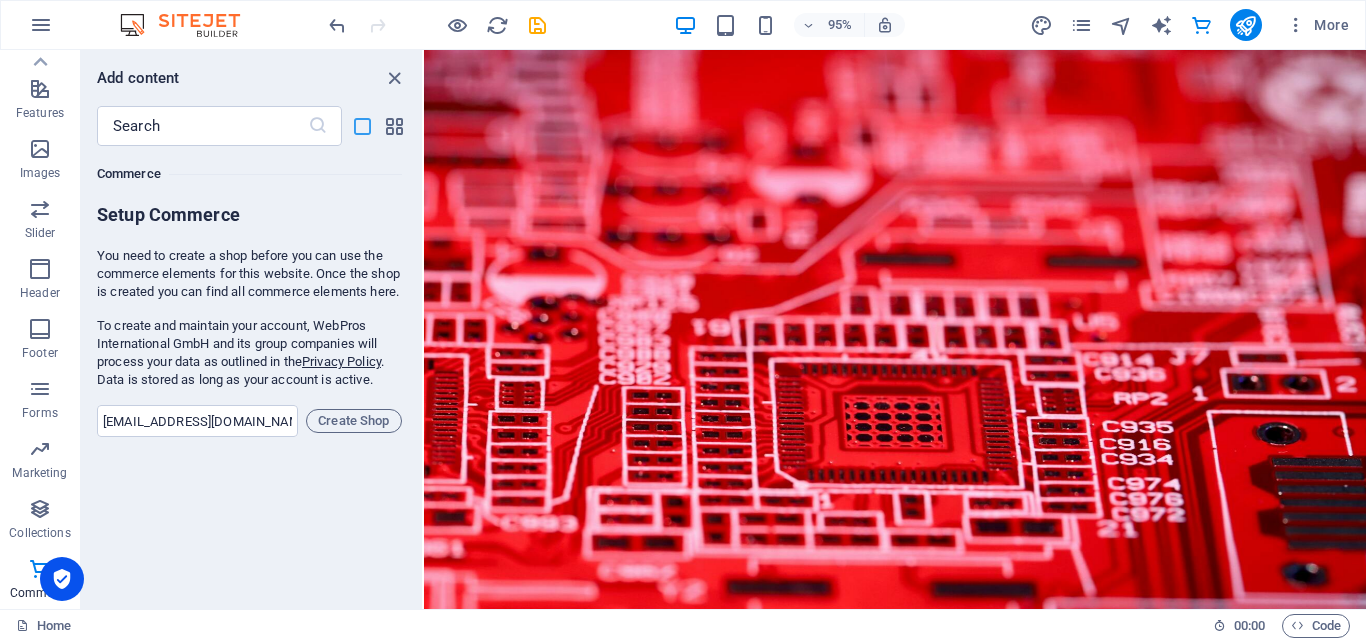 click at bounding box center [362, 126] 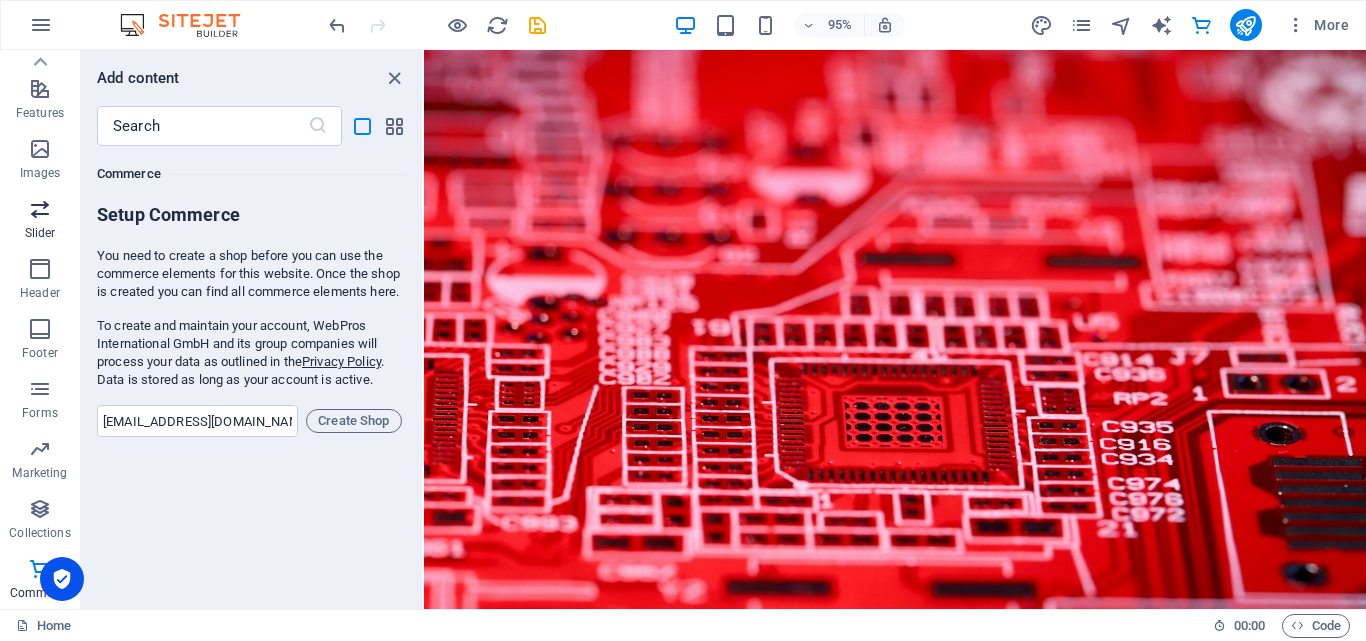 click at bounding box center (40, 209) 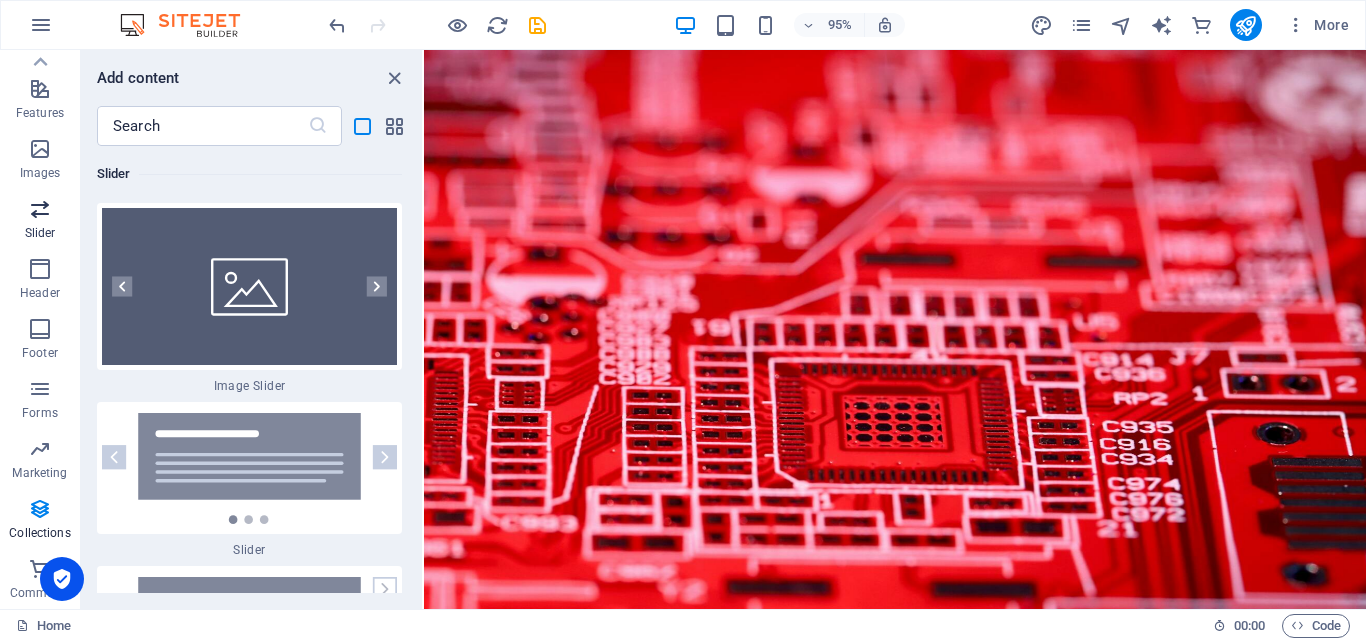 scroll, scrollTop: 26354, scrollLeft: 0, axis: vertical 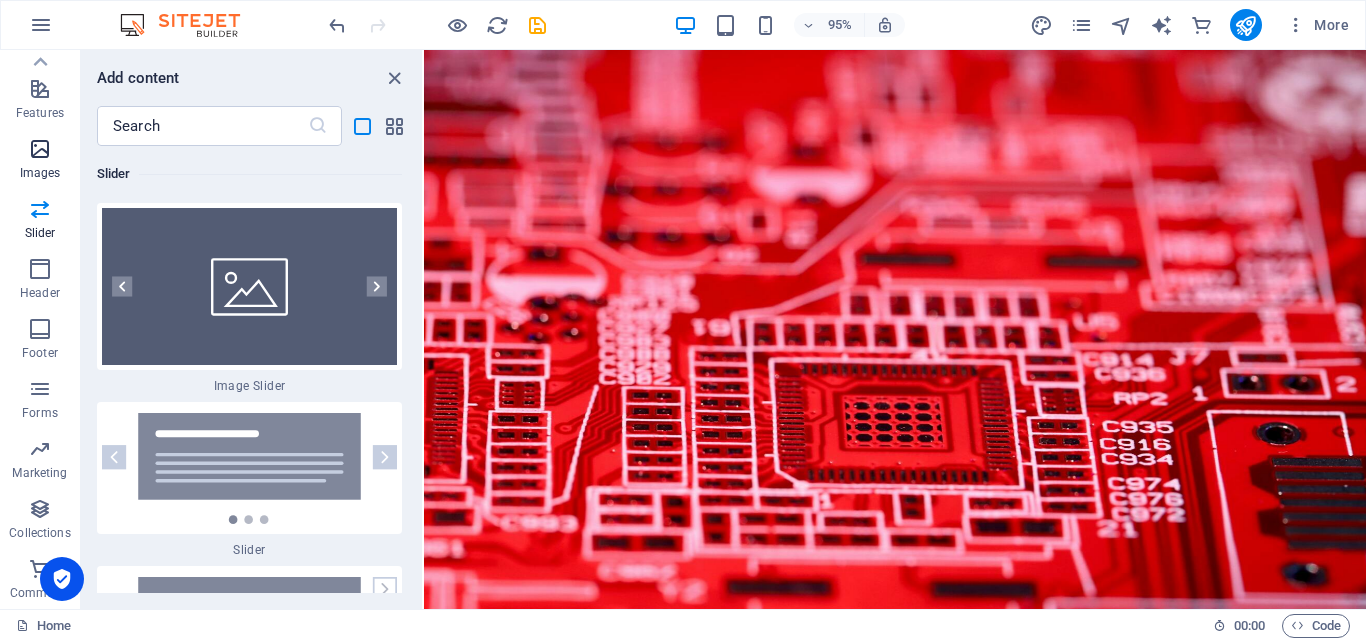 click on "Images" at bounding box center [40, 161] 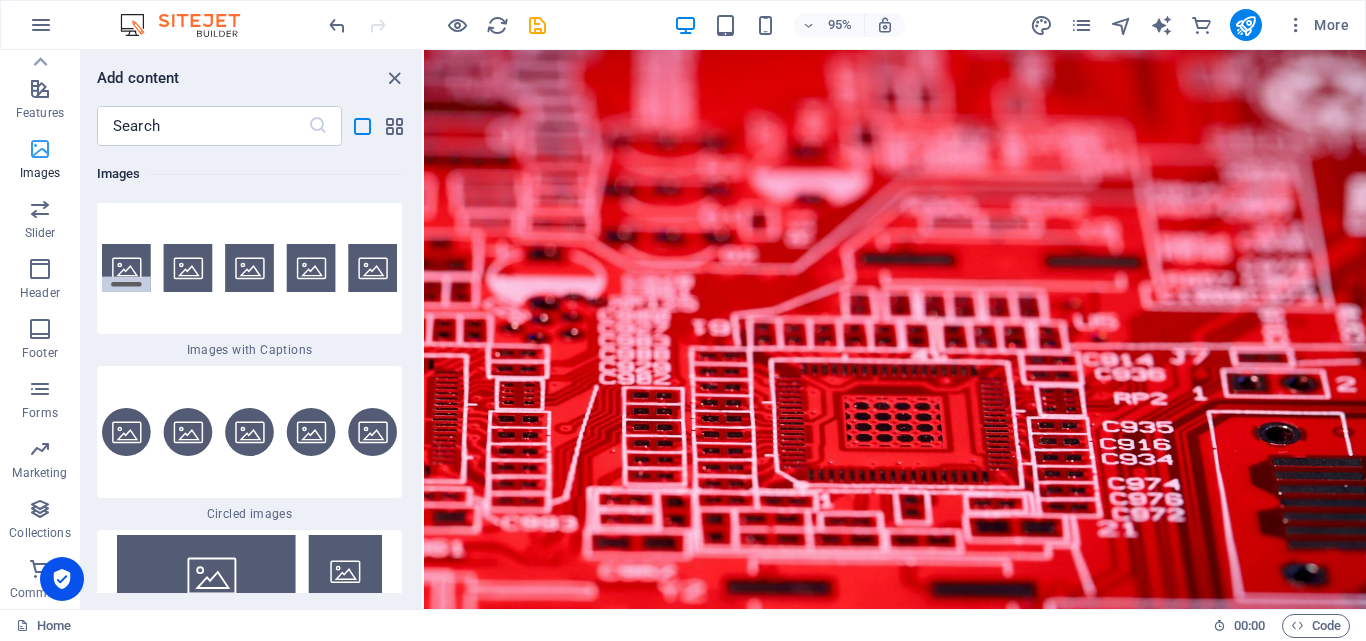 scroll, scrollTop: 23889, scrollLeft: 0, axis: vertical 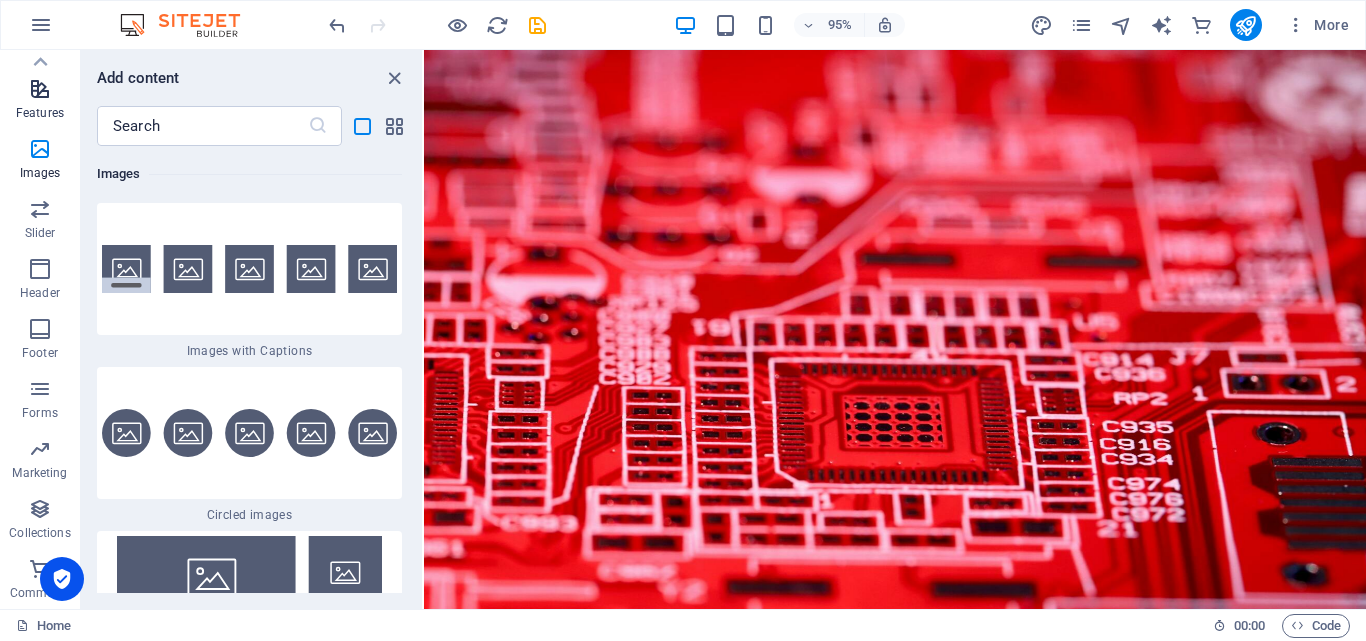 click on "Features" at bounding box center [40, 113] 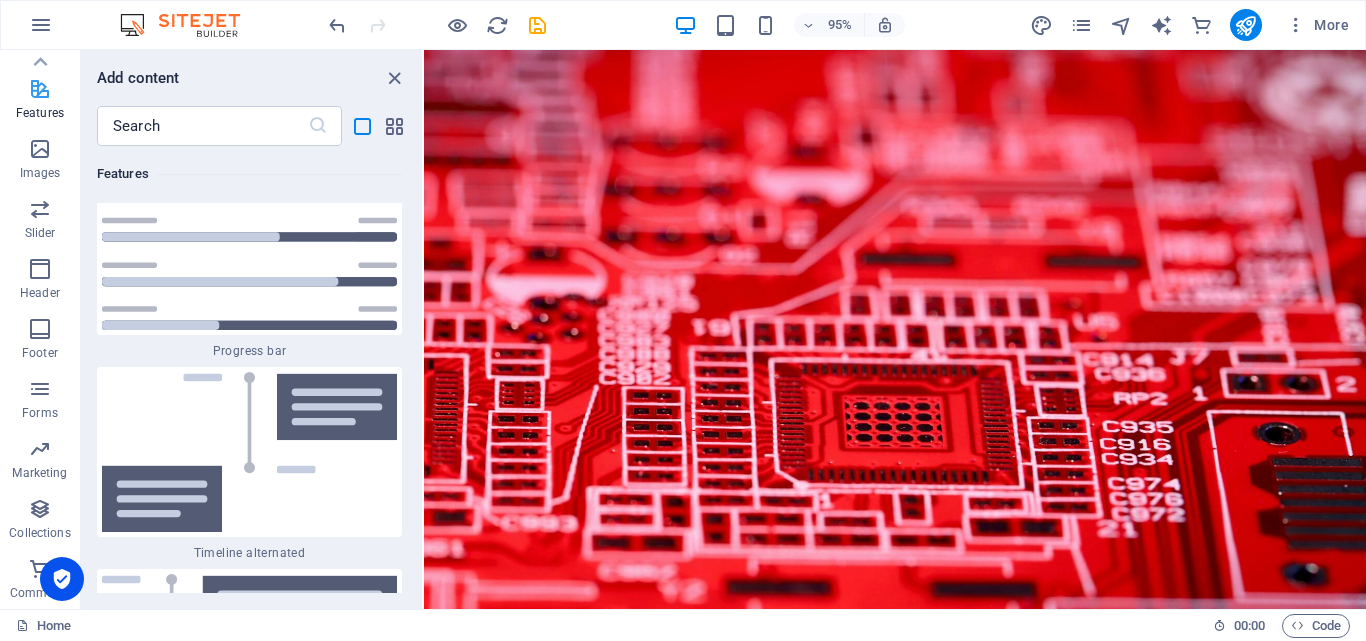scroll, scrollTop: 18998, scrollLeft: 0, axis: vertical 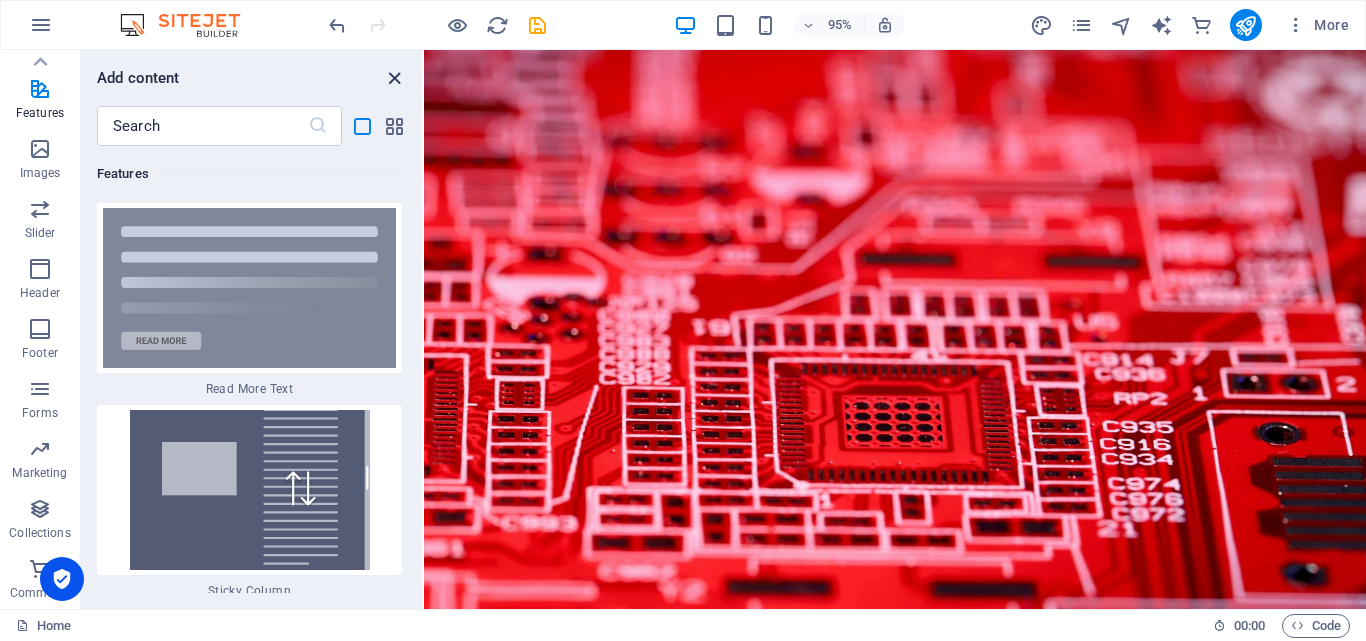 click at bounding box center (394, 78) 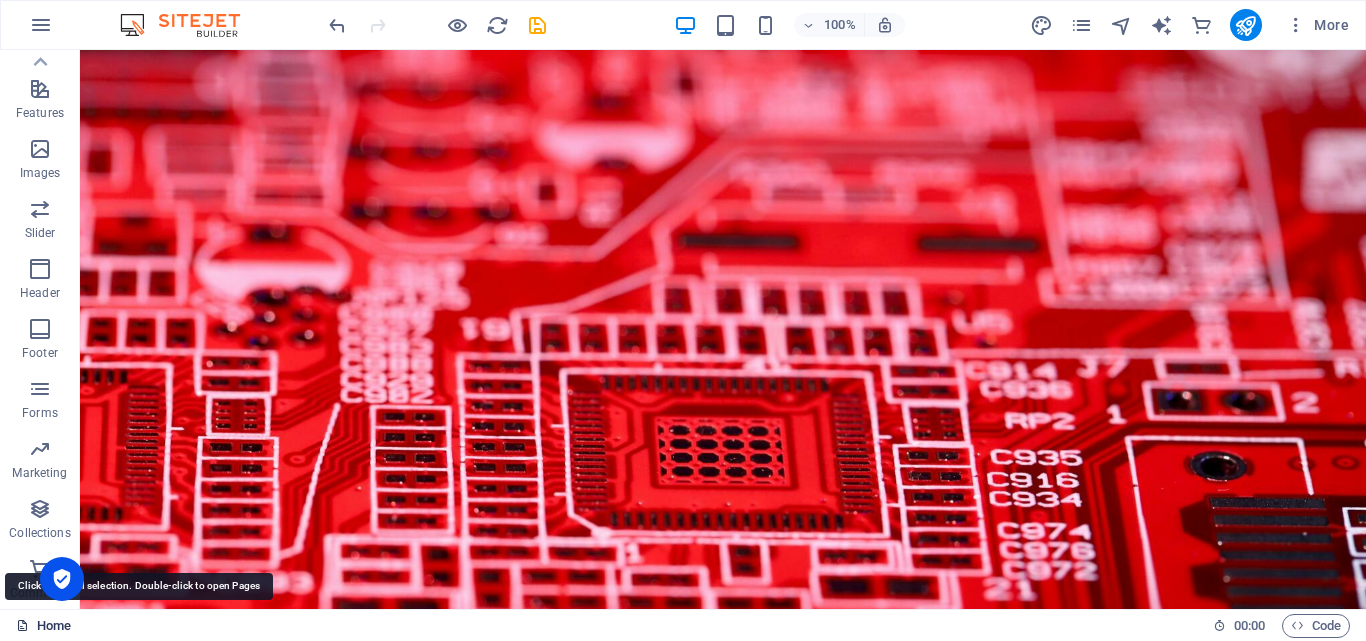 click on "Home" at bounding box center [43, 626] 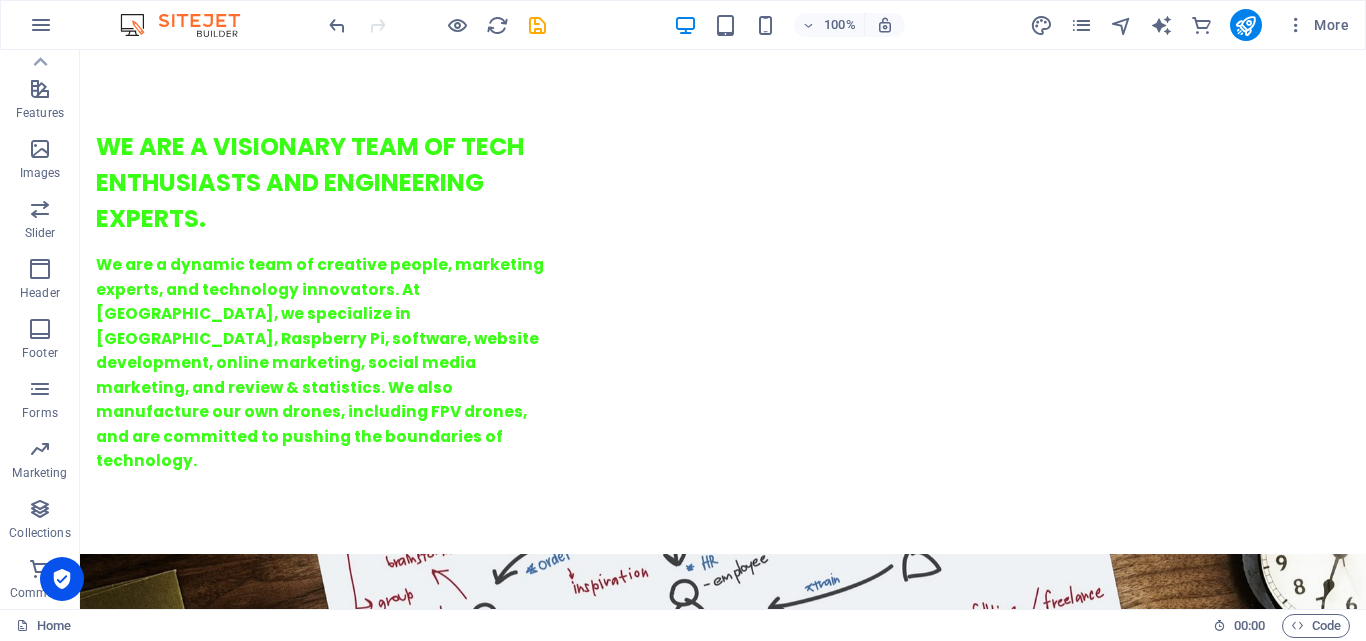 scroll, scrollTop: 1442, scrollLeft: 0, axis: vertical 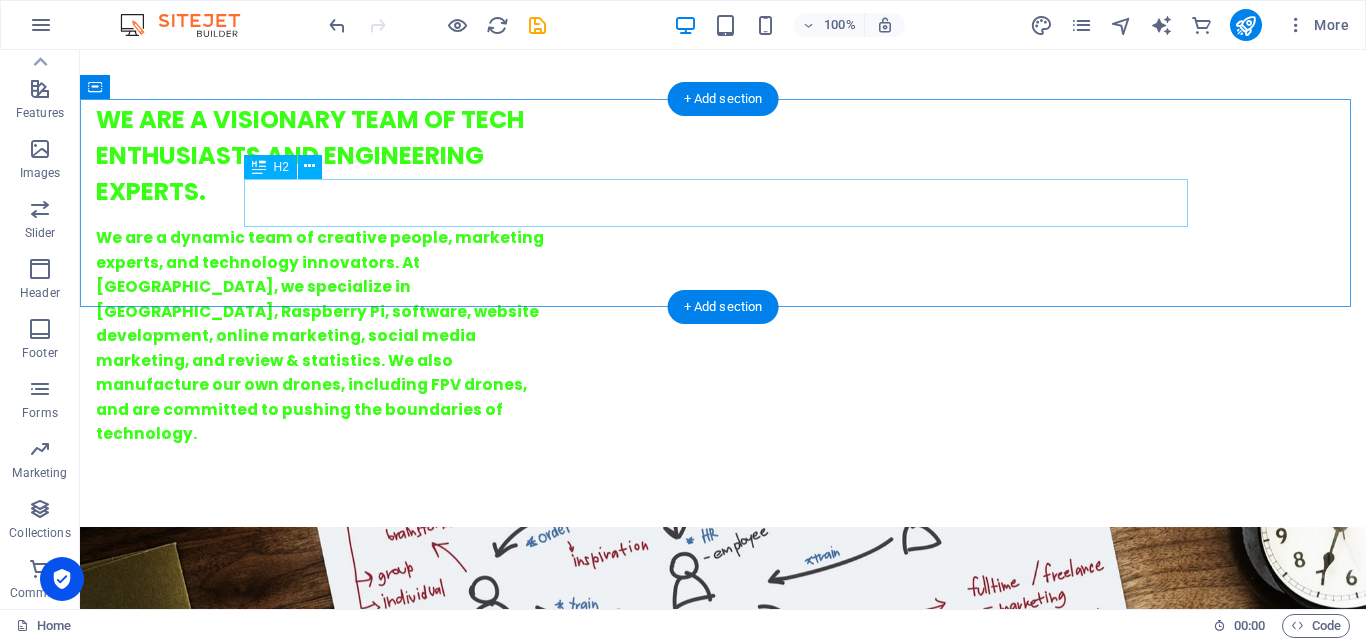 click on "O ur Projects" at bounding box center (723, 2946) 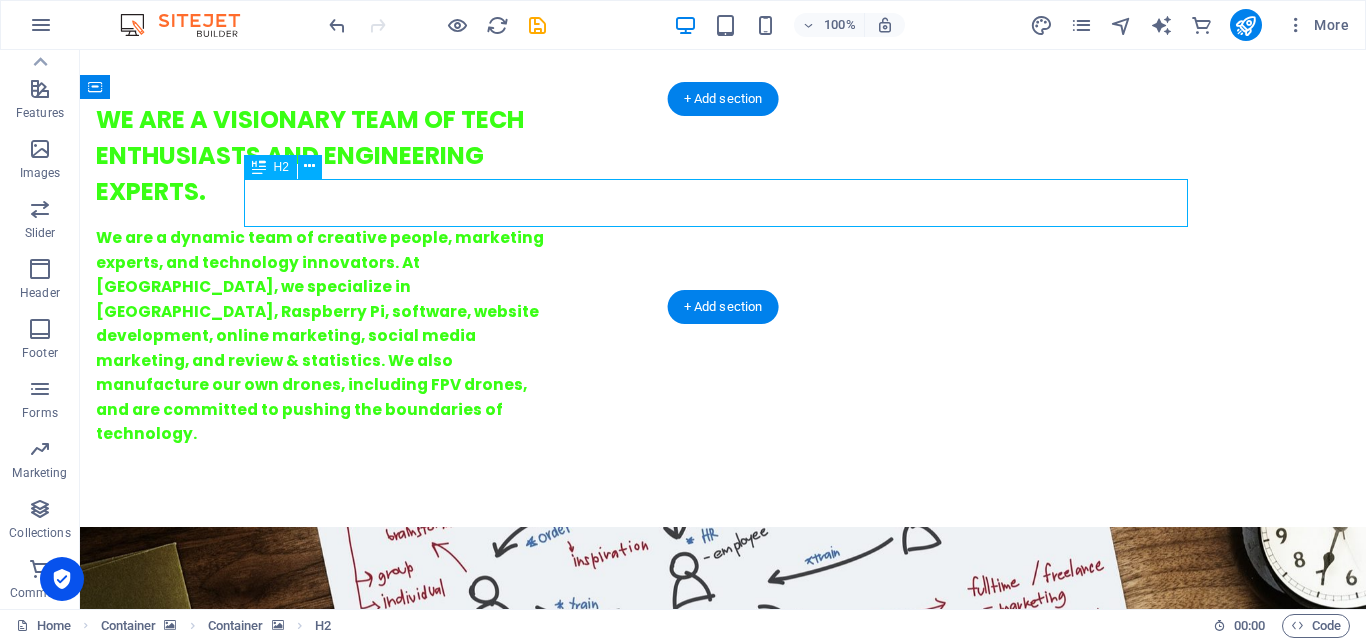 click on "O ur Projects" at bounding box center [723, 2946] 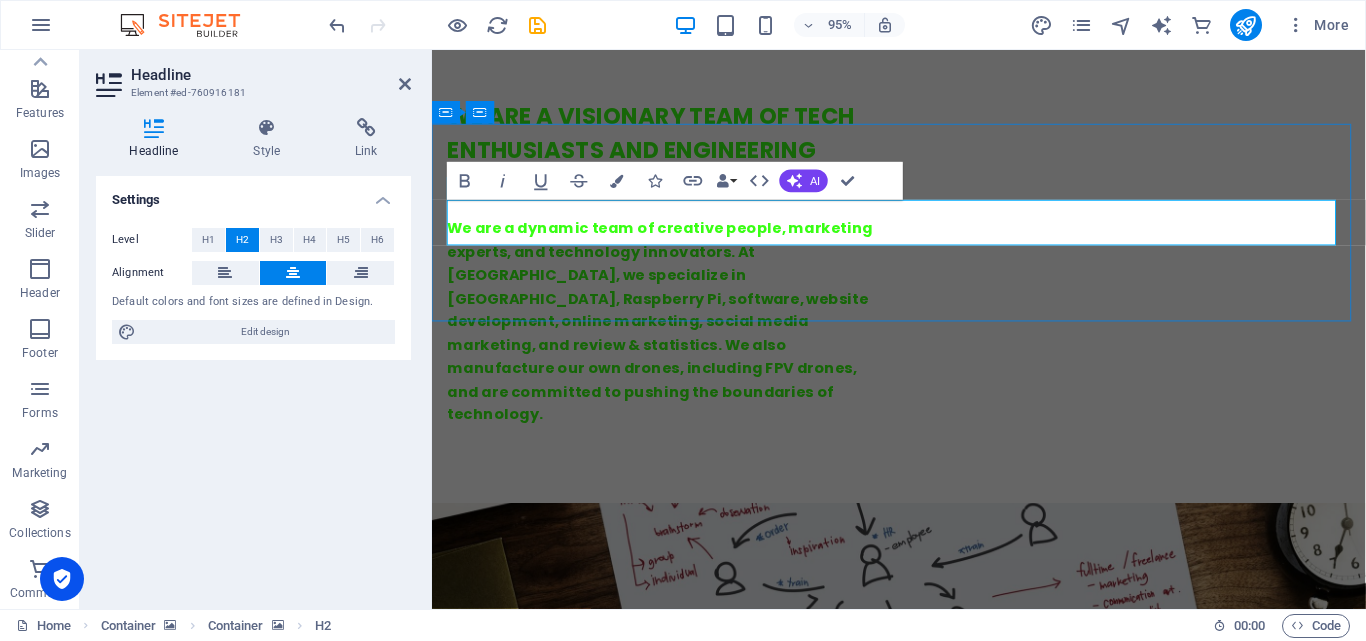 click on "O ur Projects" at bounding box center (924, 2946) 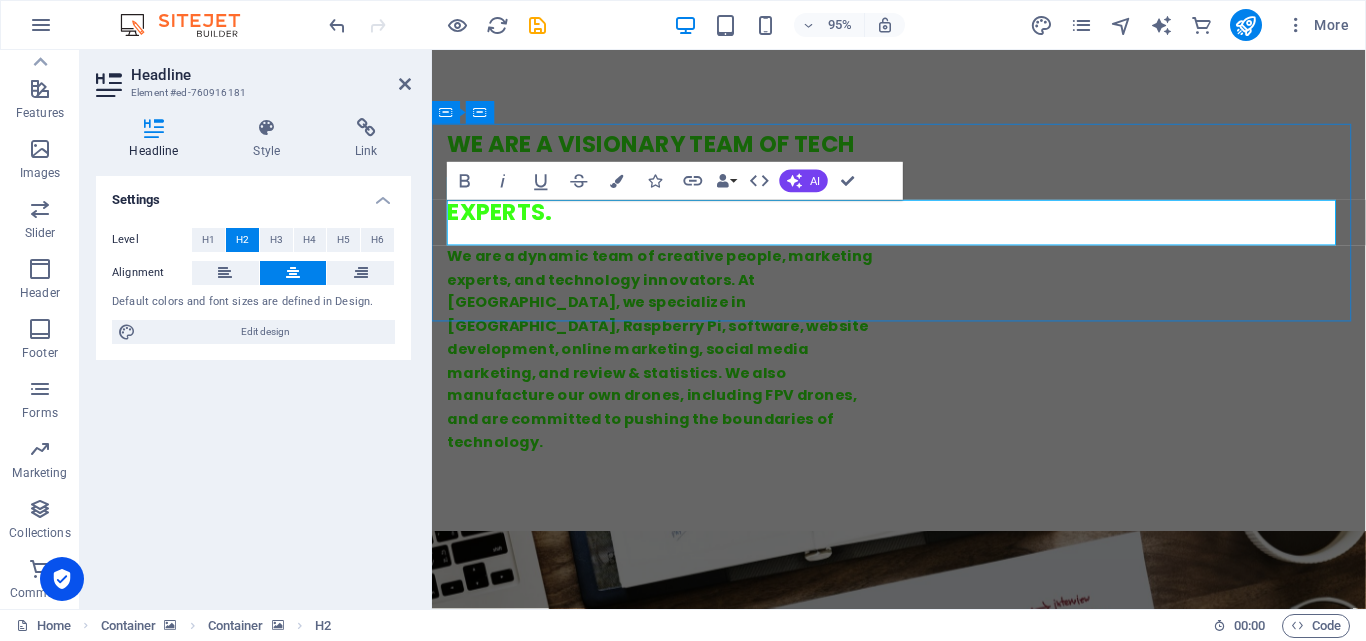 type 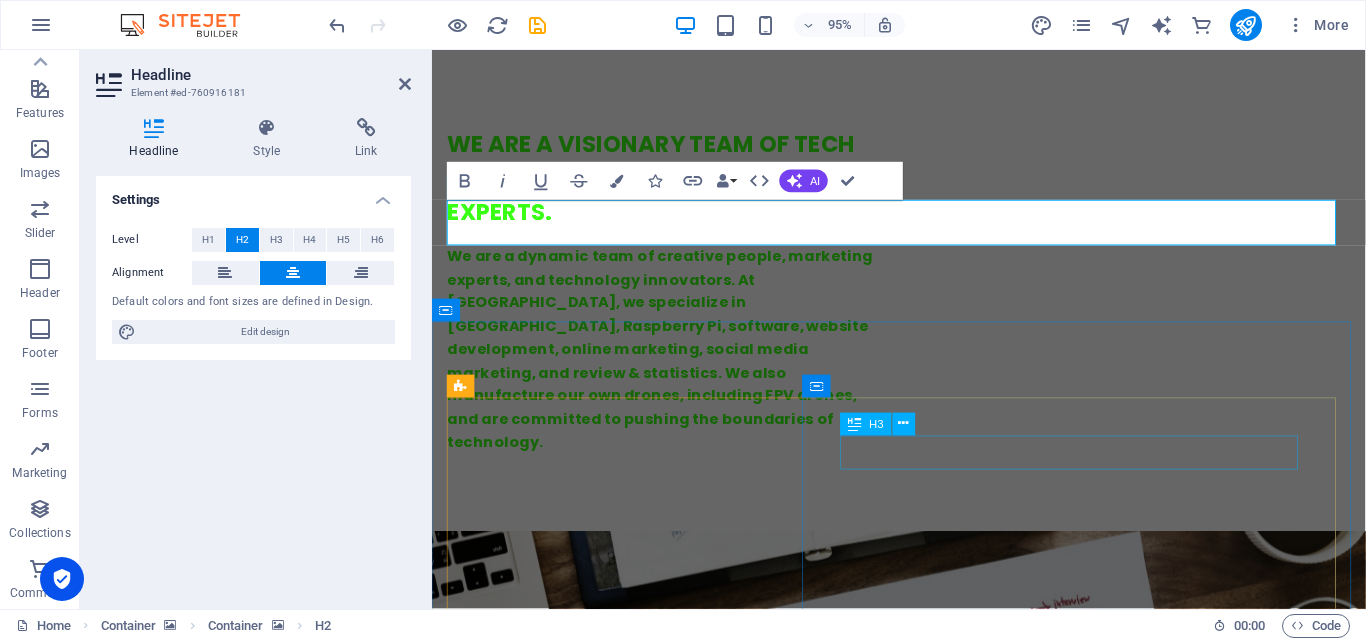 click on "L ora iot based irrigation system" at bounding box center [924, 5690] 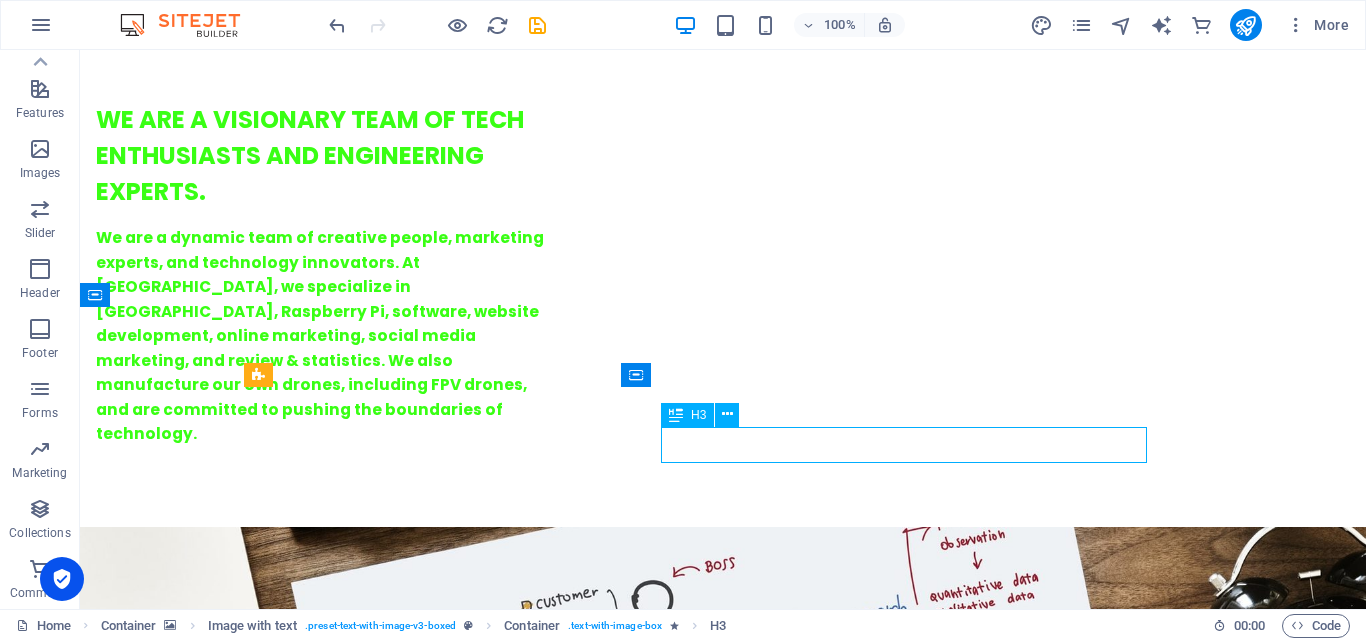 click on "L ora iot based irrigation system" at bounding box center (723, 5677) 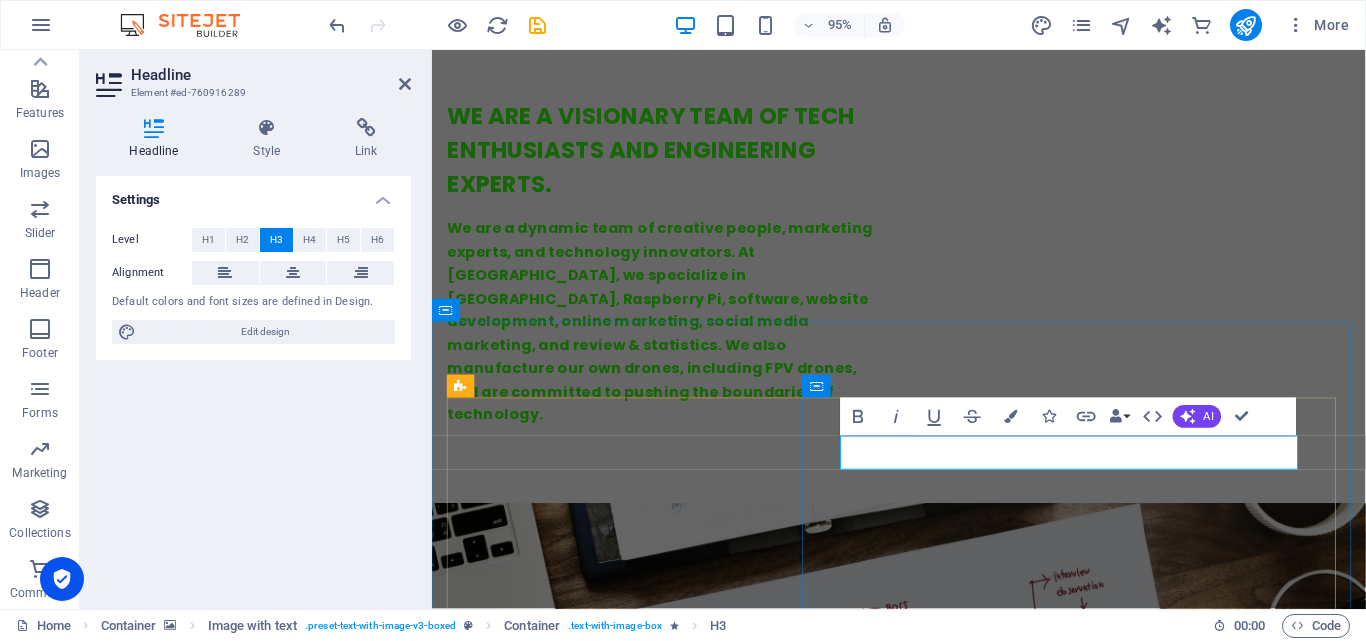 click on "ora iot based irrigation system" at bounding box center (716, 5676) 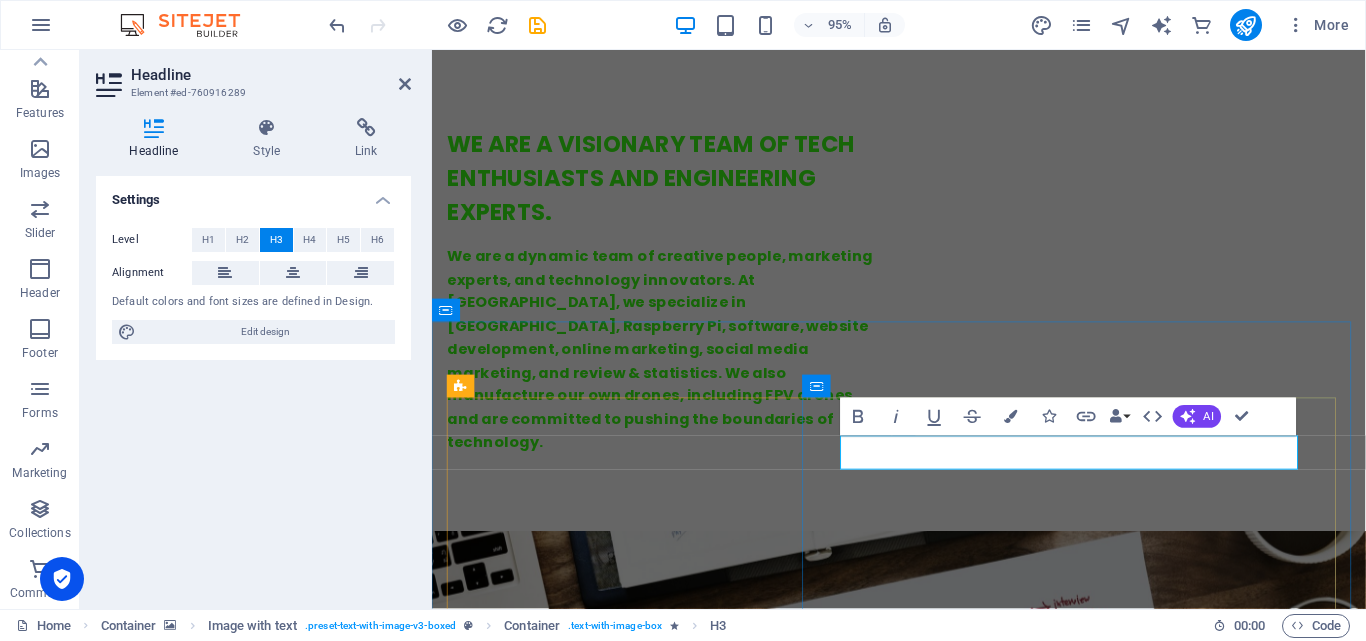 type 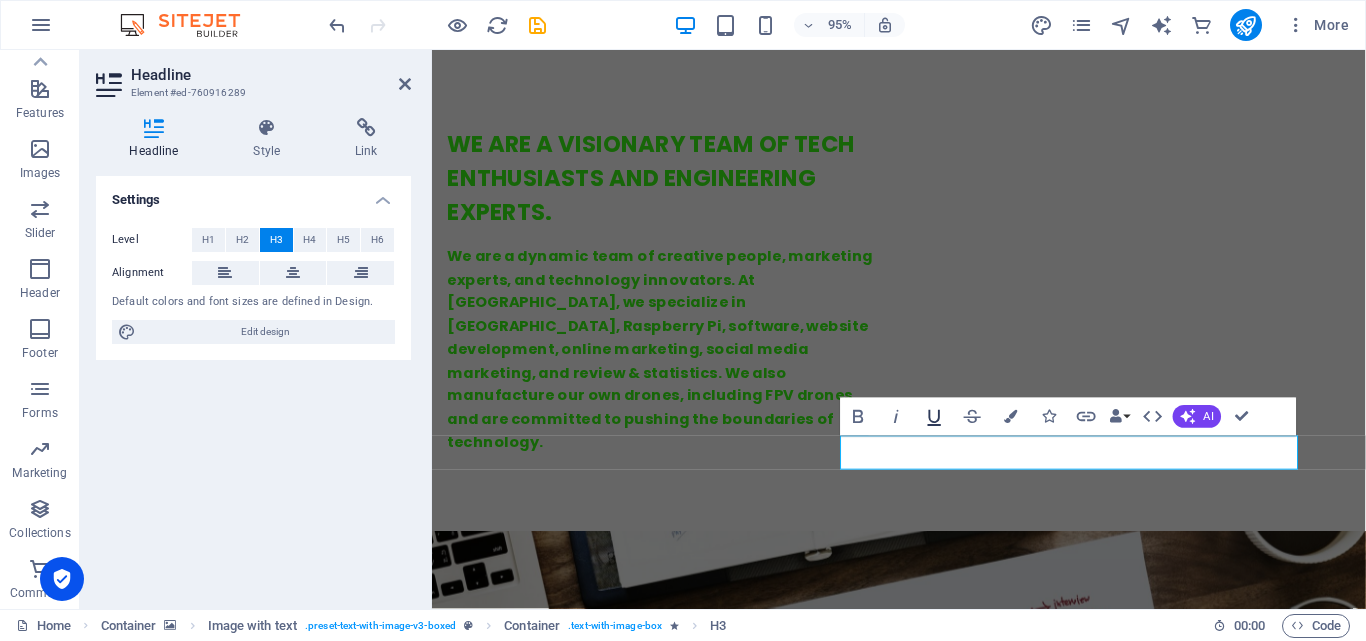 click 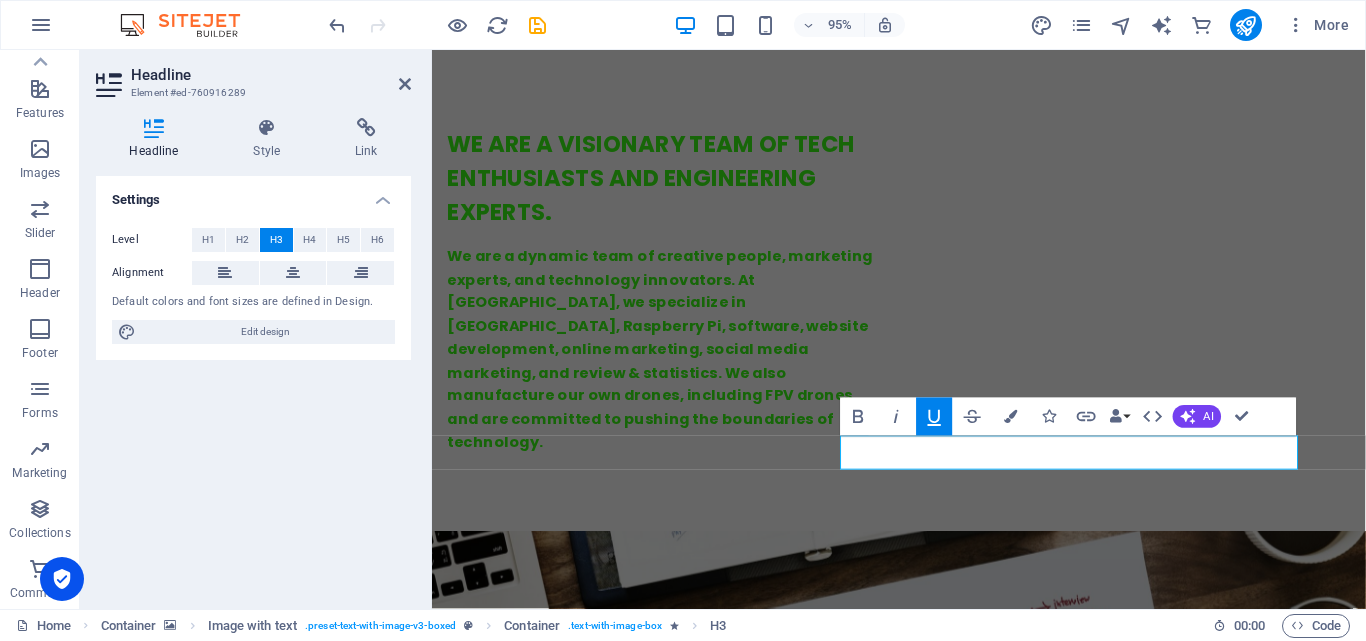 click 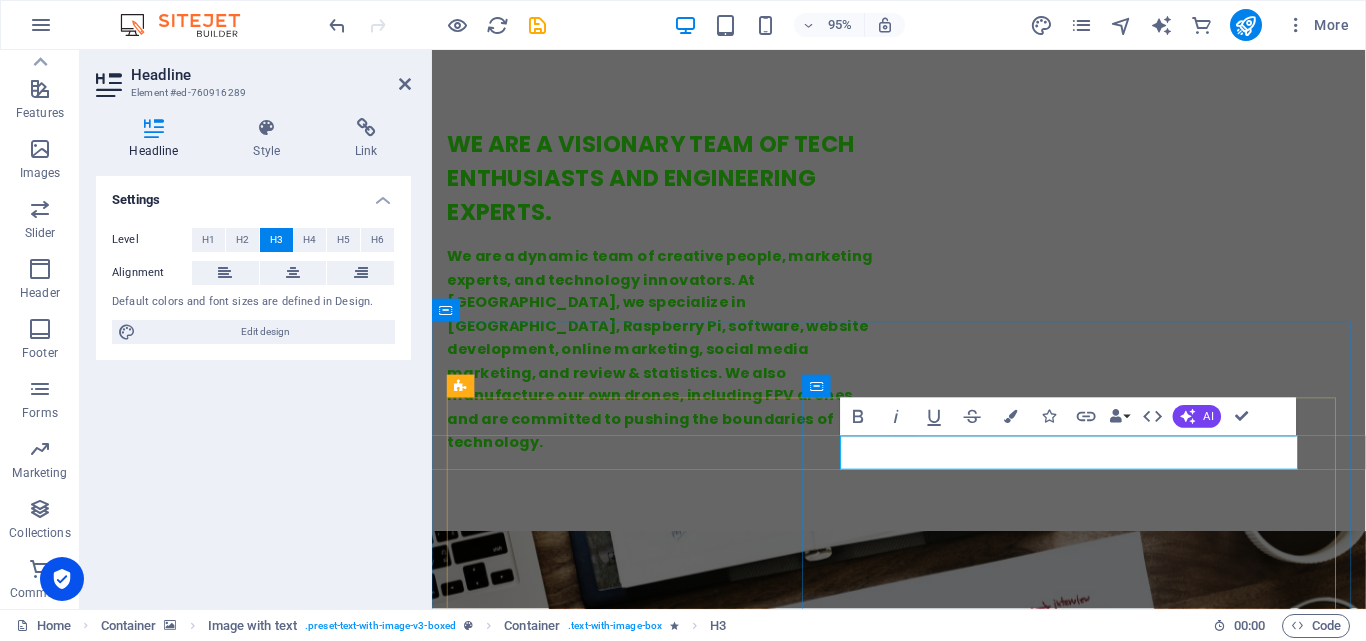 drag, startPoint x: 962, startPoint y: 471, endPoint x: 881, endPoint y: 468, distance: 81.055534 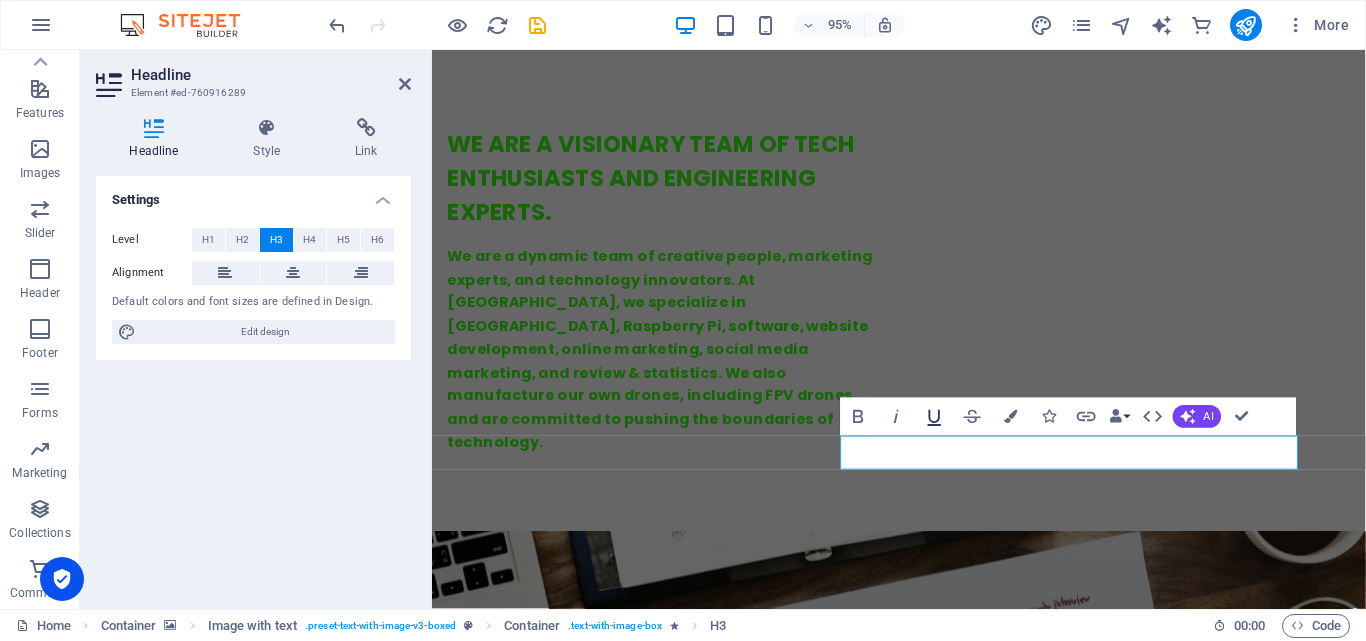 click 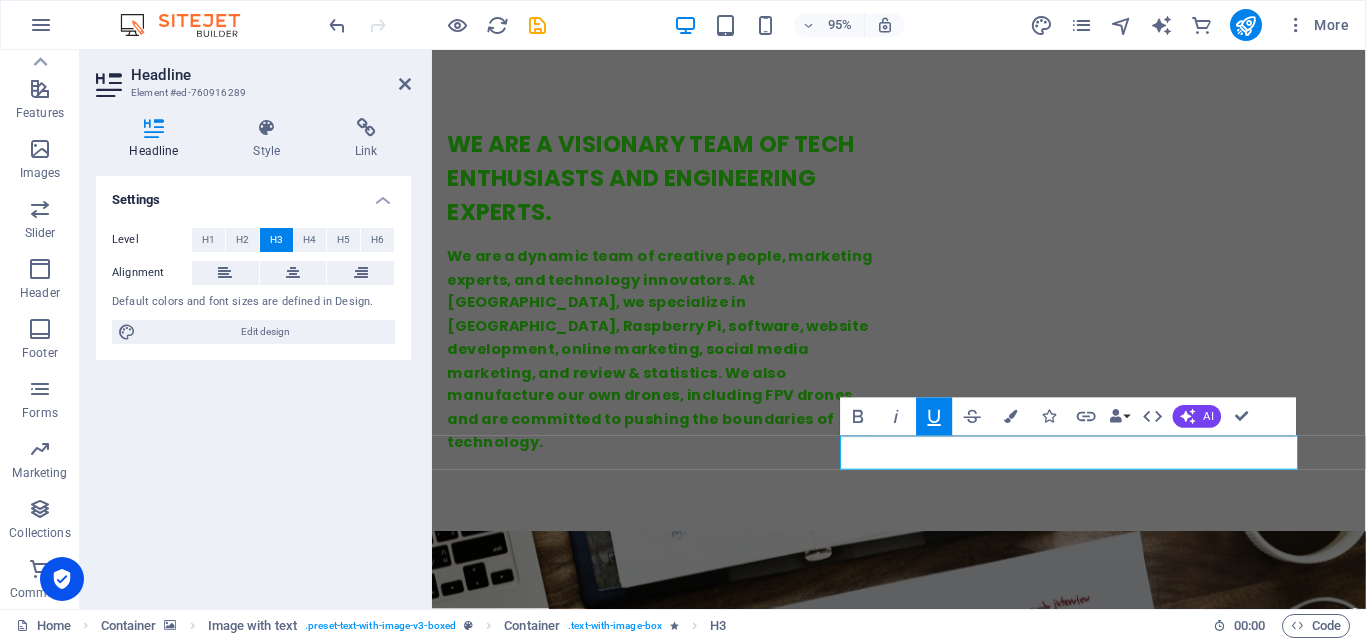 click 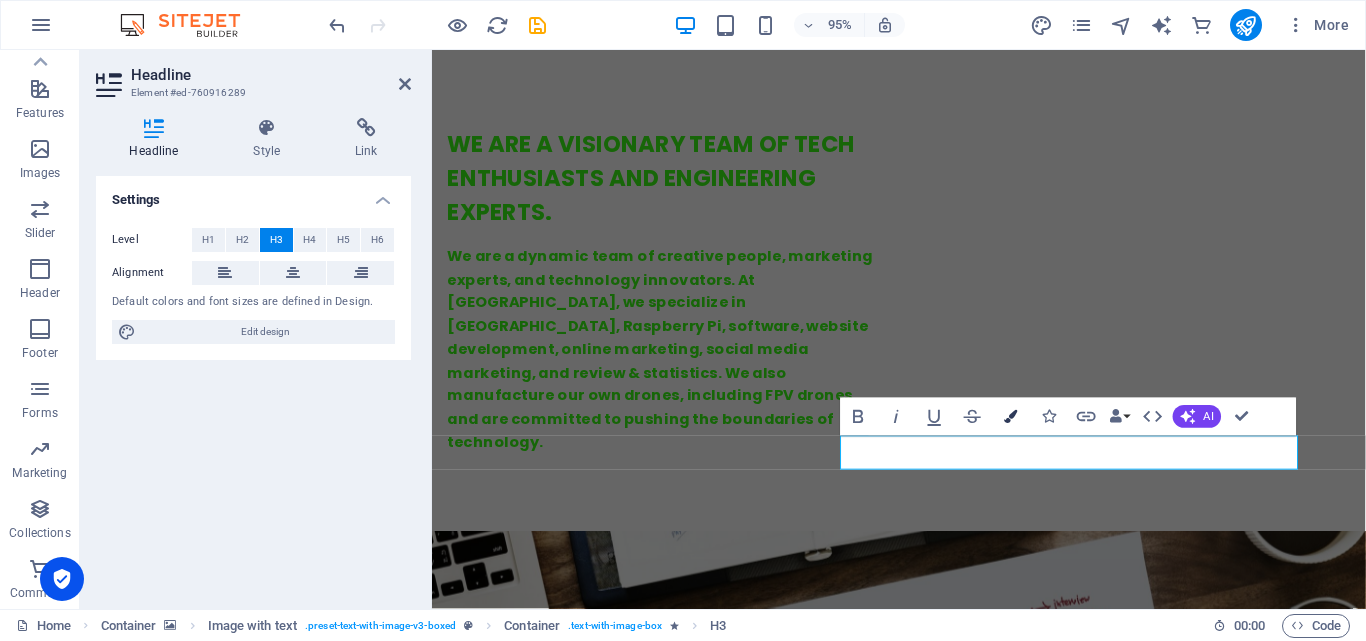 click at bounding box center (1010, 416) 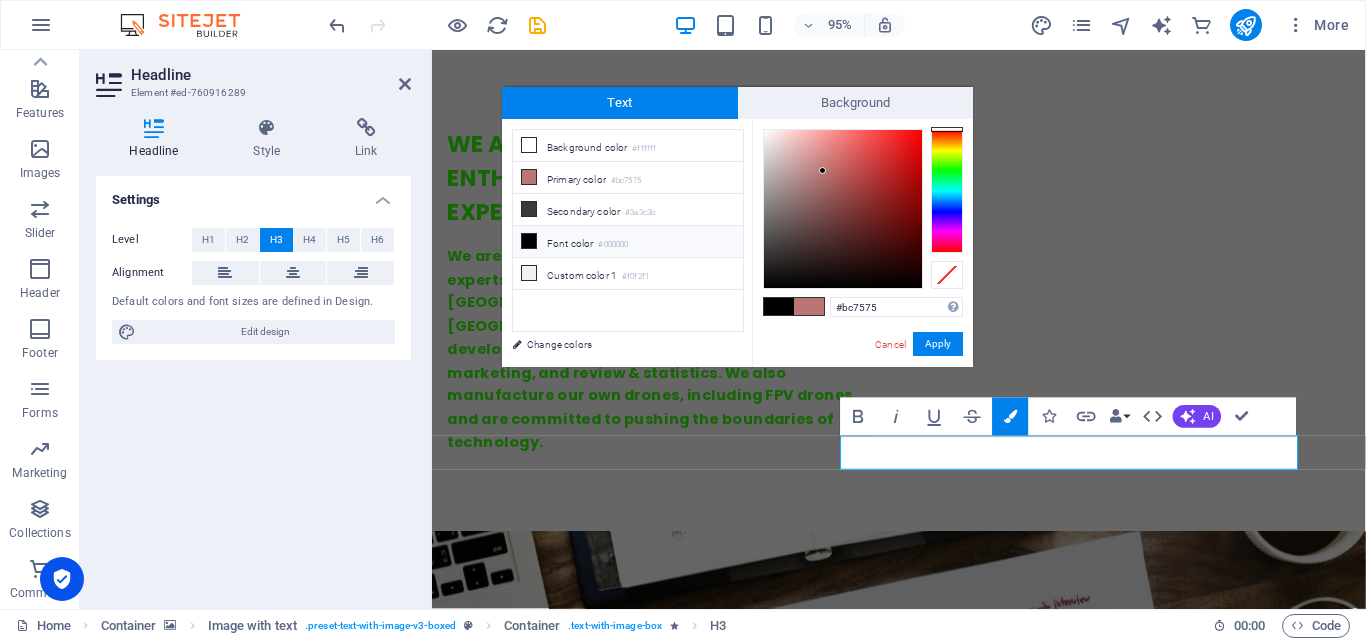 click at bounding box center (529, 241) 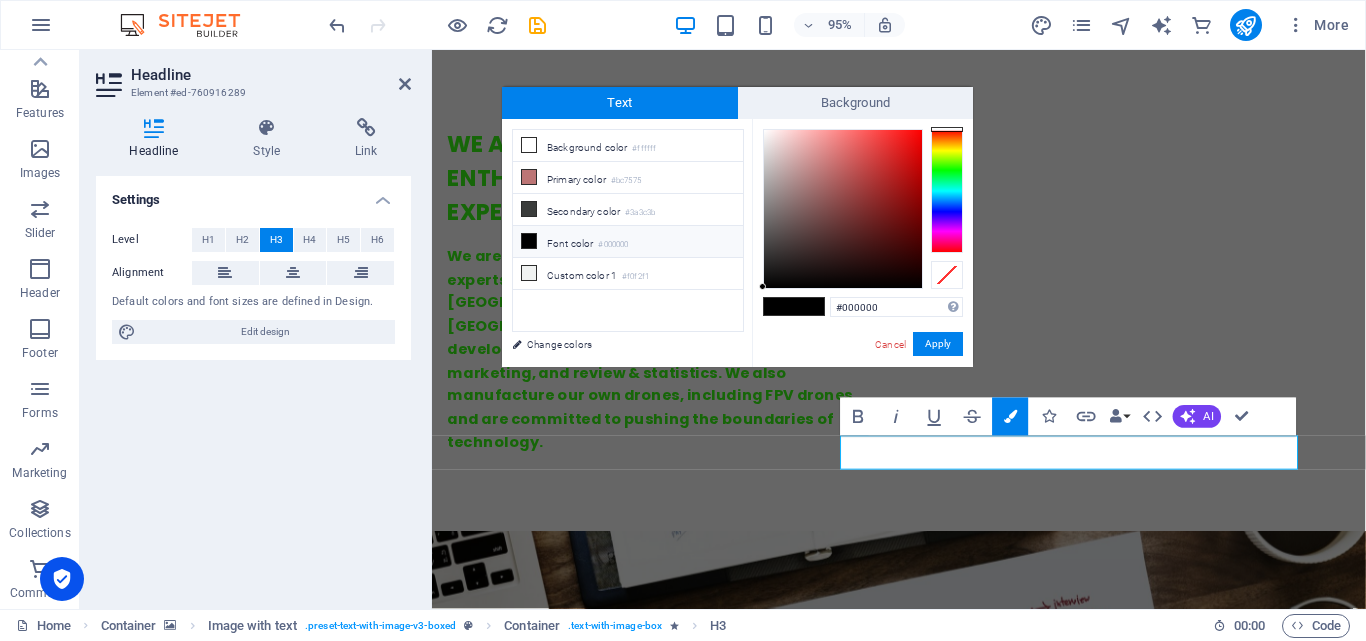 click at bounding box center [529, 241] 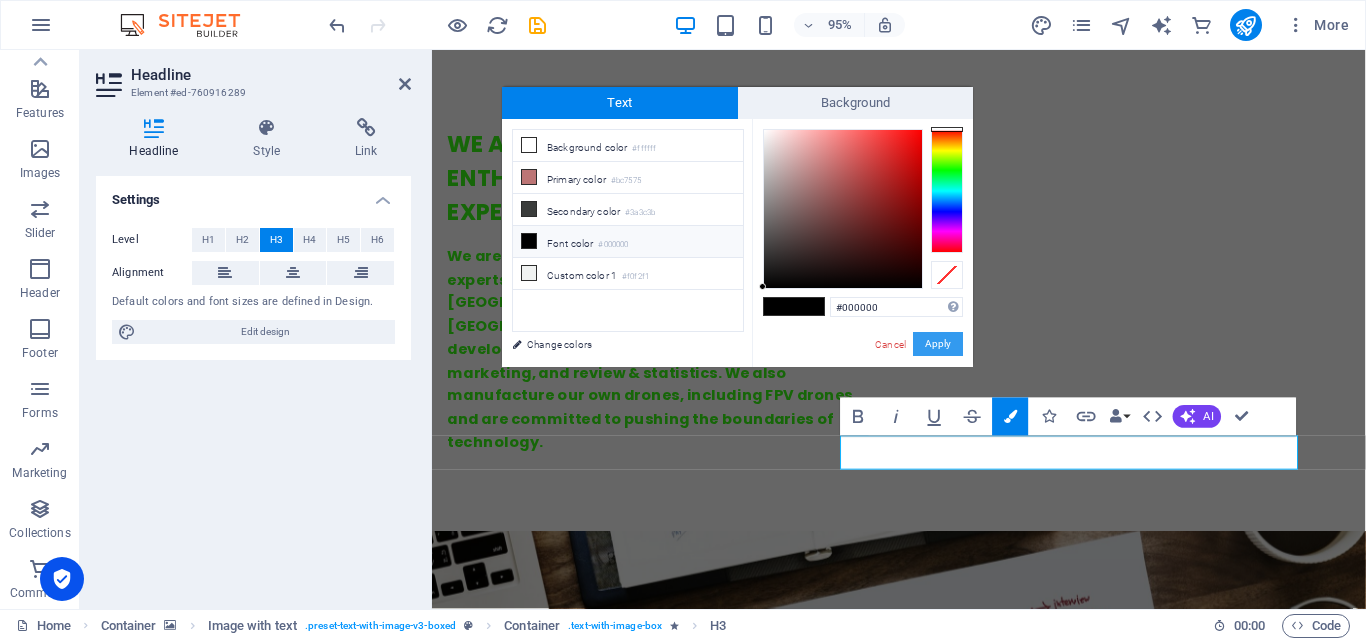 click on "Apply" at bounding box center (938, 344) 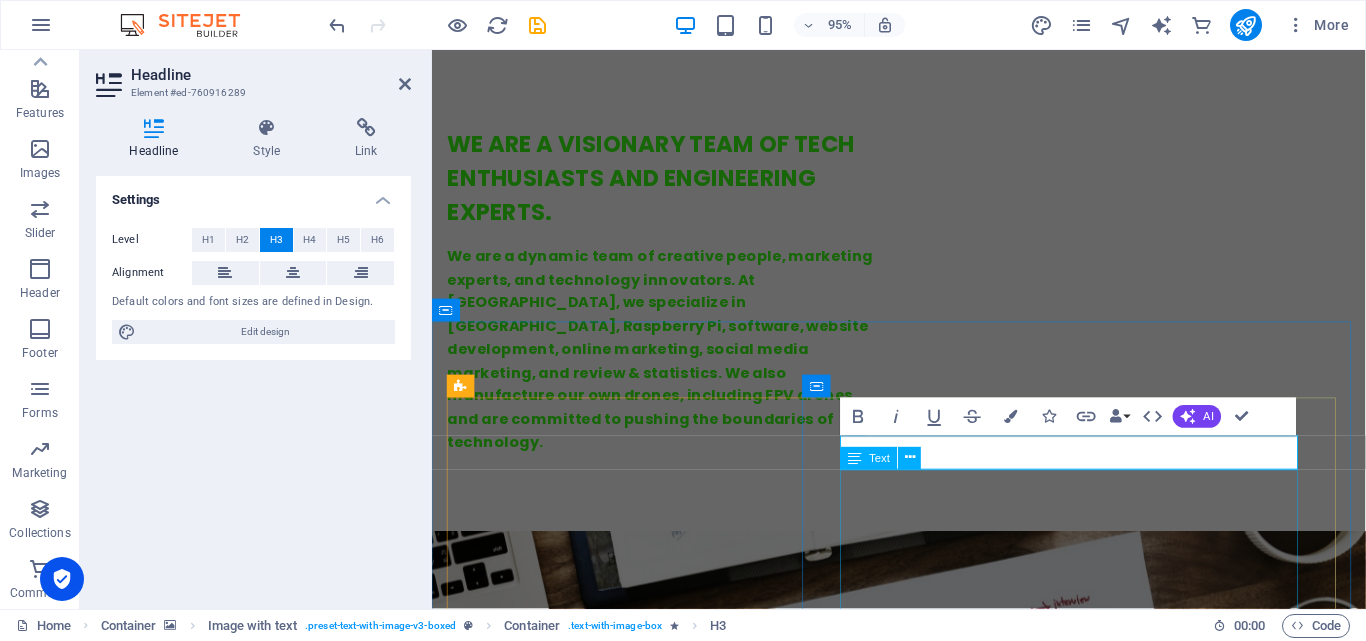 click on "Our LoRa-based smart irrigation system ensures efficient water management by leveraging ESP8266 for connectivity and automation. One board features a 1.3-inch OLED display and LoRa 02 for real-time data visualization, while the other integrates LoRa 02, ESP8266, DHT11, LDR, and a 2-channel relay to monitor environmental conditions and control irrigation. The system intelligently optimizes water usage based on sensor readings, ensuring sustainability and precision in irrigation." at bounding box center (924, 5818) 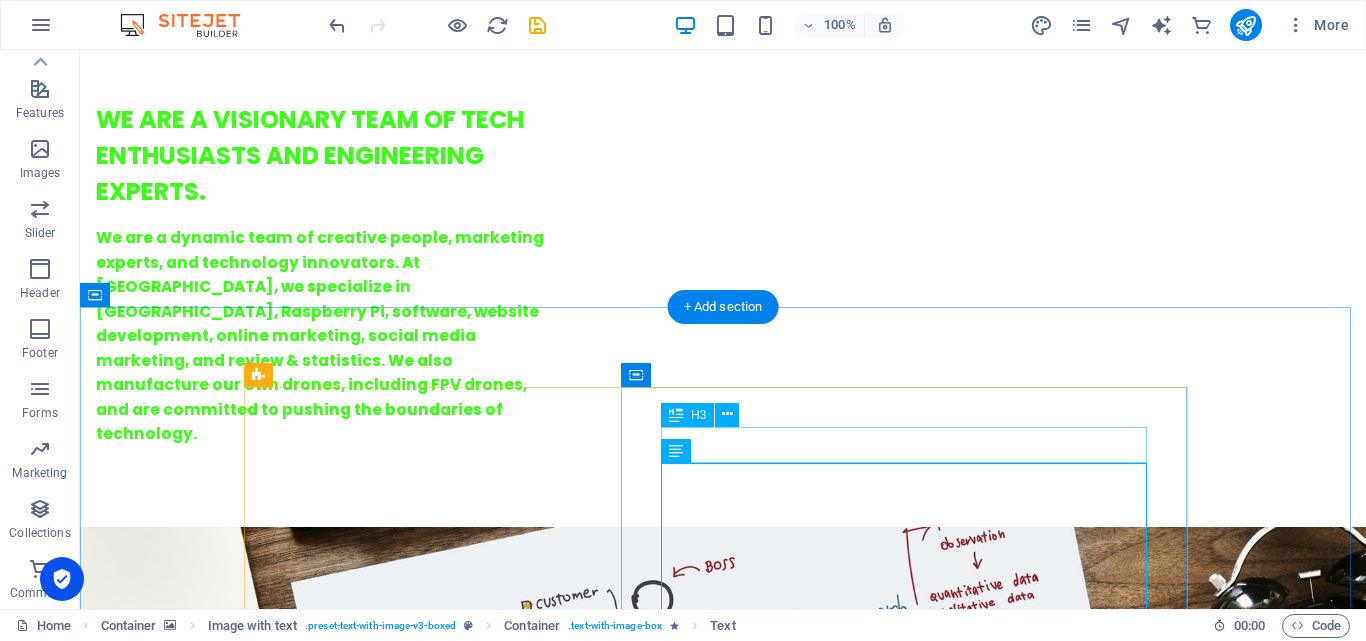 click on "D rone" at bounding box center [723, 5677] 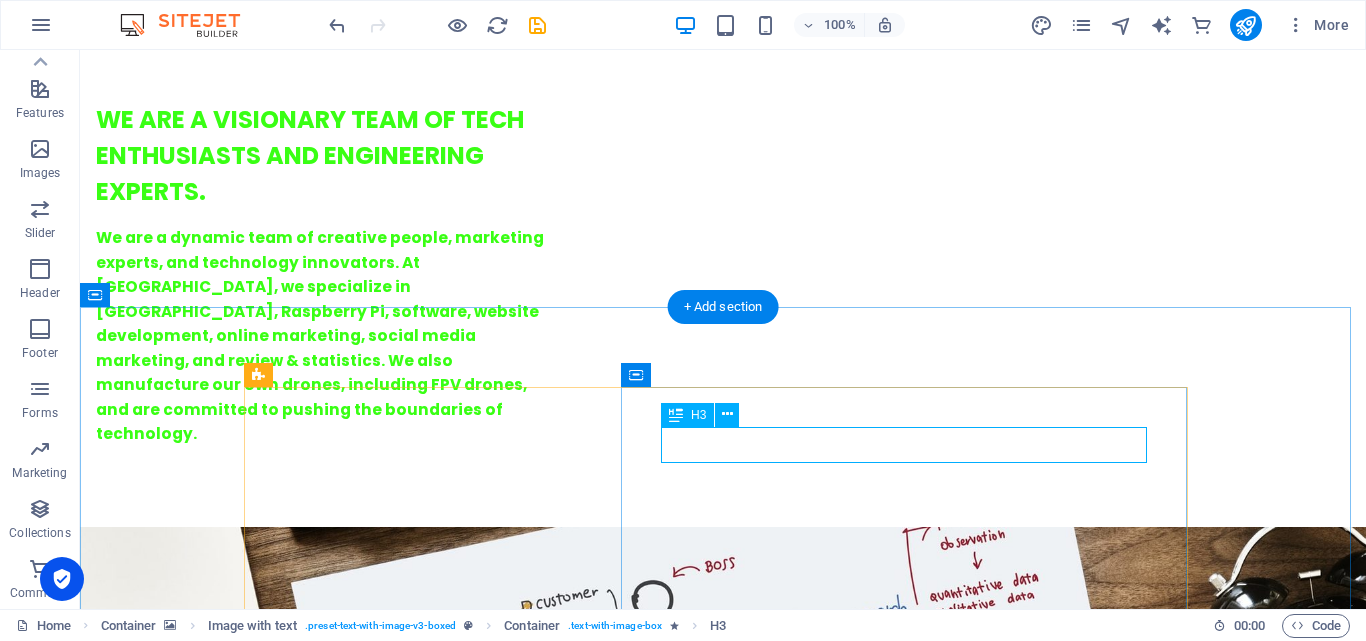 click on "D rone" at bounding box center [723, 5677] 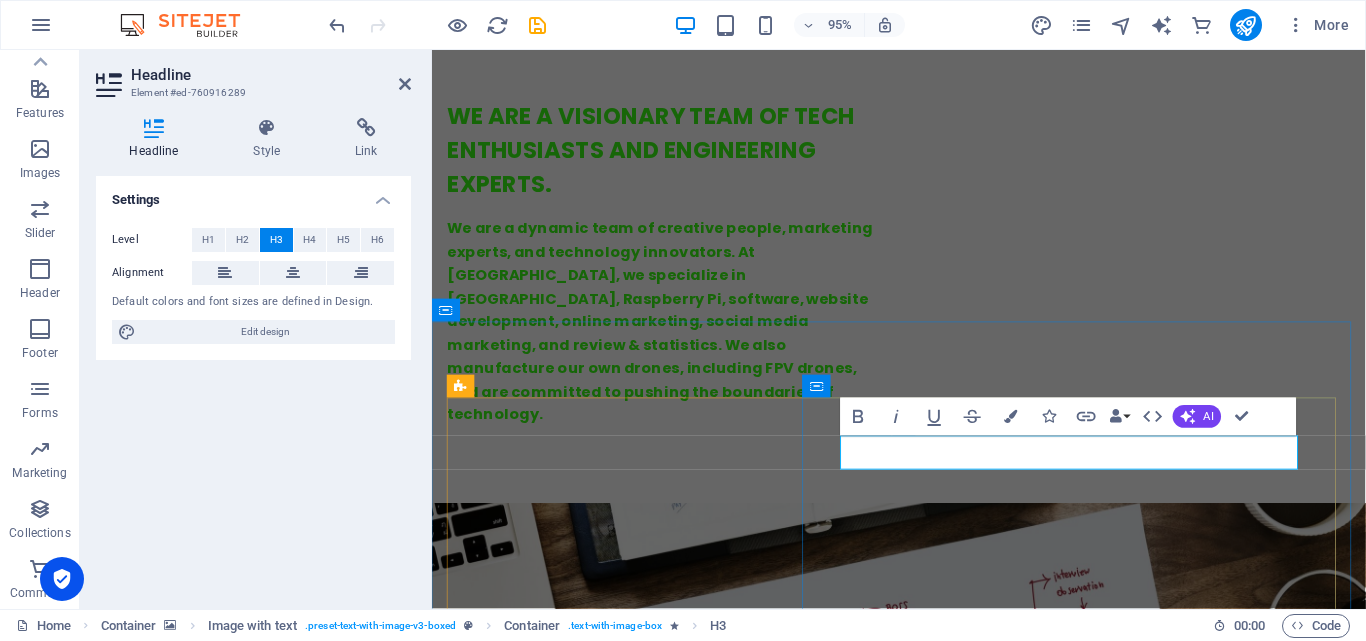 click on "D rone" at bounding box center [605, 5676] 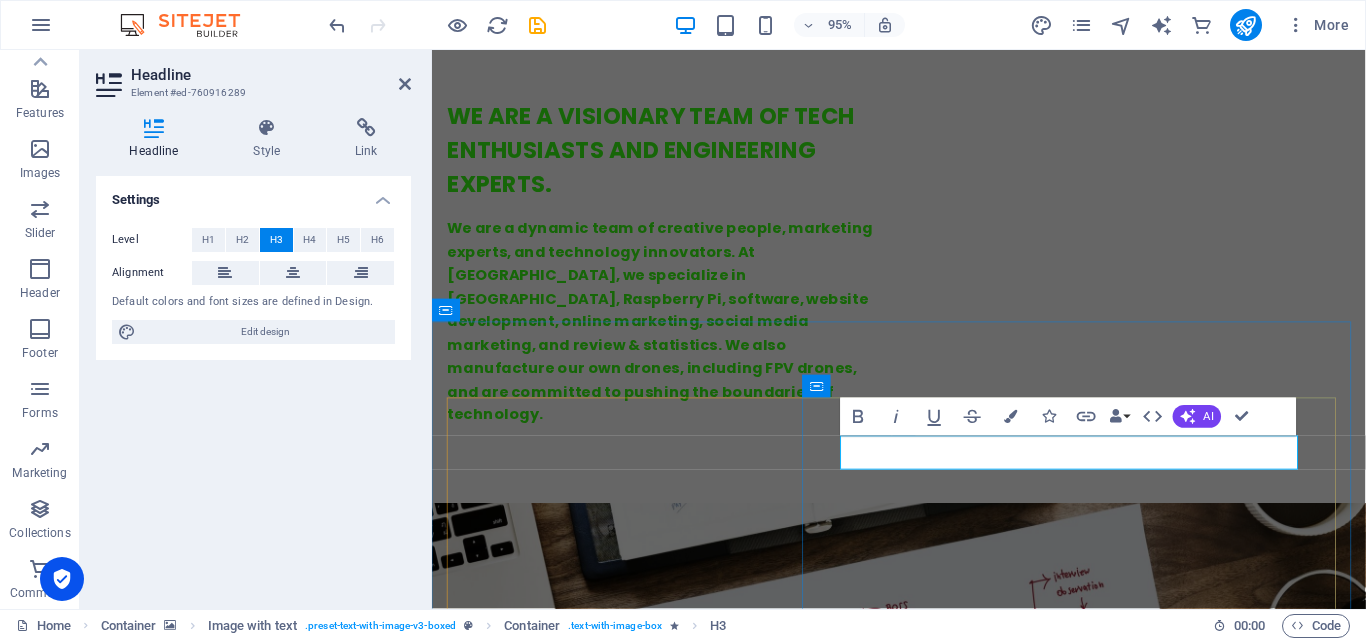 click on "D rone" at bounding box center [605, 5676] 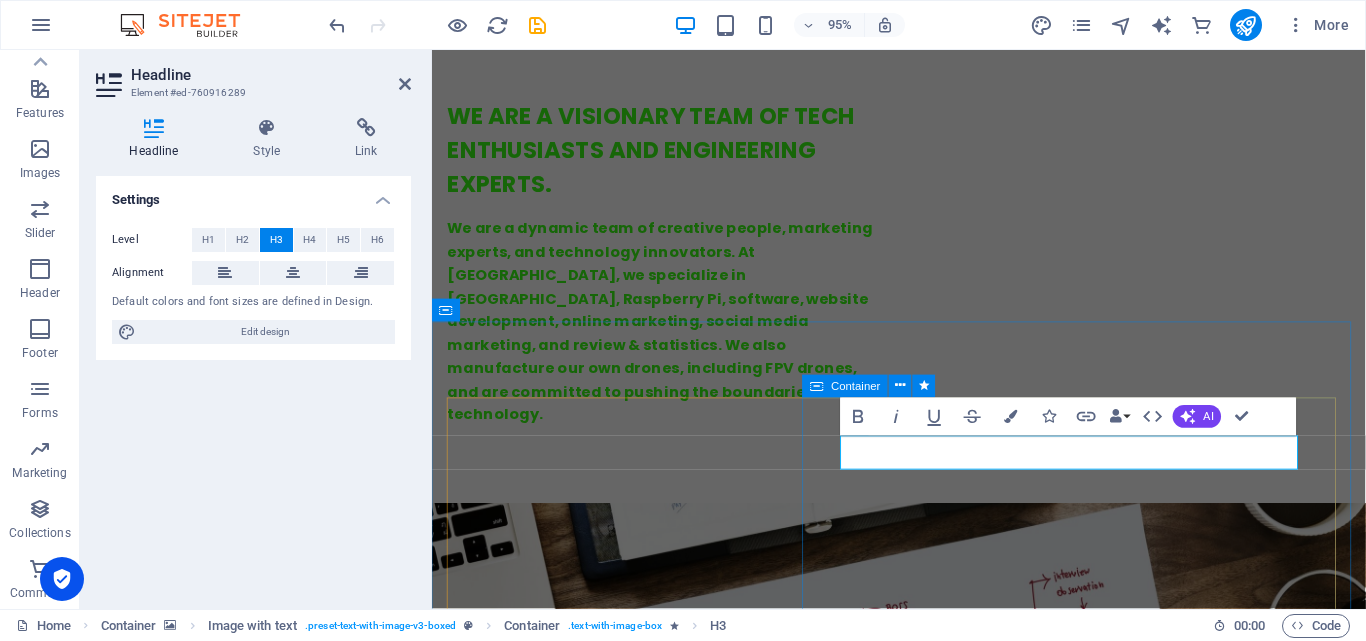 click on "D rone Our LoRa-based smart irrigation system ensures efficient water management by leveraging ESP8266 for connectivity and automation. One board features a 1.3-inch OLED display and LoRa 02 for real-time data visualization, while the other integrates LoRa 02, ESP8266, DHT11, LDR, and a 2-channel relay to monitor environmental conditions and control irrigation. The system intelligently optimizes water usage based on sensor readings, ensuring sustainability and precision in irrigation." at bounding box center (924, 5787) 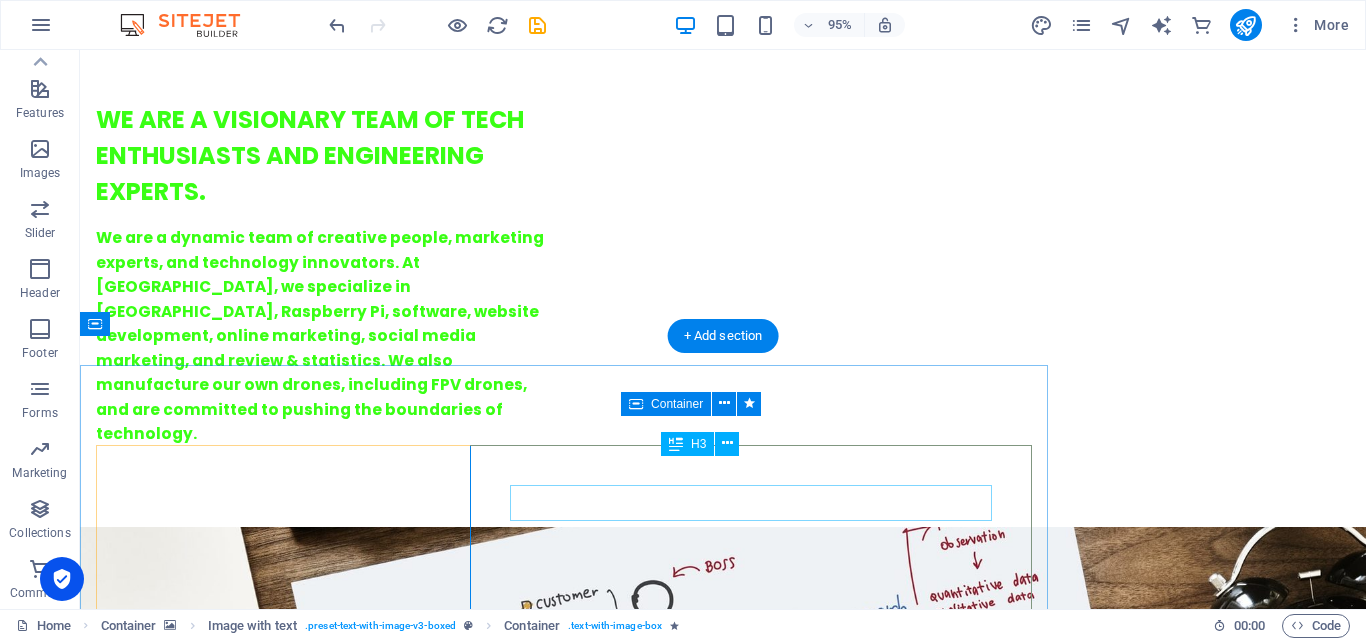 scroll, scrollTop: 1413, scrollLeft: 0, axis: vertical 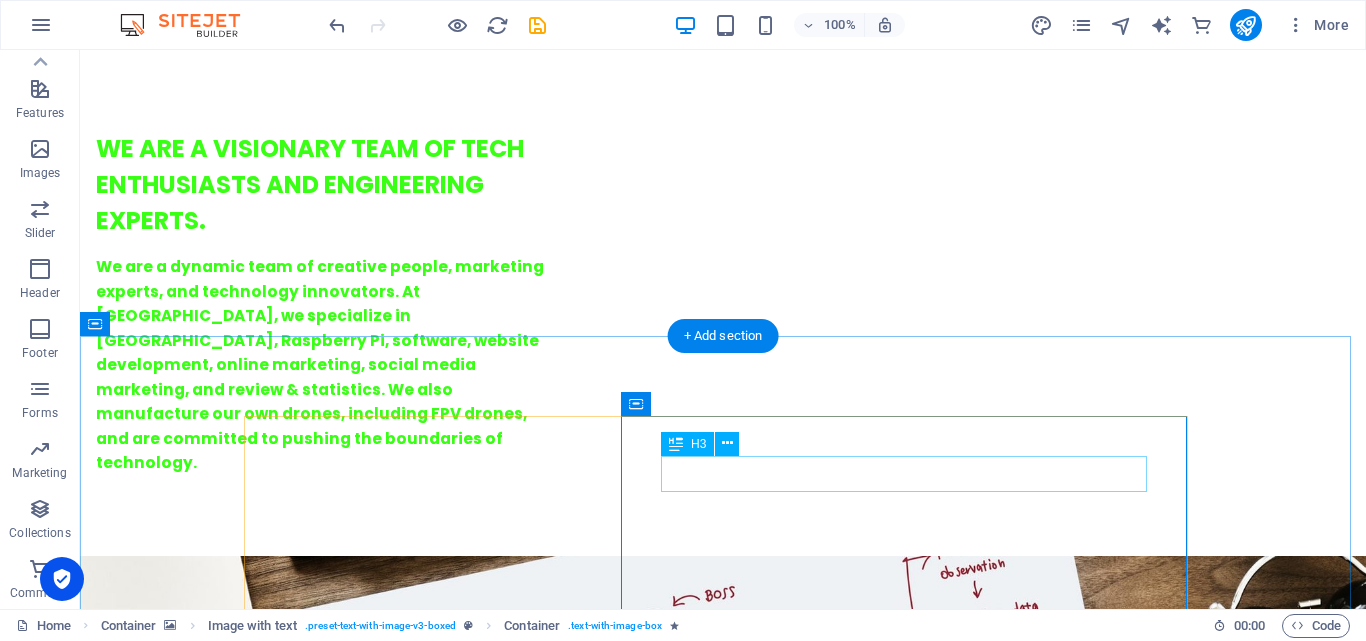 click on "D rone" at bounding box center [723, 5706] 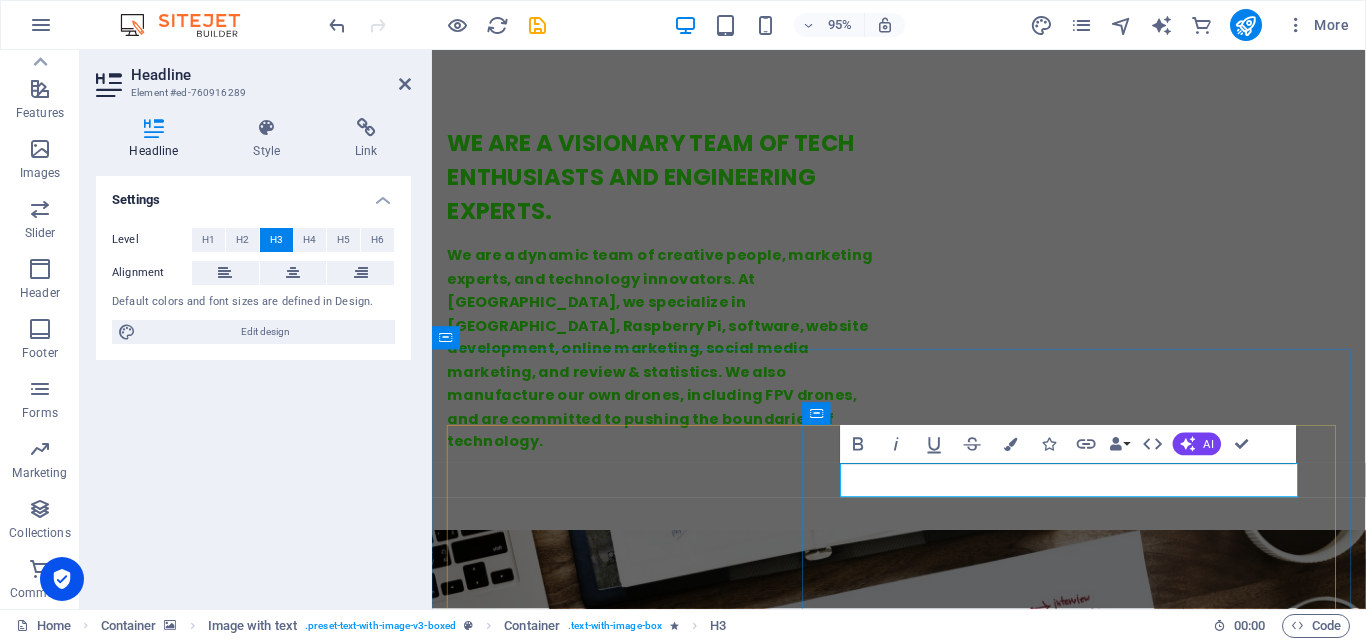 click on "D rone" at bounding box center [605, 5705] 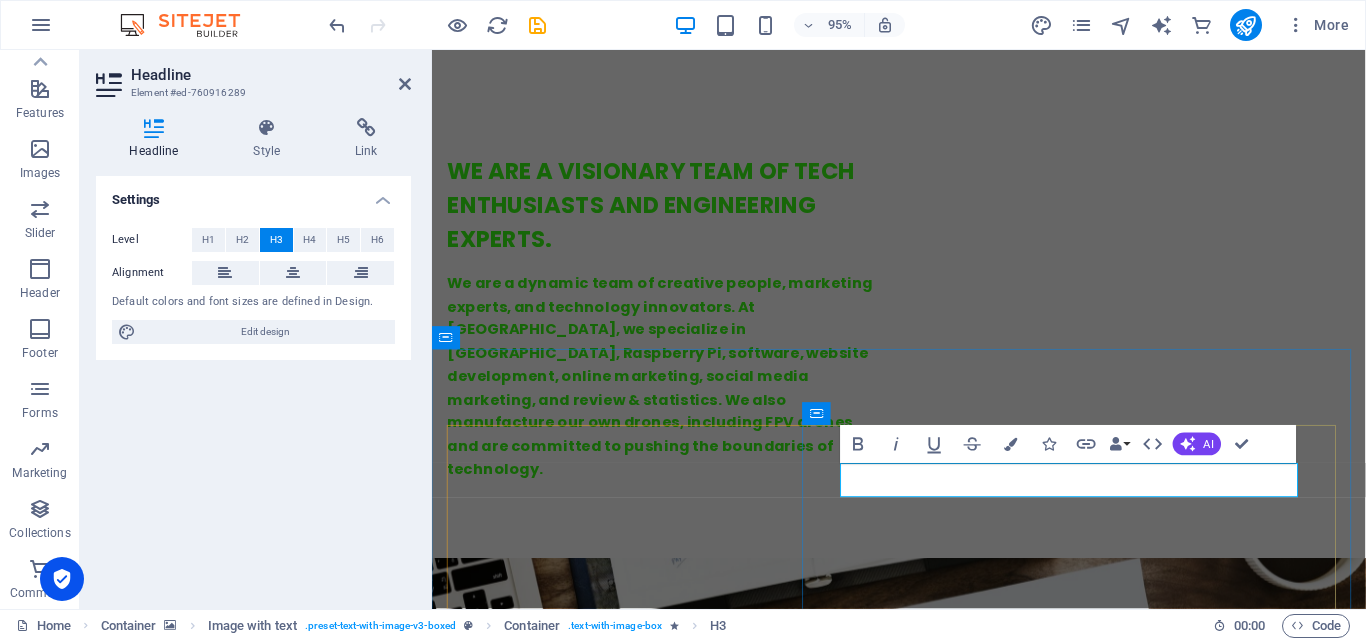 drag, startPoint x: 906, startPoint y: 499, endPoint x: 861, endPoint y: 499, distance: 45 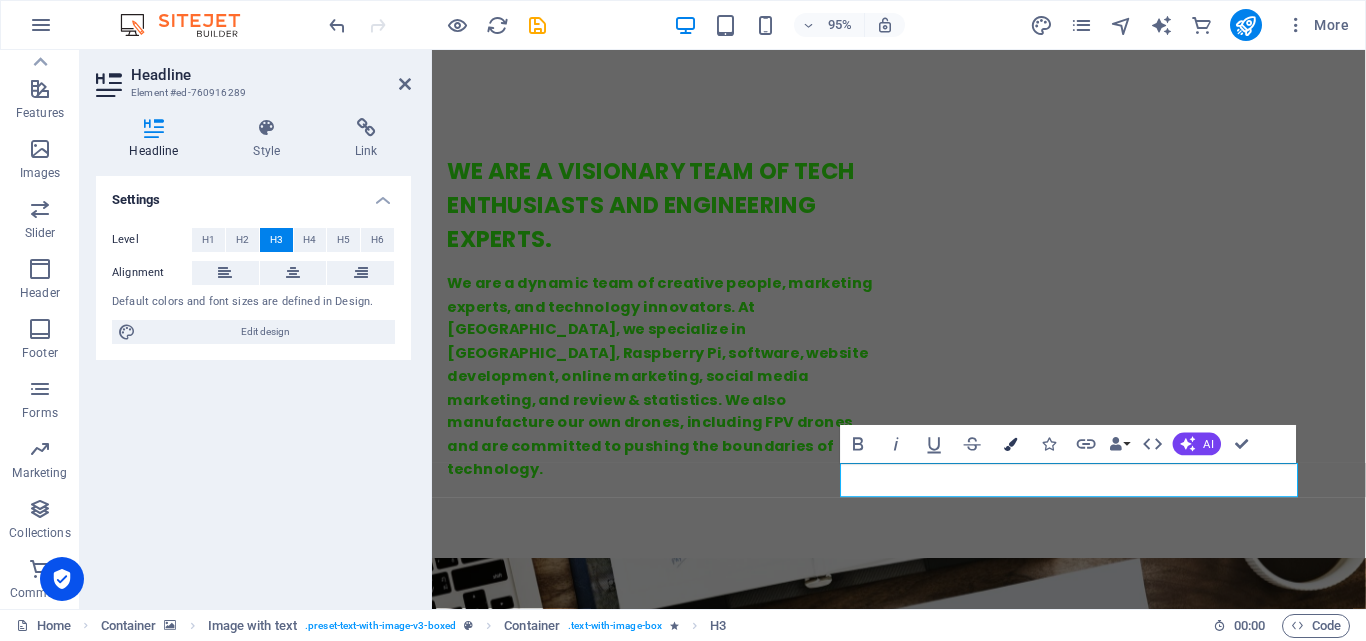 click on "Colors" at bounding box center (1011, 444) 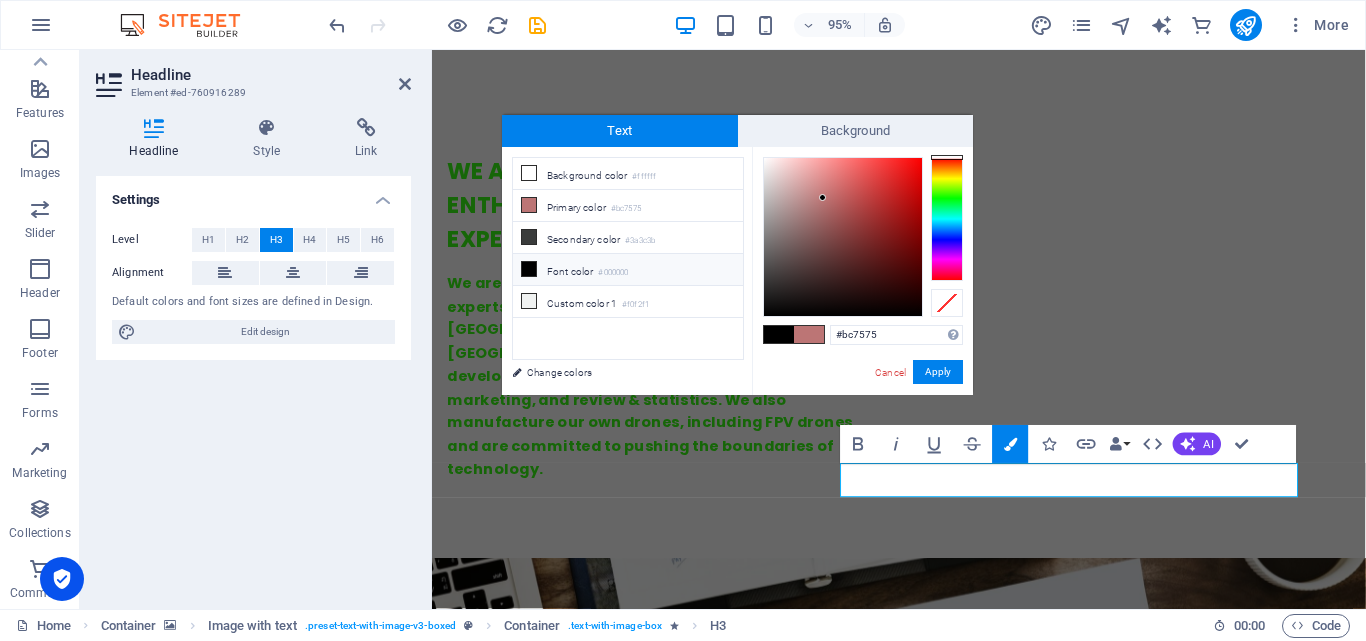 type on "#ed1818" 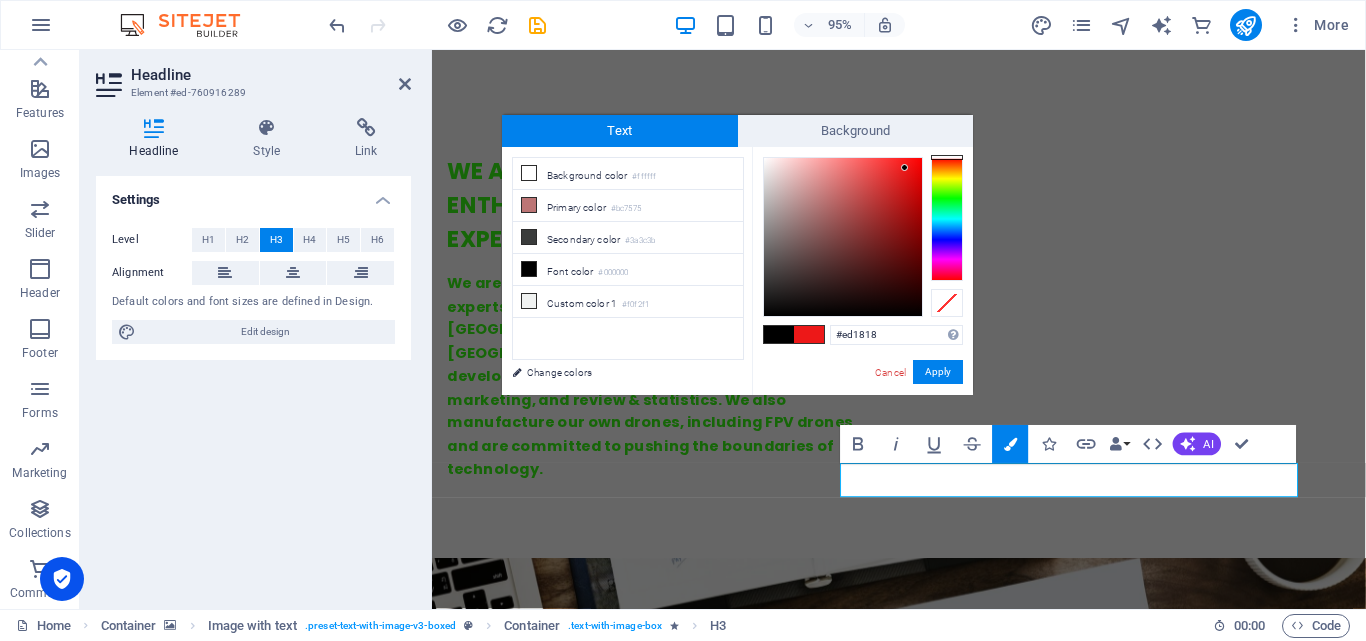click at bounding box center (843, 237) 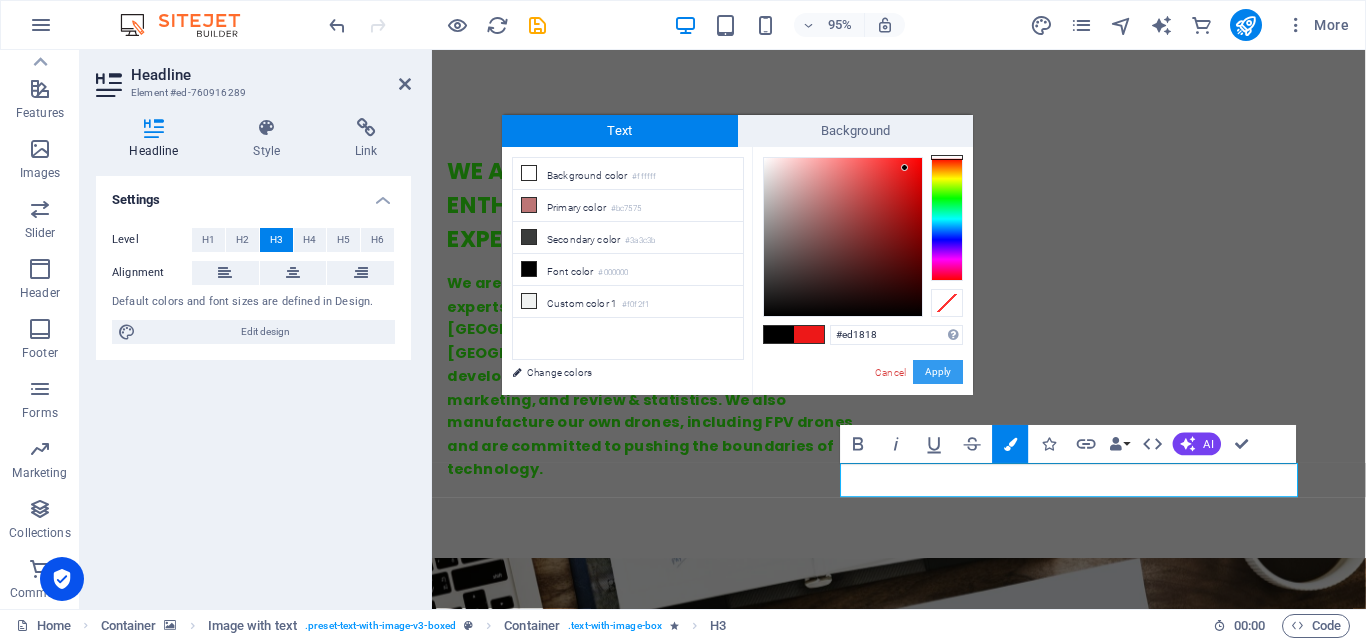 click on "Apply" at bounding box center [938, 372] 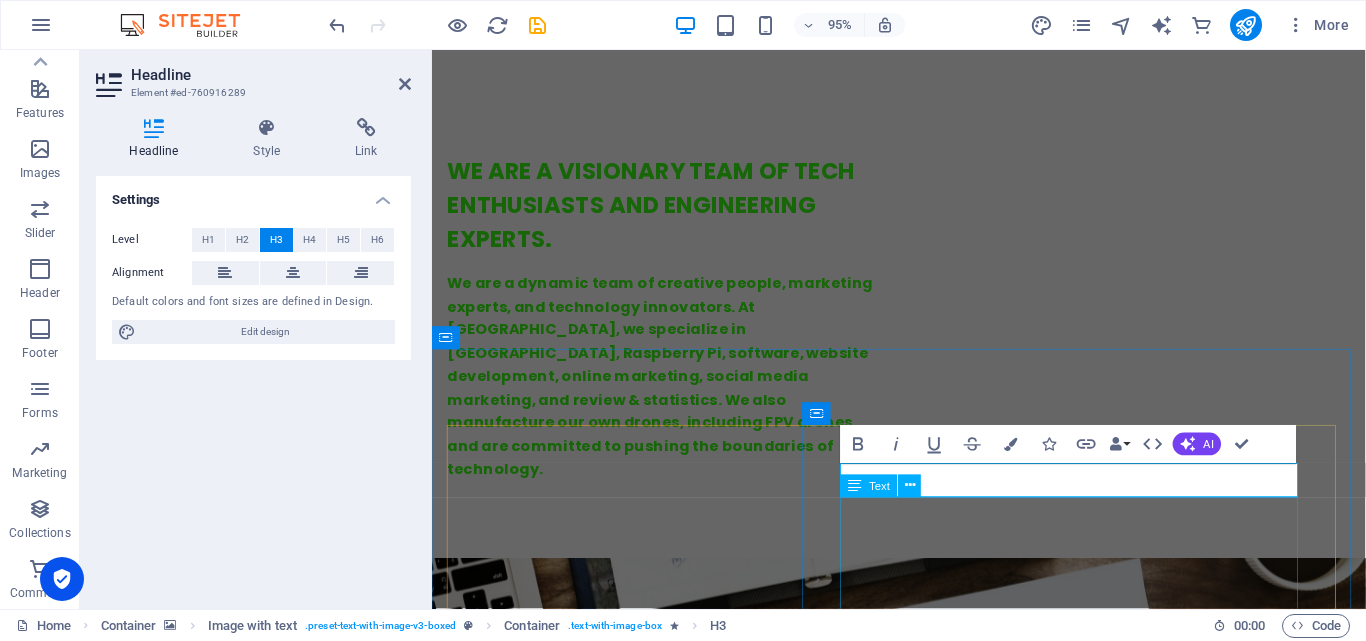 click on "Our LoRa-based smart irrigation system ensures efficient water management by leveraging ESP8266 for connectivity and automation. One board features a 1.3-inch OLED display and LoRa 02 for real-time data visualization, while the other integrates LoRa 02, ESP8266, DHT11, LDR, and a 2-channel relay to monitor environmental conditions and control irrigation. The system intelligently optimizes water usage based on sensor readings, ensuring sustainability and precision in irrigation." at bounding box center (924, 5847) 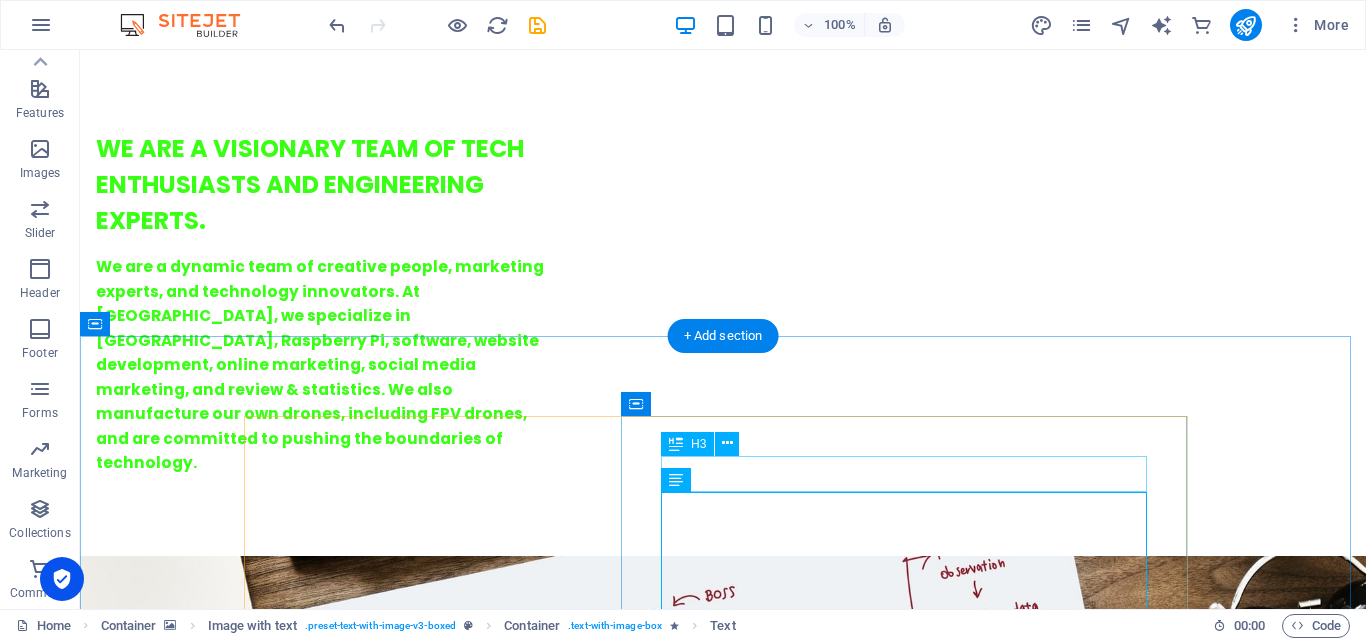 click on "FPV  D rone" at bounding box center (723, 5706) 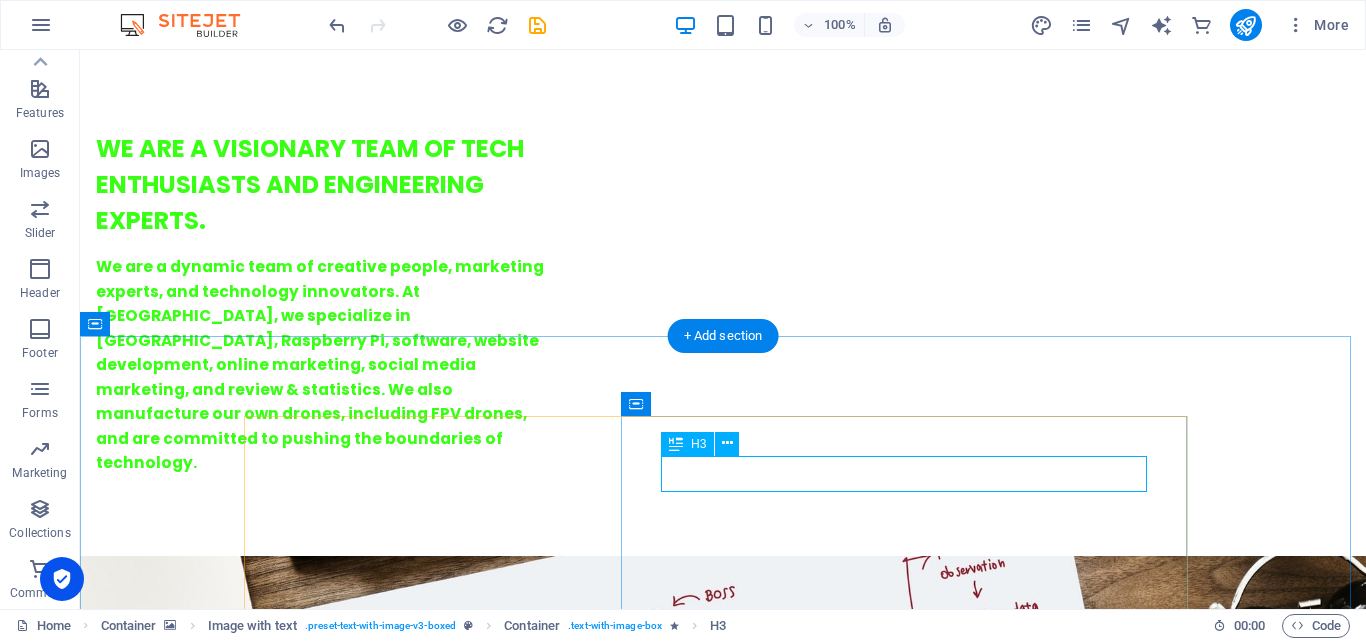 click on "FPV  D rone" at bounding box center (723, 5706) 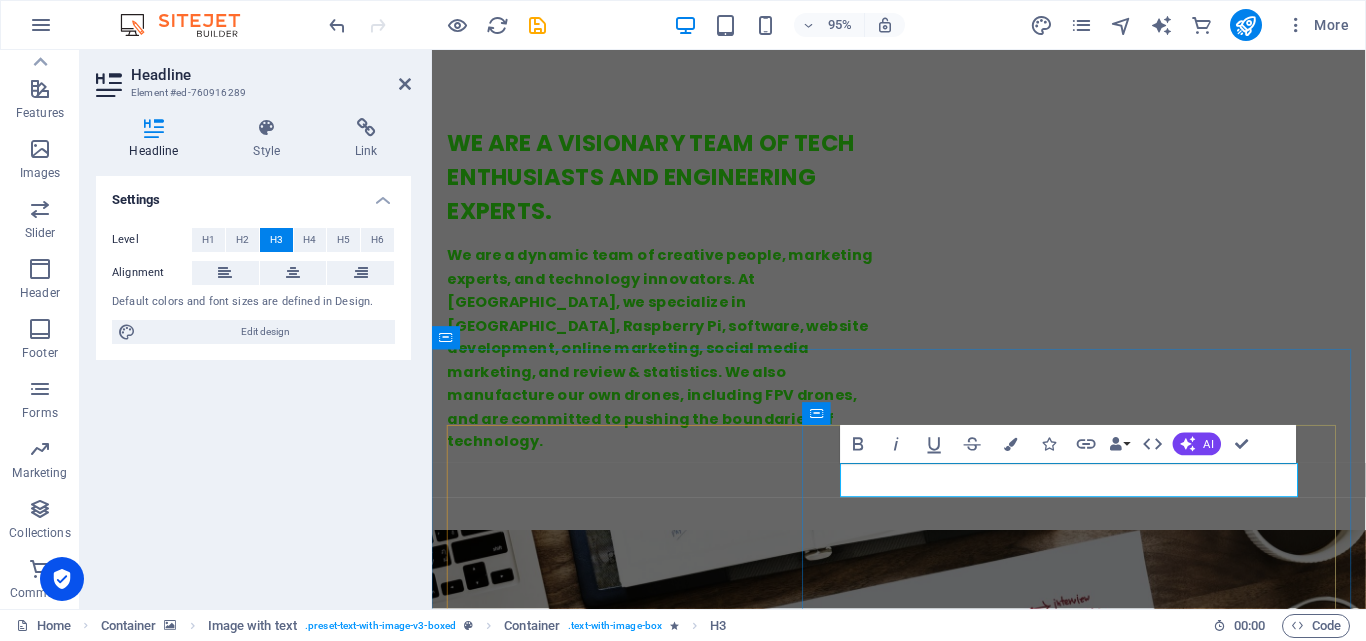 click on "FPV  D rone" at bounding box center [924, 5706] 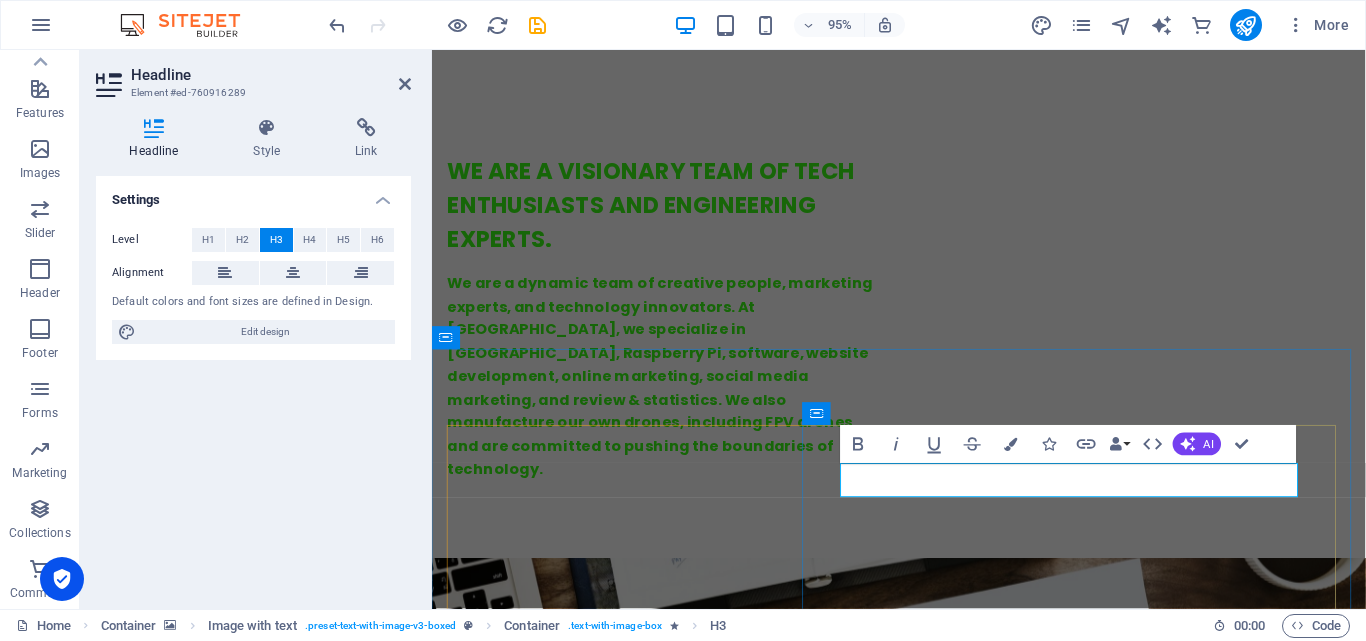 type 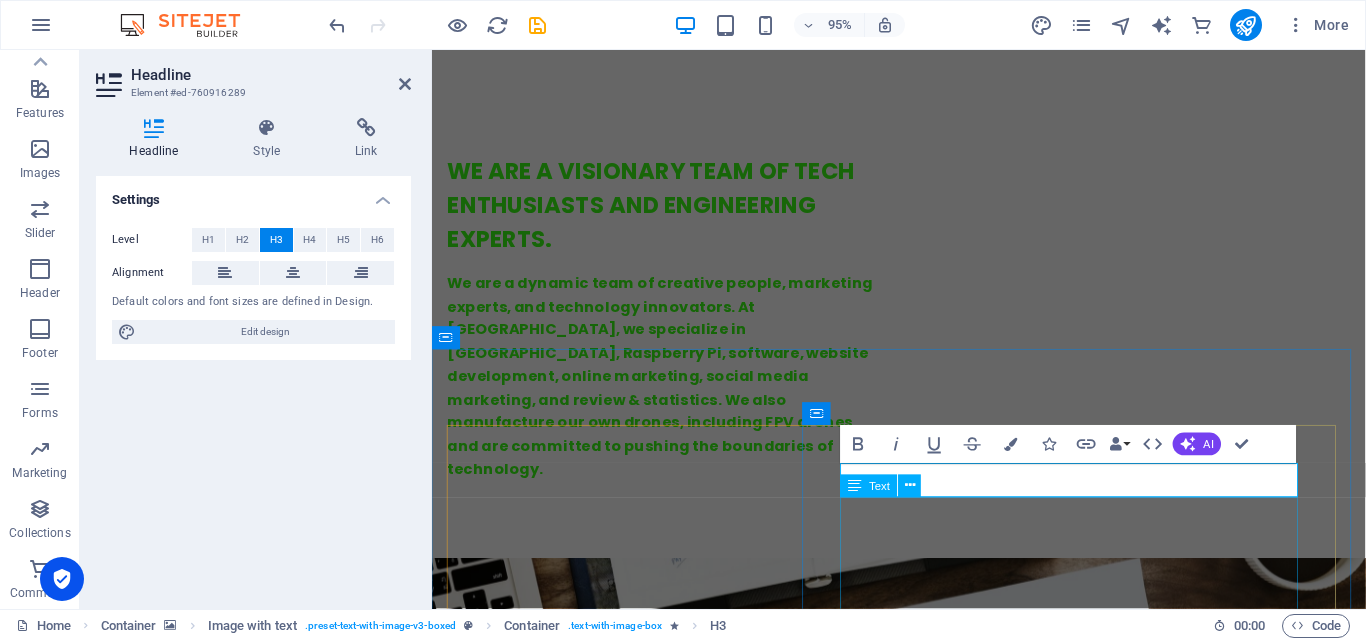 click on "Our LoRa-based smart irrigation system ensures efficient water management by leveraging ESP8266 for connectivity and automation. One board features a 1.3-inch OLED display and LoRa 02 for real-time data visualization, while the other integrates LoRa 02, ESP8266, DHT11, LDR, and a 2-channel relay to monitor environmental conditions and control irrigation. The system intelligently optimizes water usage based on sensor readings, ensuring sustainability and precision in irrigation." at bounding box center (924, 5847) 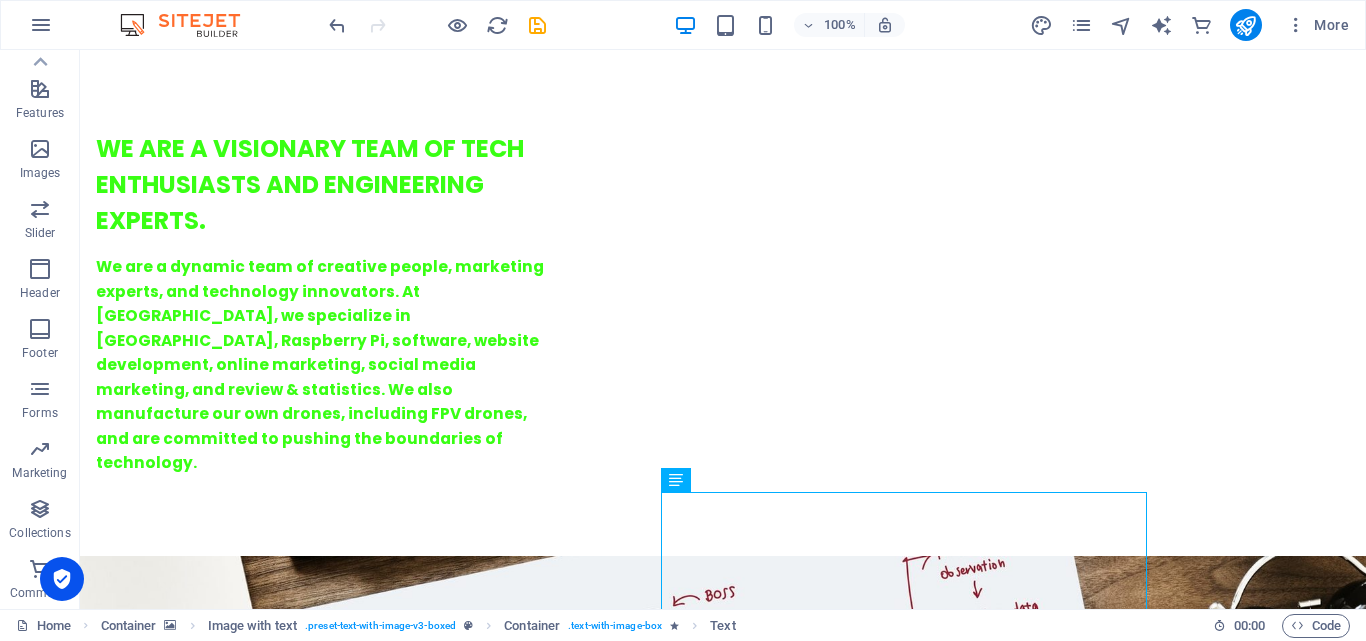 scroll, scrollTop: 1599, scrollLeft: 0, axis: vertical 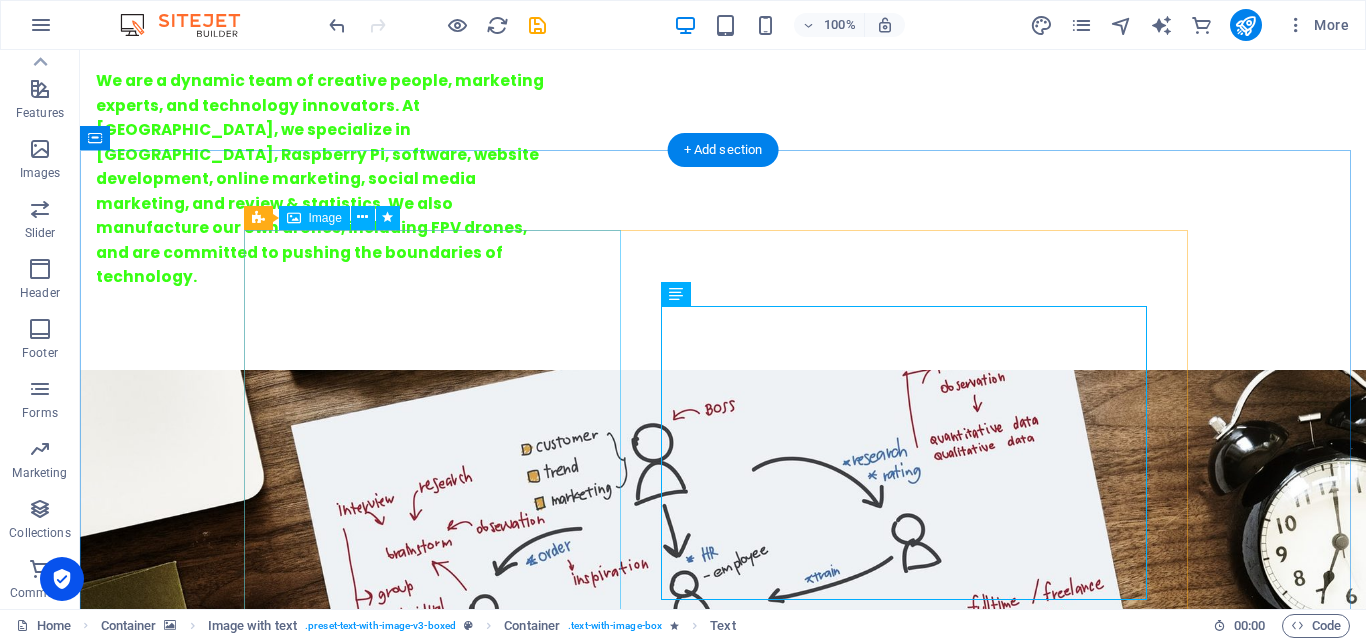 click at bounding box center (392, 5273) 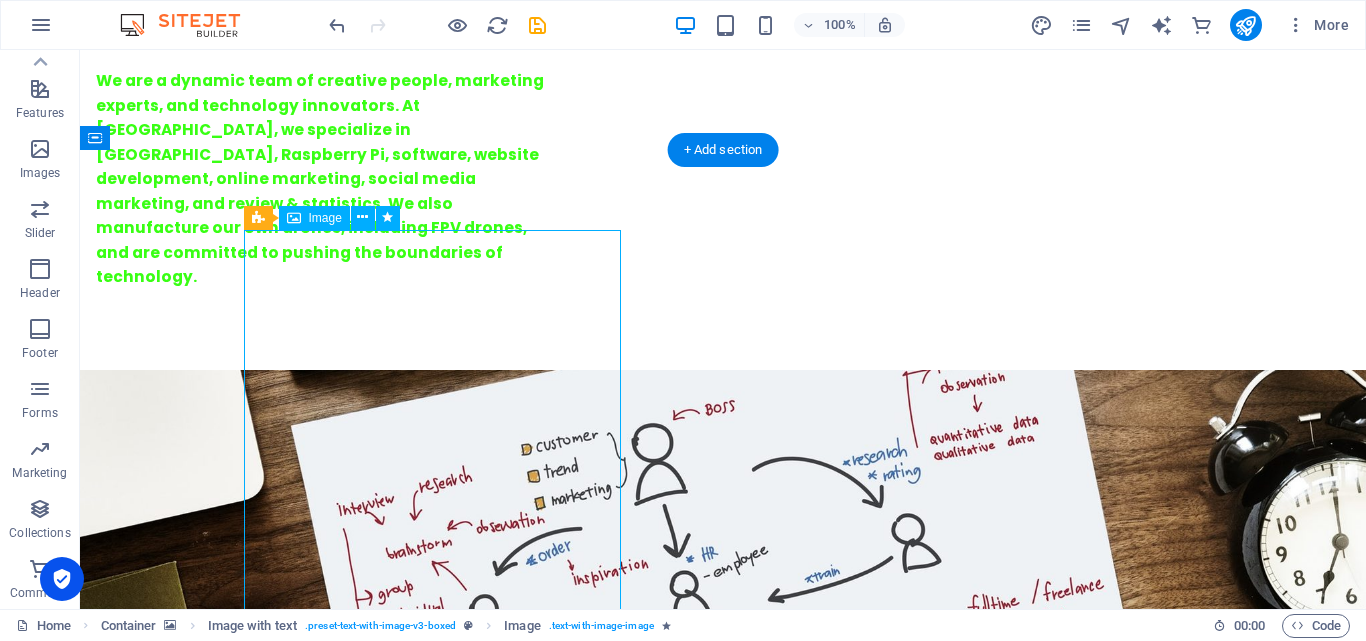 click at bounding box center (392, 5273) 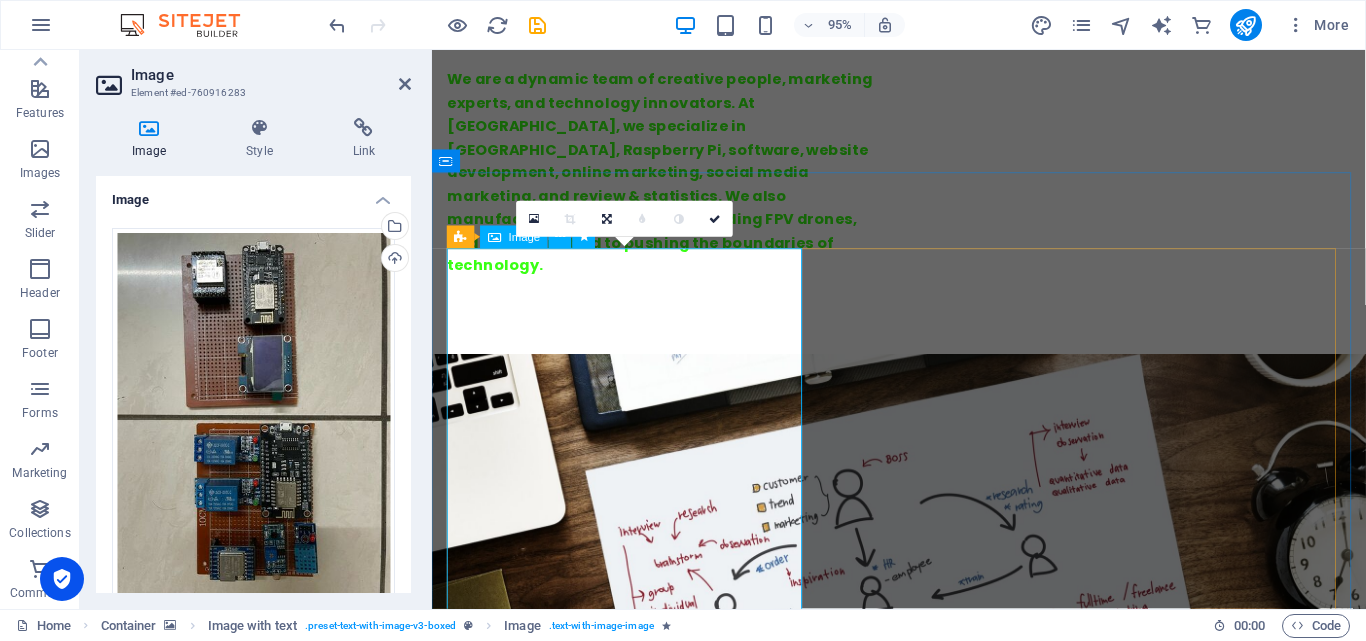 click at bounding box center [593, 5273] 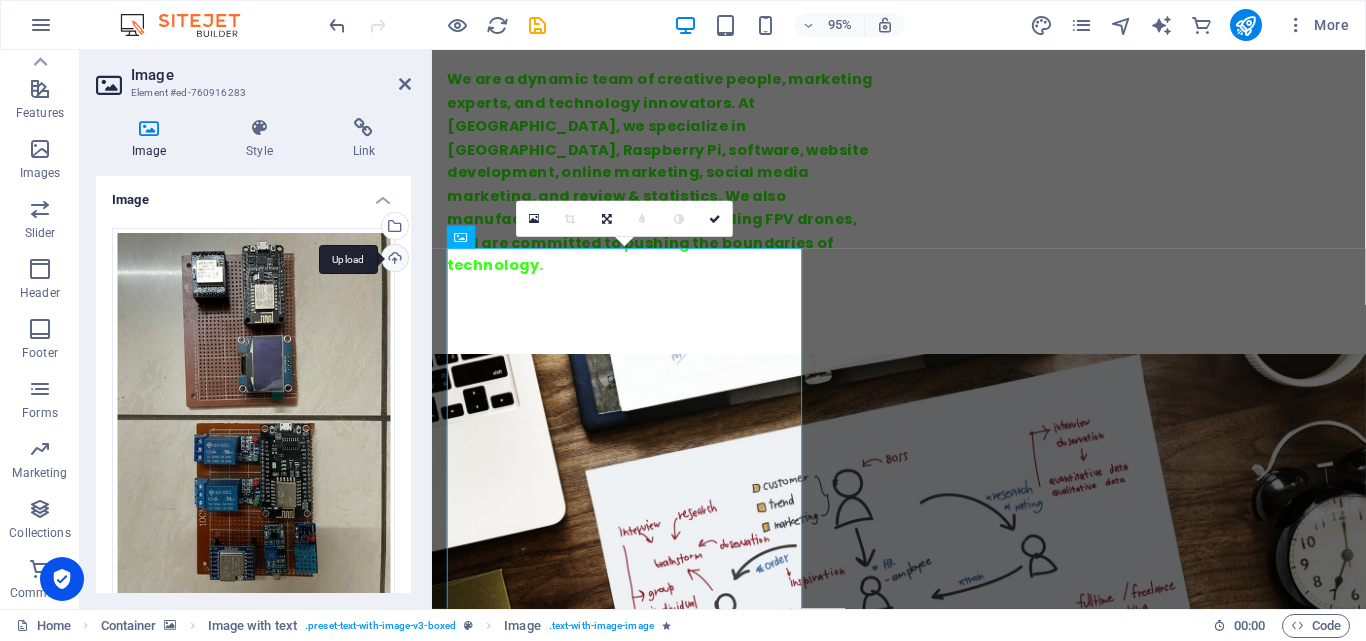 click on "Upload" at bounding box center (393, 260) 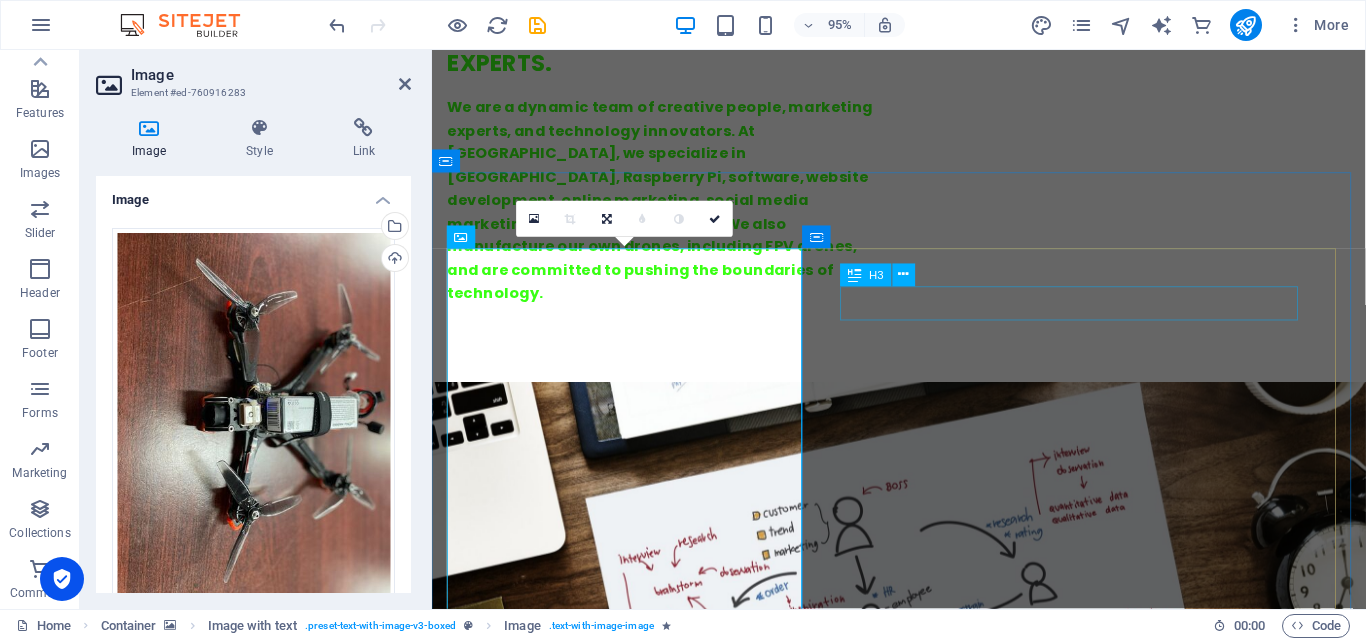click on "FPv D rone" at bounding box center [924, 5533] 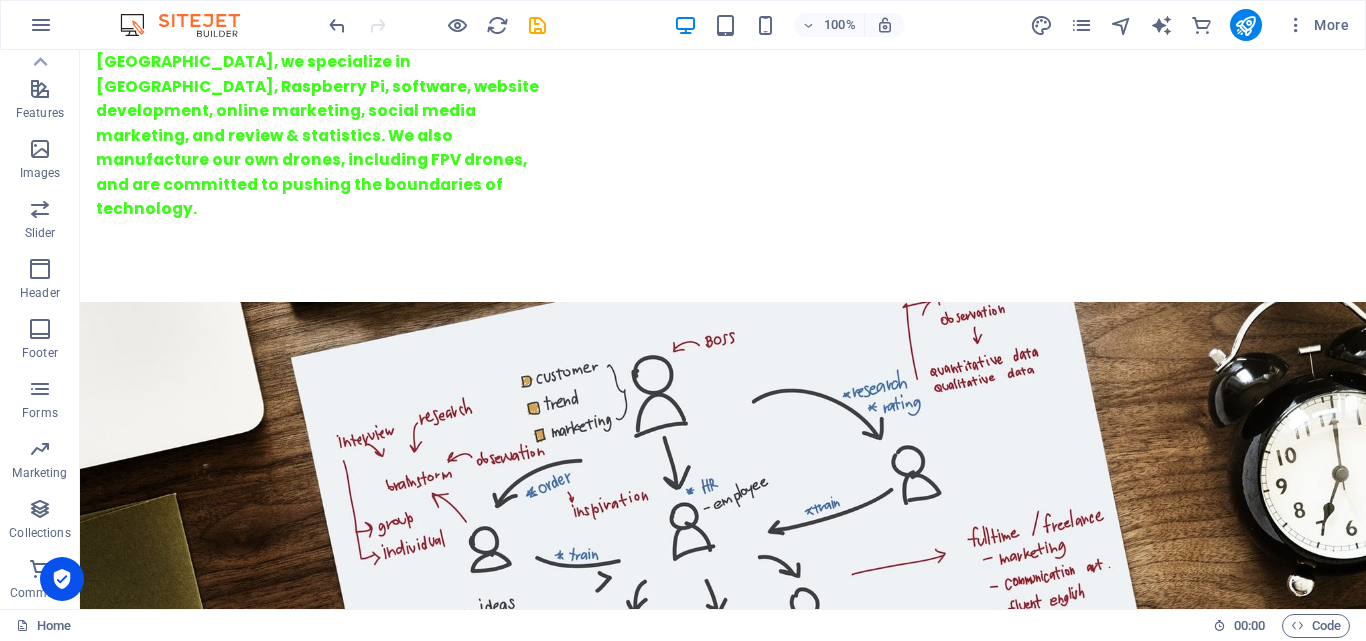 scroll, scrollTop: 1681, scrollLeft: 0, axis: vertical 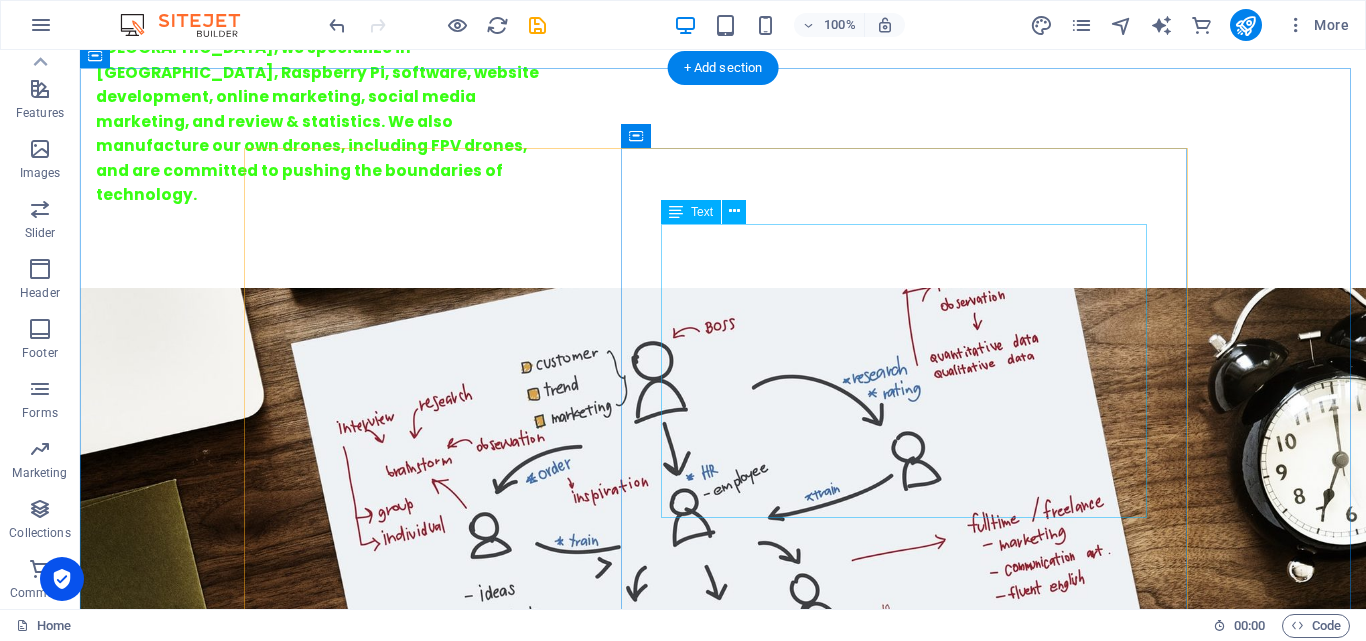 click on "Our LoRa-based smart irrigation system ensures efficient water management by leveraging ESP8266 for connectivity and automation. One board features a 1.3-inch OLED display and LoRa 02 for real-time data visualization, while the other integrates LoRa 02, ESP8266, DHT11, LDR, and a 2-channel relay to monitor environmental conditions and control irrigation. The system intelligently optimizes water usage based on sensor readings, ensuring sustainability and precision in irrigation." at bounding box center (723, 5566) 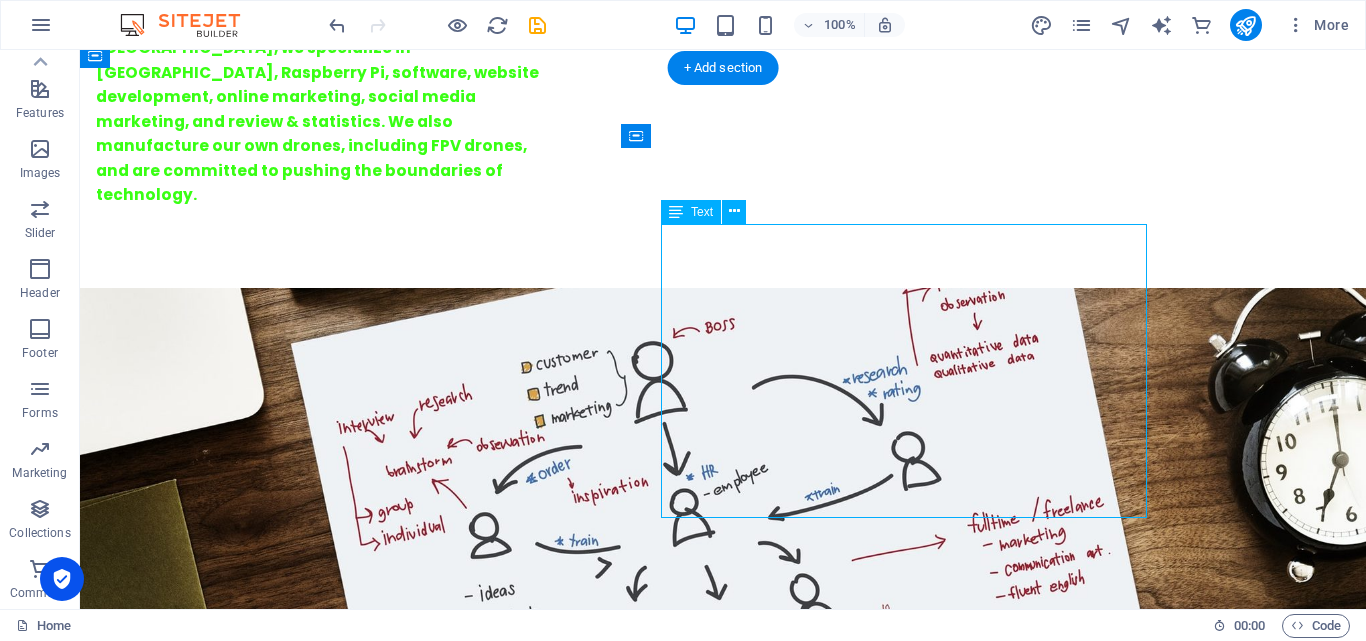 click on "Our LoRa-based smart irrigation system ensures efficient water management by leveraging ESP8266 for connectivity and automation. One board features a 1.3-inch OLED display and LoRa 02 for real-time data visualization, while the other integrates LoRa 02, ESP8266, DHT11, LDR, and a 2-channel relay to monitor environmental conditions and control irrigation. The system intelligently optimizes water usage based on sensor readings, ensuring sustainability and precision in irrigation." at bounding box center (723, 5566) 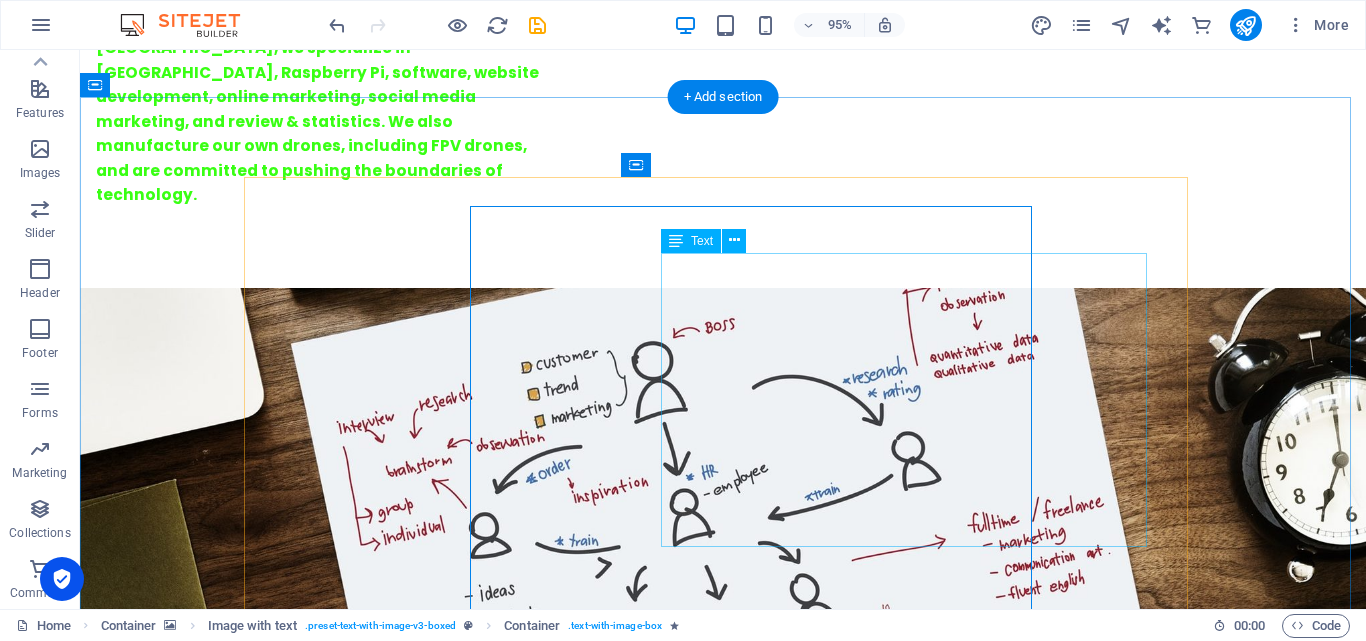 scroll, scrollTop: 1652, scrollLeft: 0, axis: vertical 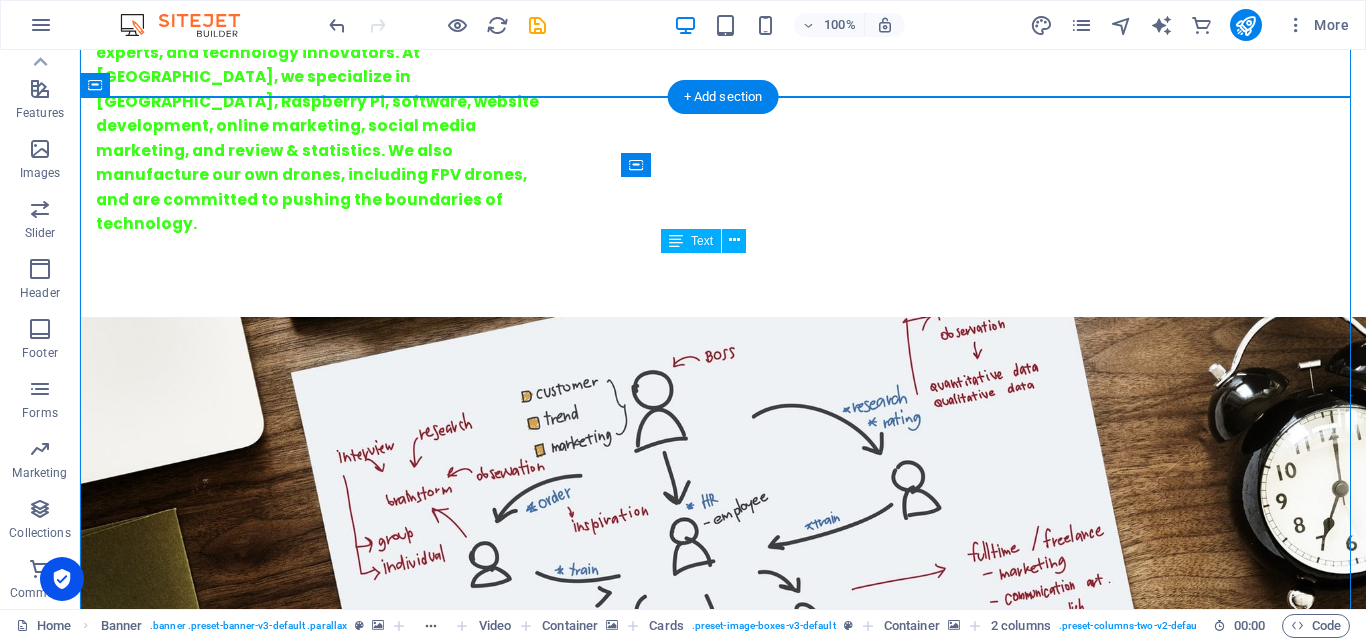 click on "Our LoRa-based smart irrigation system ensures efficient water management by leveraging ESP8266 for connectivity and automation. One board features a 1.3-inch OLED display and LoRa 02 for real-time data visualization, while the other integrates LoRa 02, ESP8266, DHT11, LDR, and a 2-channel relay to monitor environmental conditions and control irrigation. The system intelligently optimizes water usage based on sensor readings, ensuring sustainability and precision in irrigation." at bounding box center [723, 5595] 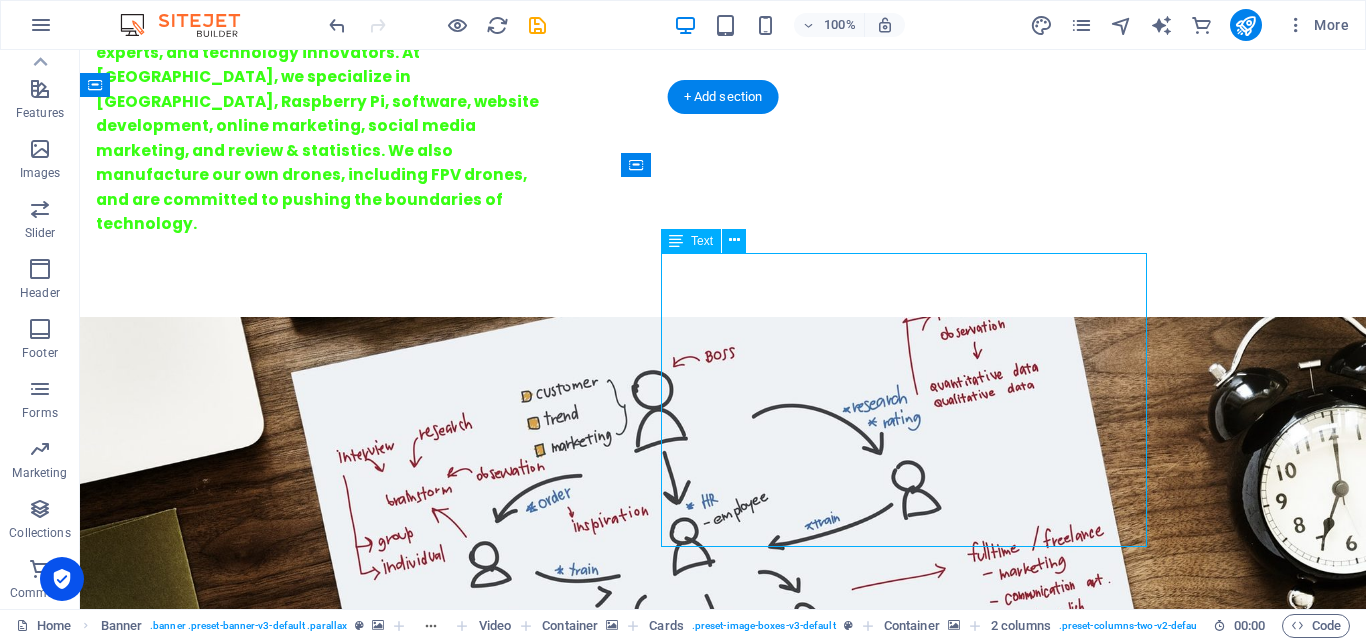 click on "Our LoRa-based smart irrigation system ensures efficient water management by leveraging ESP8266 for connectivity and automation. One board features a 1.3-inch OLED display and LoRa 02 for real-time data visualization, while the other integrates LoRa 02, ESP8266, DHT11, LDR, and a 2-channel relay to monitor environmental conditions and control irrigation. The system intelligently optimizes water usage based on sensor readings, ensuring sustainability and precision in irrigation." at bounding box center (723, 5595) 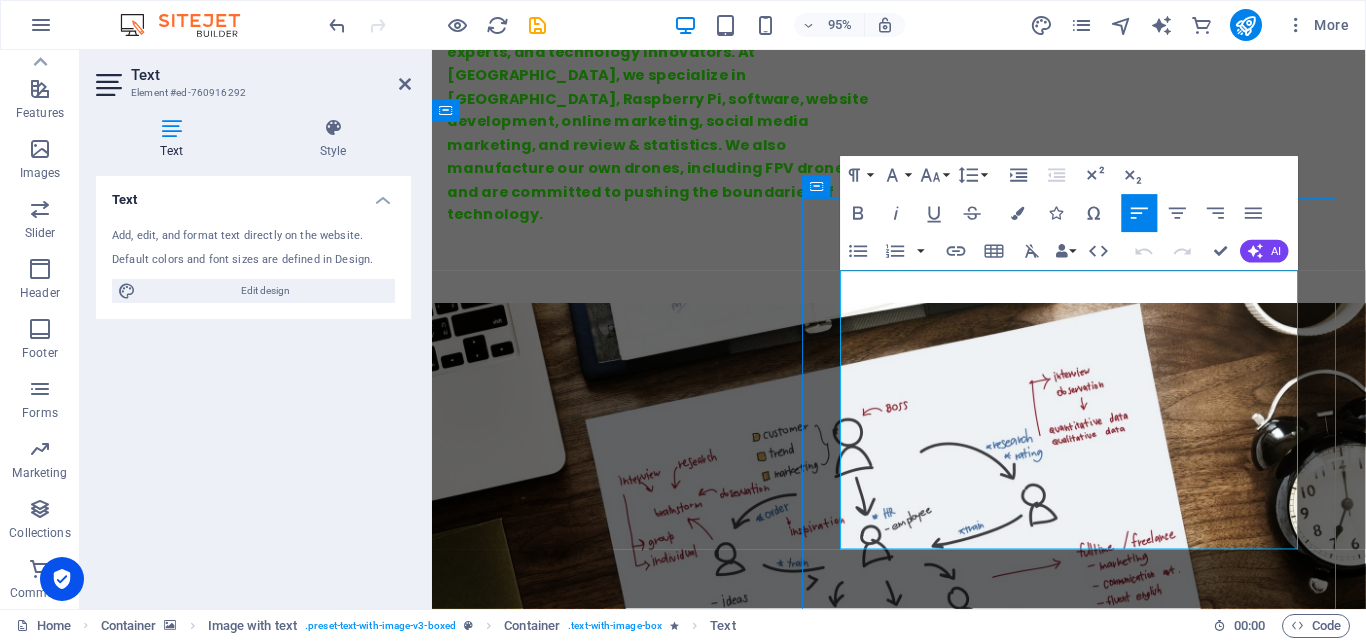 click on "Our LoRa-based smart irrigation system ensures efficient water management by leveraging ESP8266 for connectivity and automation. One board features a 1.3-inch OLED display and LoRa 02 for real-time data visualization, while the other integrates LoRa 02, ESP8266, DHT11, LDR, and a 2-channel relay to monitor environmental conditions and control irrigation. The system intelligently optimizes water usage based on sensor readings, ensuring sustainability and precision in irrigation." at bounding box center [924, 5619] 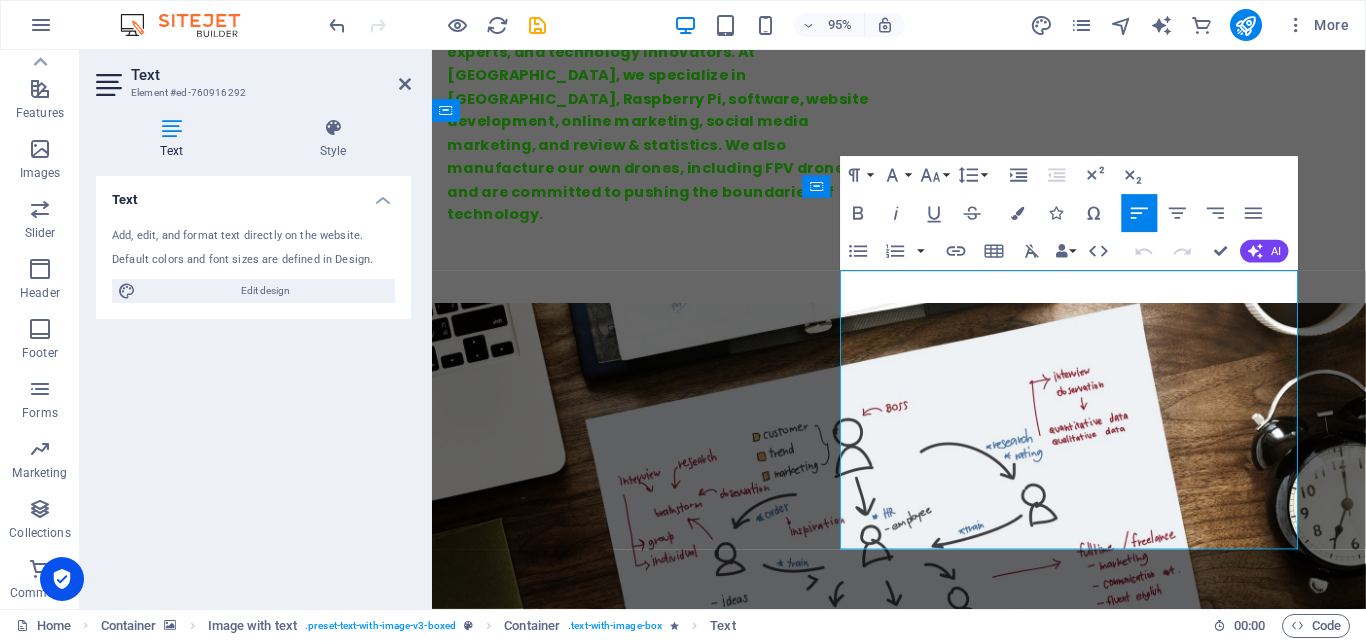 click on "Our LoRa-based smart irrigation system ensures efficient water management by leveraging ESP8266 for connectivity and automation. One board features a 1.3-inch OLED display and LoRa 02 for real-time data visualization, while the other integrates LoRa 02, ESP8266, DHT11, LDR, and a 2-channel relay to monitor environmental conditions and control irrigation. The system intelligently optimizes water usage based on sensor readings, ensuring sustainability and precision in irrigation." at bounding box center [924, 5619] 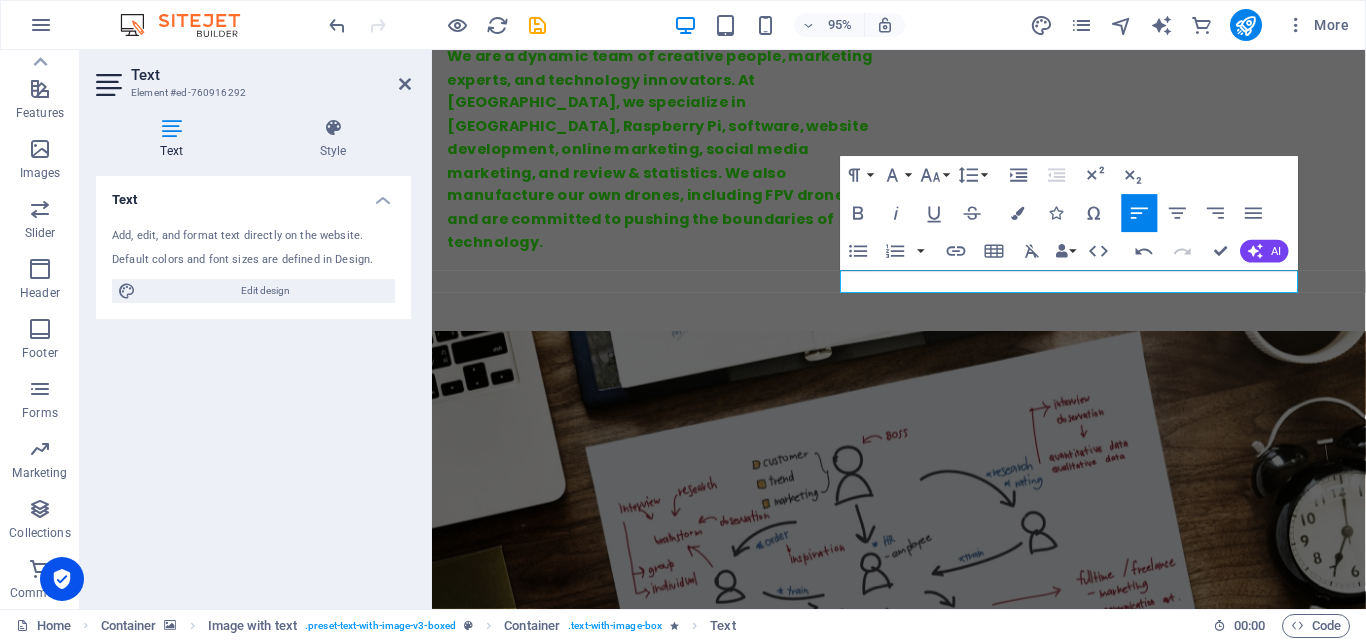 type 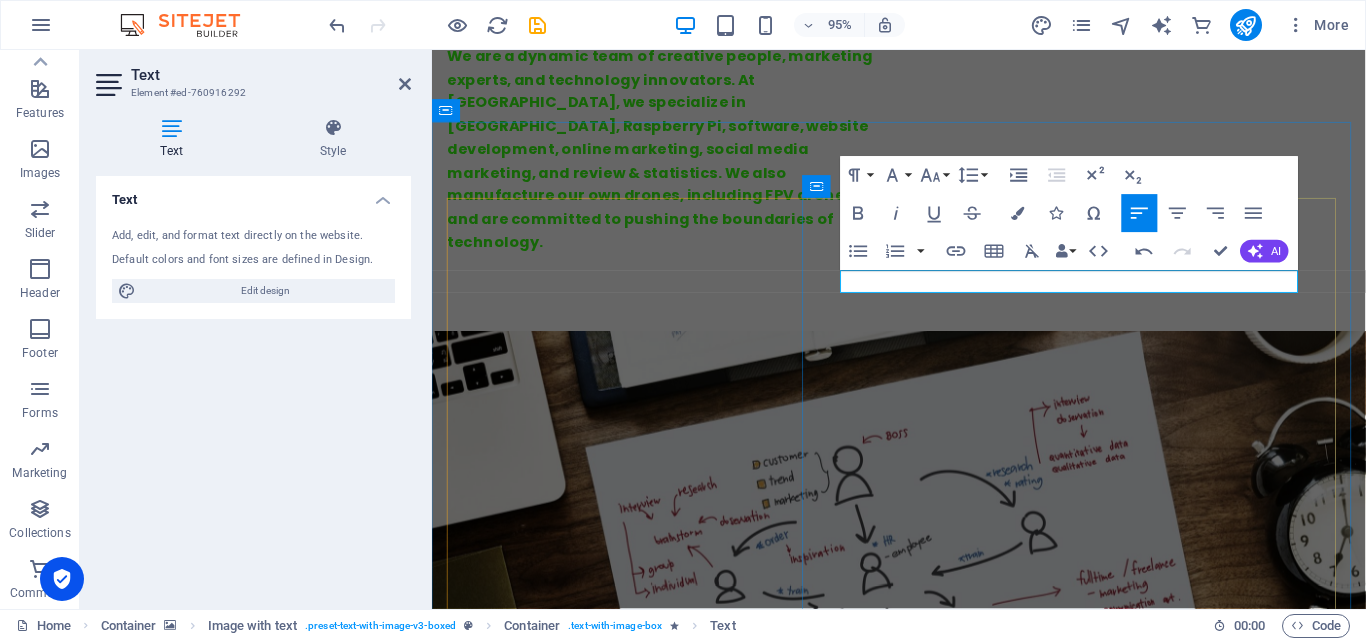 click on "Fpv Drone we use this for racing and this has speed of arpunf" at bounding box center [924, 5510] 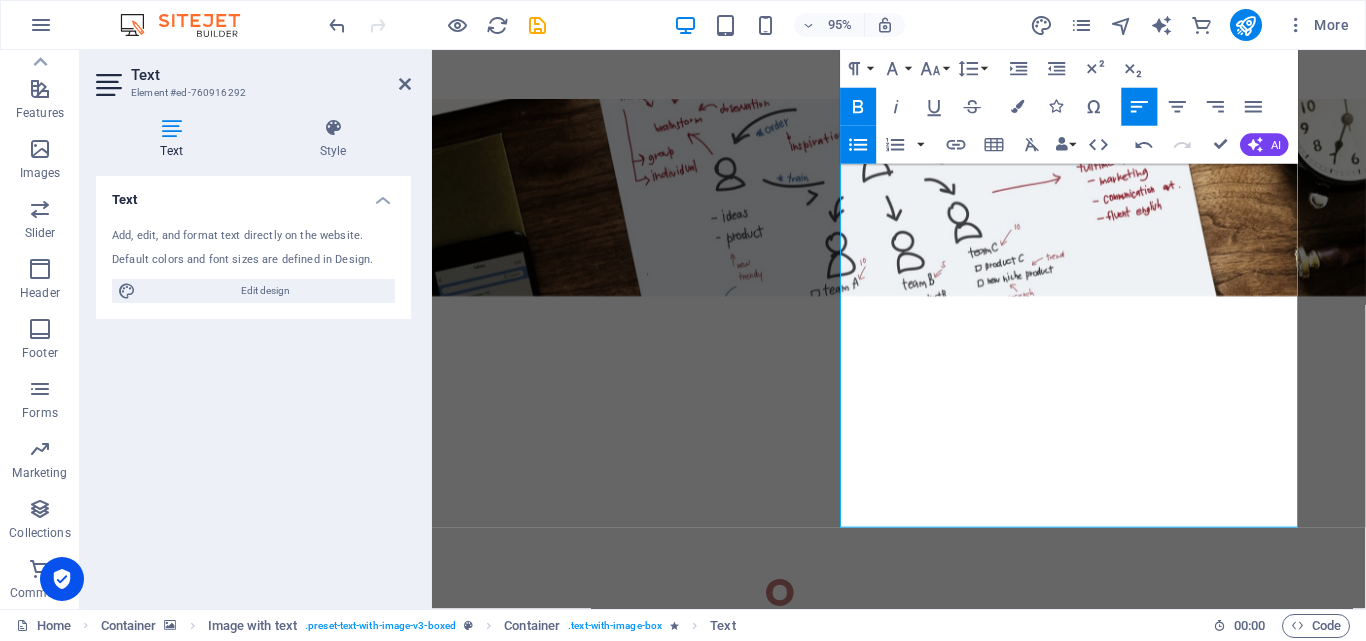 scroll, scrollTop: 1923, scrollLeft: 0, axis: vertical 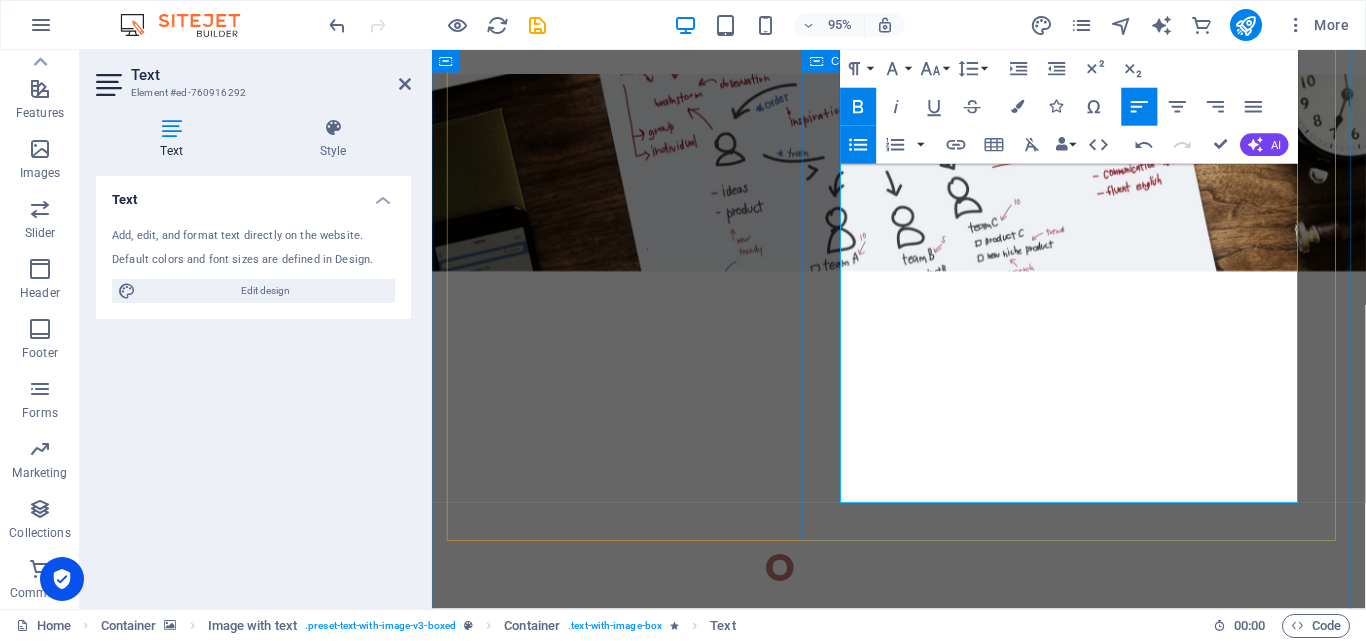 click on "FPv D rone 🔥  Key Features: 💨 Top Speed:  180 km/h – Ultra-fast performance for dynamic applications 📦 Payload Capacity:  Up to 500 grams – Ideal for lightweight deliveries or tactical missions 📡 Long Range:  15 km control distance – Extended range with stable connection 🎥 Live Video Transmission:  Real-time FPV streaming for accurate navigation and situational awareness ⚙️ Use Case: Used as a  Kamikaze Drone  by the Indian Army during  Operation Sindhoor Time Perfect for  defense ,  reconnaissance , and  high-speed racing" at bounding box center [924, 5526] 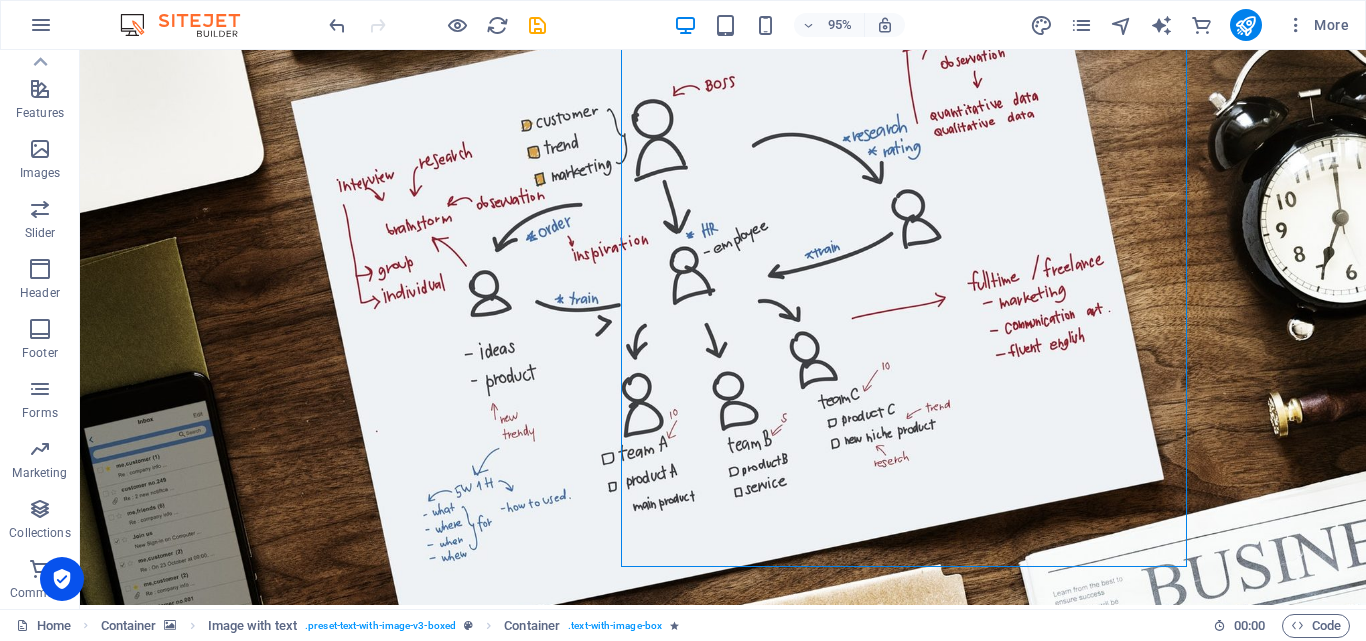 scroll, scrollTop: 1894, scrollLeft: 0, axis: vertical 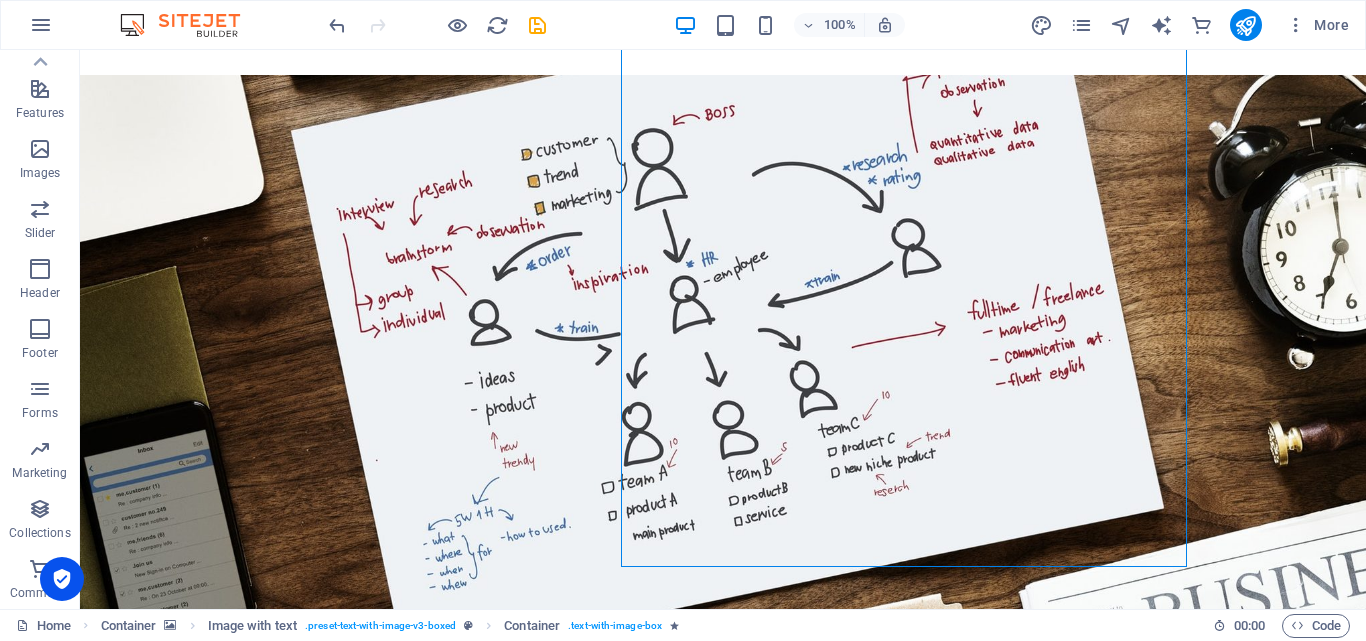 click at bounding box center [723, 3718] 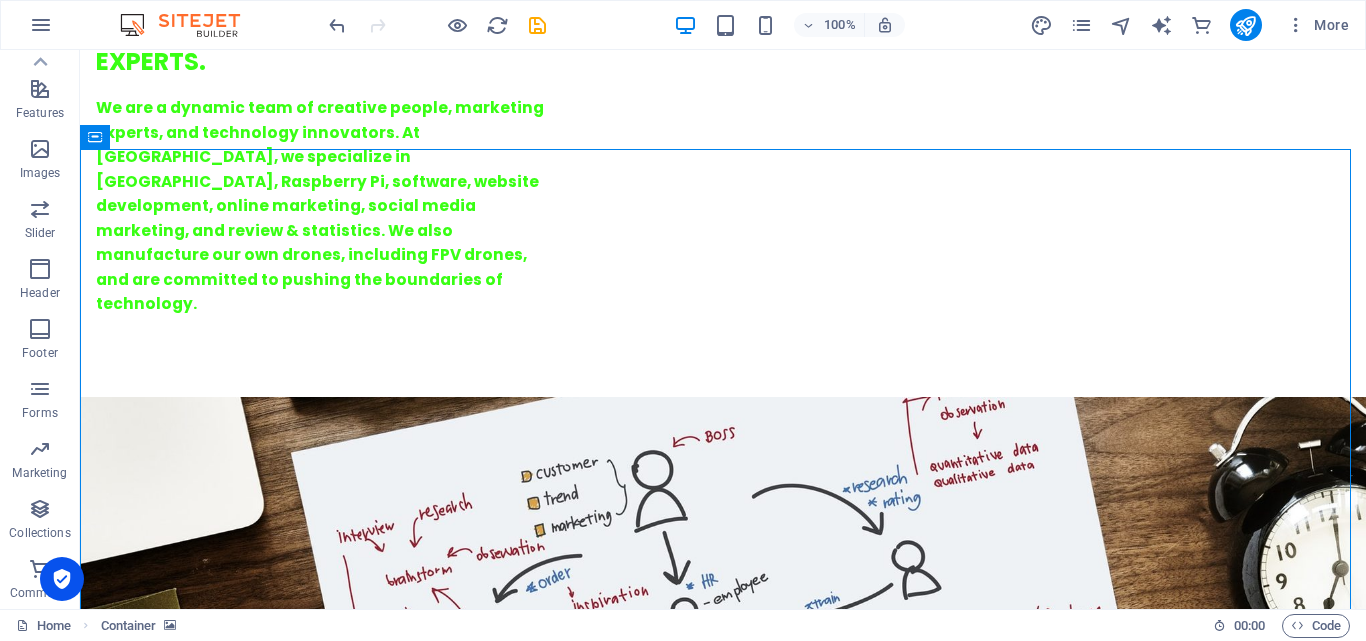 scroll, scrollTop: 1628, scrollLeft: 0, axis: vertical 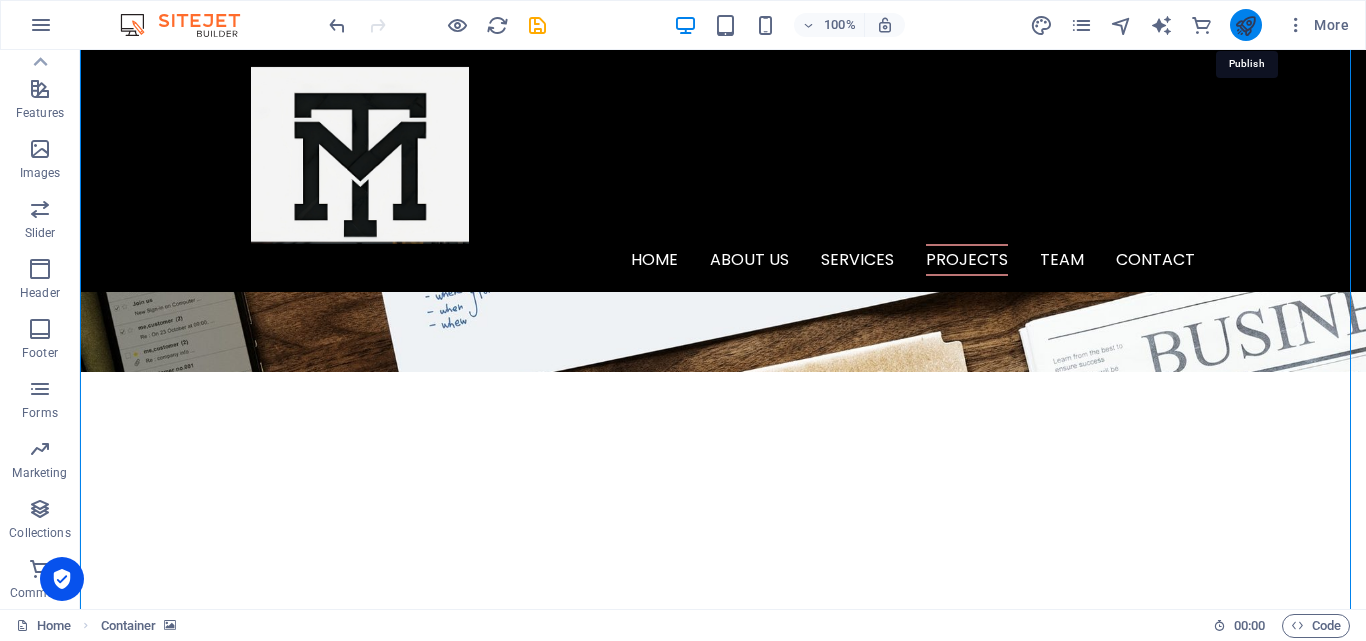 click at bounding box center [1245, 25] 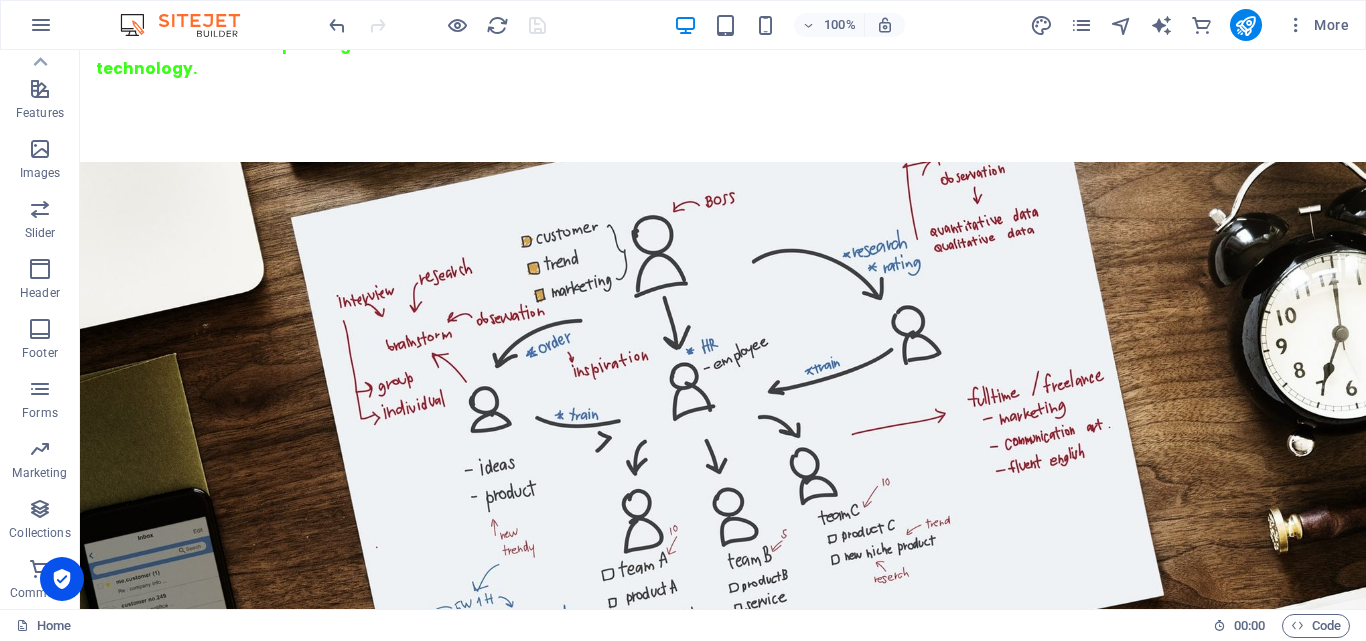 scroll, scrollTop: 1945, scrollLeft: 0, axis: vertical 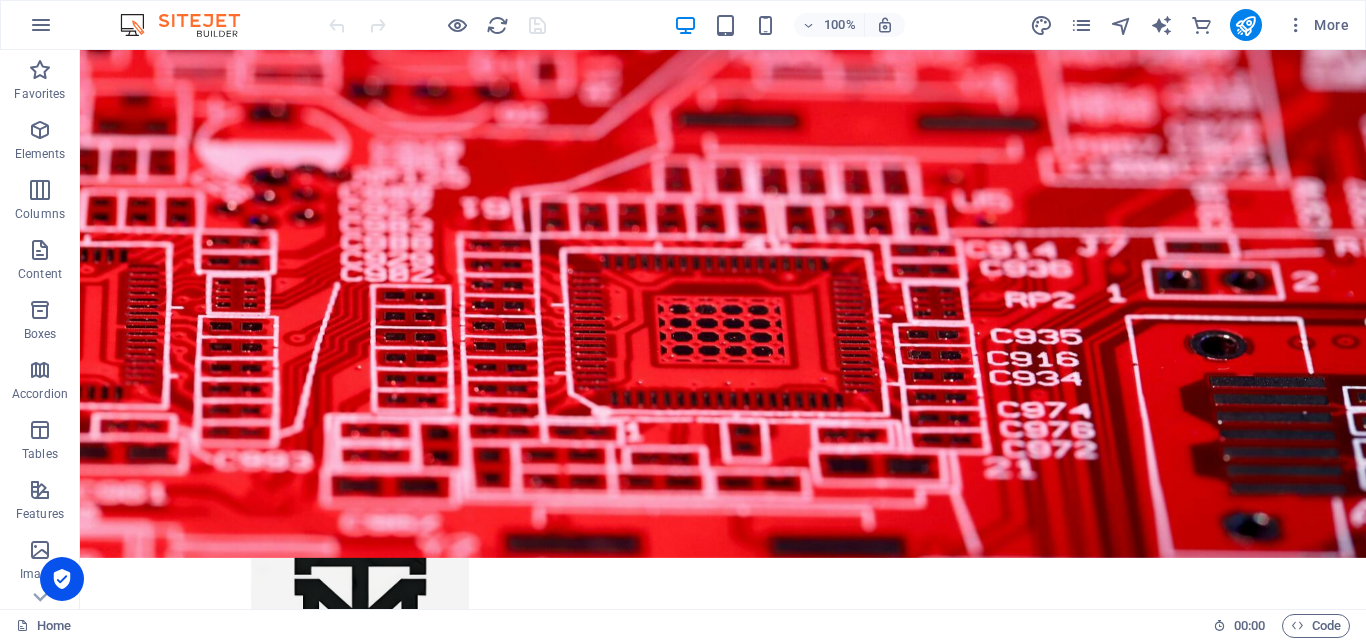 drag, startPoint x: 1332, startPoint y: 324, endPoint x: 1365, endPoint y: 290, distance: 47.38143 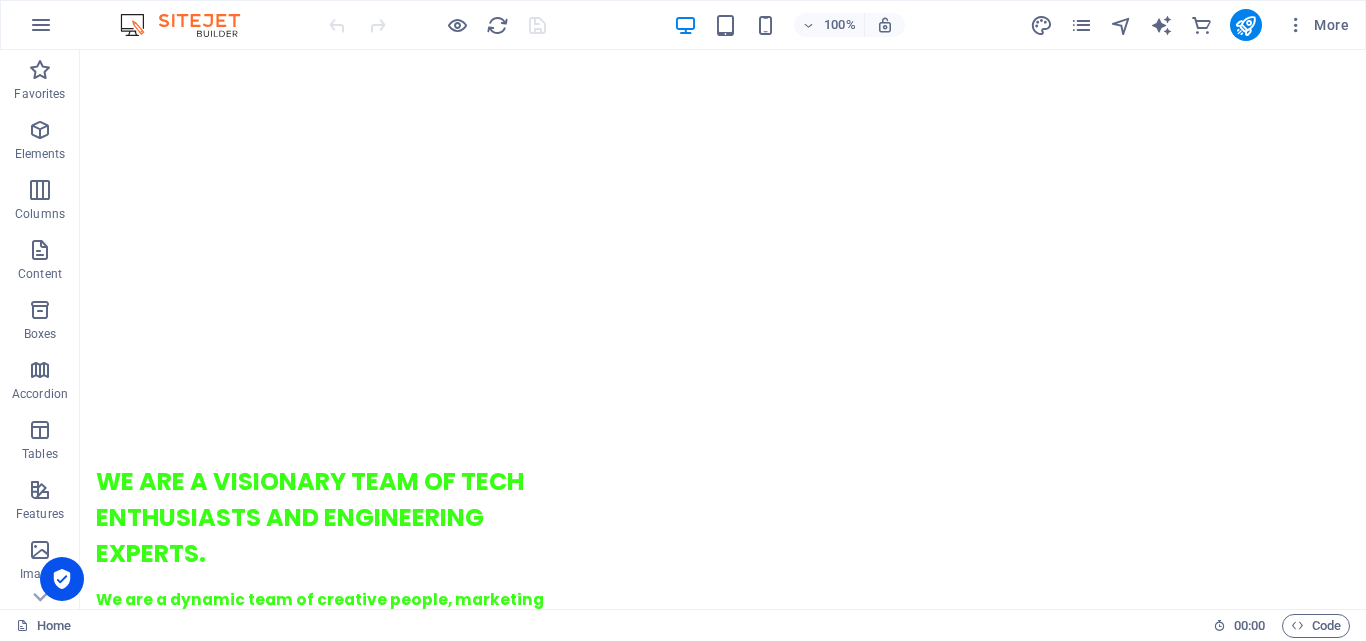 scroll, scrollTop: 1569, scrollLeft: 0, axis: vertical 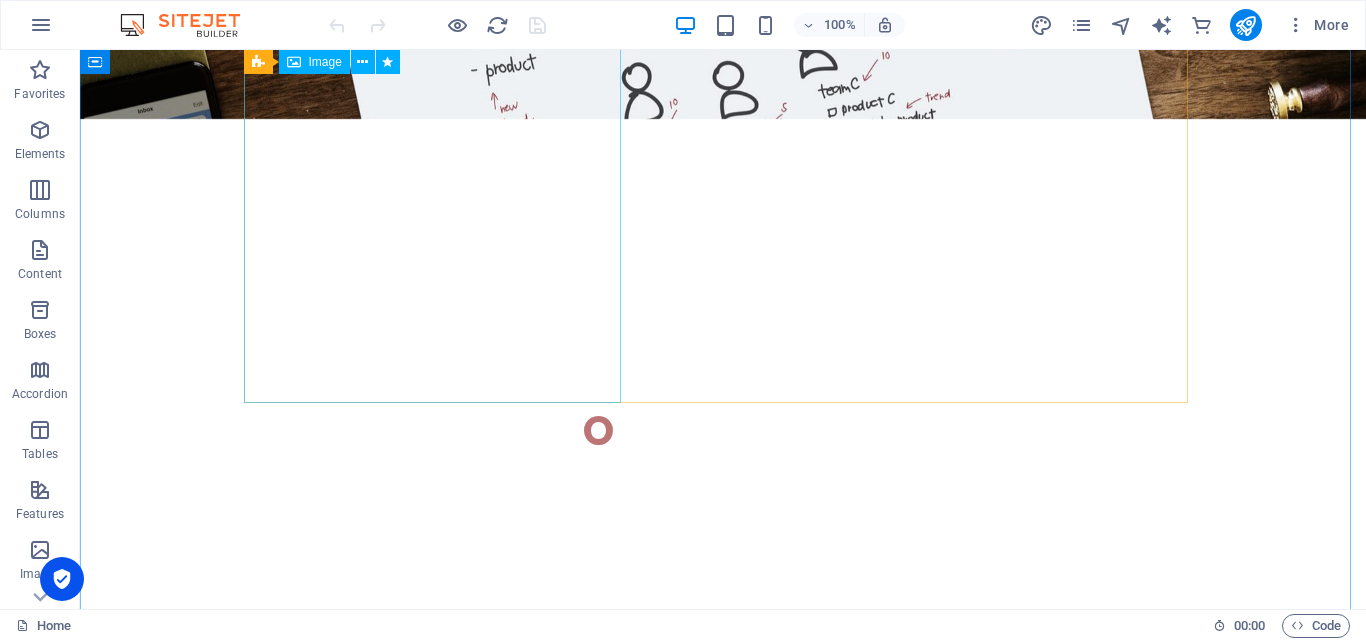 click at bounding box center [392, 4943] 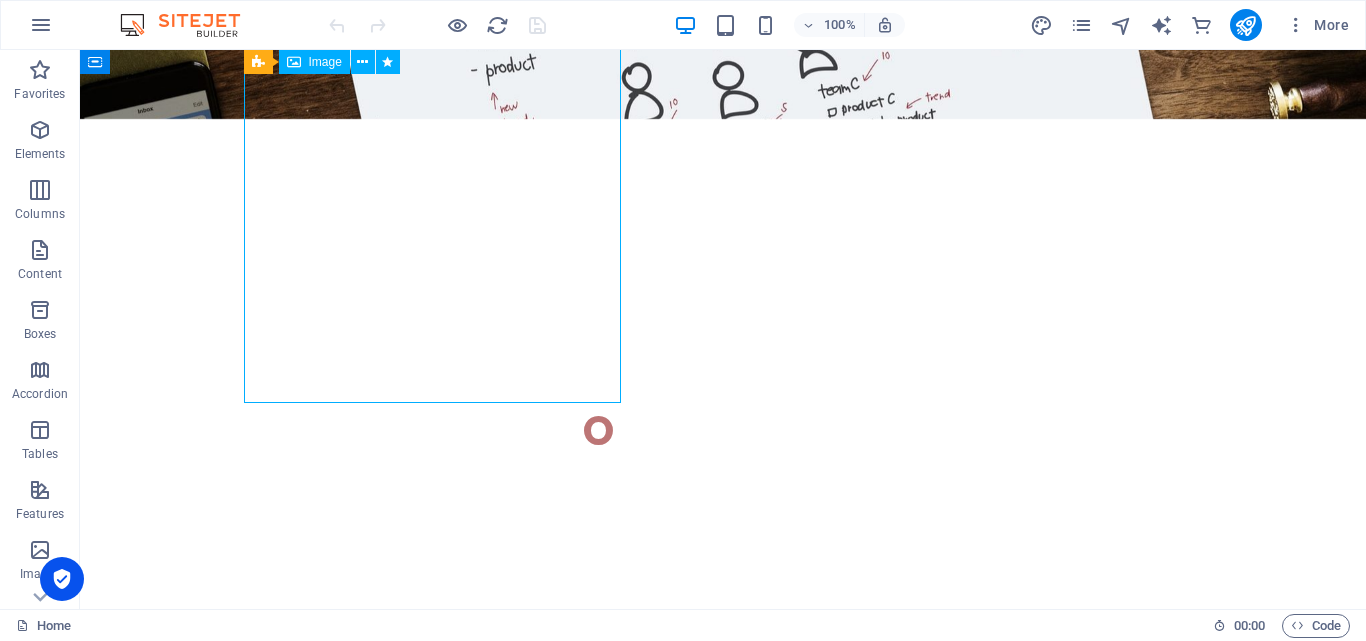 click at bounding box center (392, 4943) 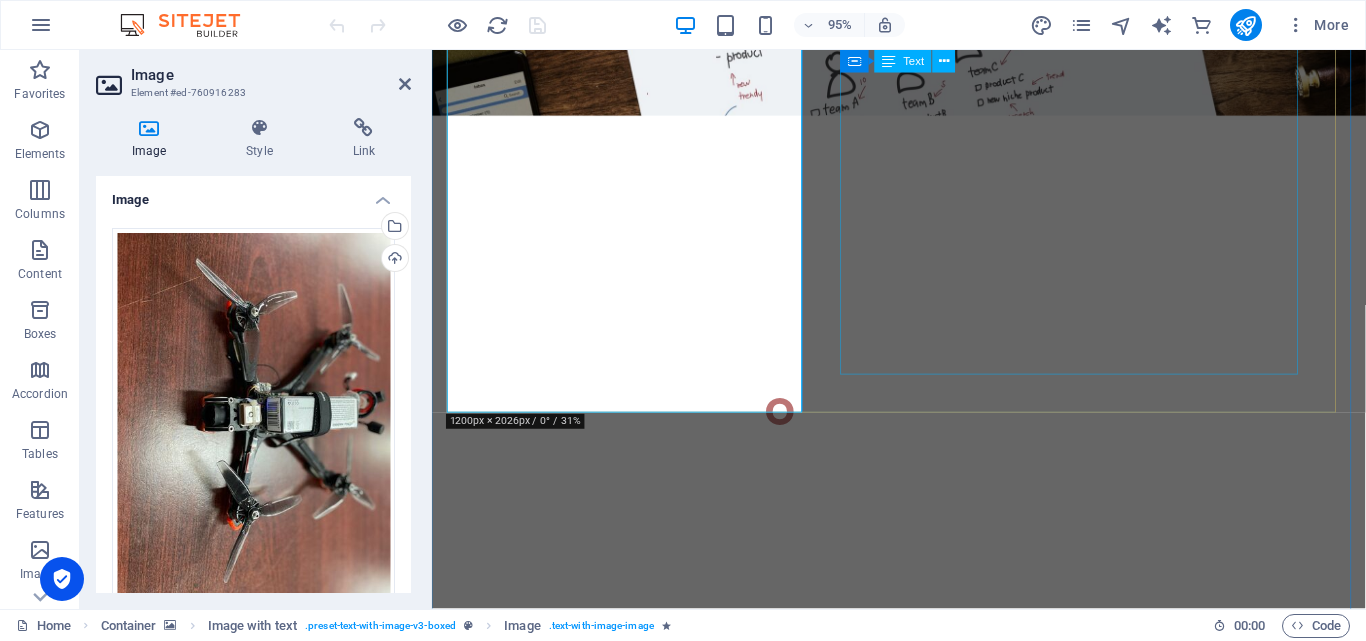 click on "🔥  Key Features: 💨 Top Speed:  180 km/h – Ultra-fast performance for dynamic applications 📦 Payload Capacity:  Up to 500 grams – Ideal for lightweight deliveries or tactical missions 📡 Long Range:  15 km control distance – Extended range with stable connection 🎥 Live Video Transmission:  Real-time FPV streaming for accurate navigation and situational awareness ⚙️ Use Case: Used as a  Kamikaze Drone  by the [DEMOGRAPHIC_DATA] Army during  Operation Sindhoor Time Perfect for  defense ,  reconnaissance , and  high-speed racing" at bounding box center (924, 5392) 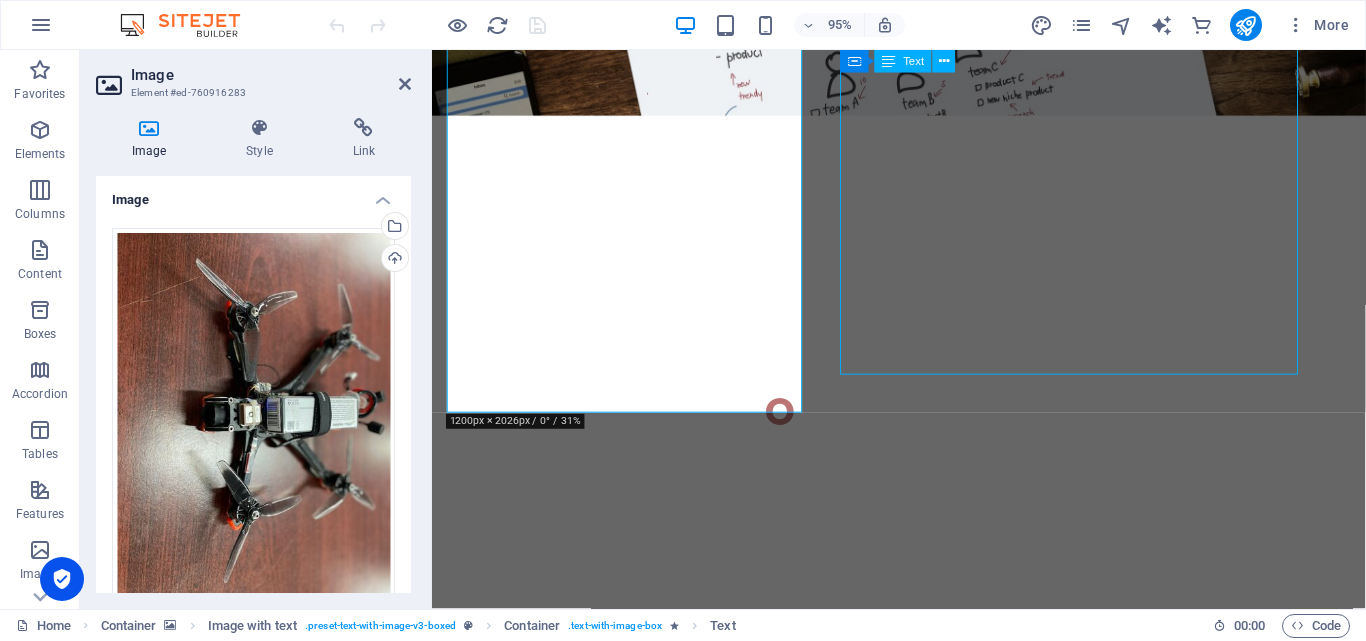 click on "🔥  Key Features: 💨 Top Speed:  180 km/h – Ultra-fast performance for dynamic applications 📦 Payload Capacity:  Up to 500 grams – Ideal for lightweight deliveries or tactical missions 📡 Long Range:  15 km control distance – Extended range with stable connection 🎥 Live Video Transmission:  Real-time FPV streaming for accurate navigation and situational awareness ⚙️ Use Case: Used as a  Kamikaze Drone  by the [DEMOGRAPHIC_DATA] Army during  Operation Sindhoor Time Perfect for  defense ,  reconnaissance , and  high-speed racing" at bounding box center (924, 5392) 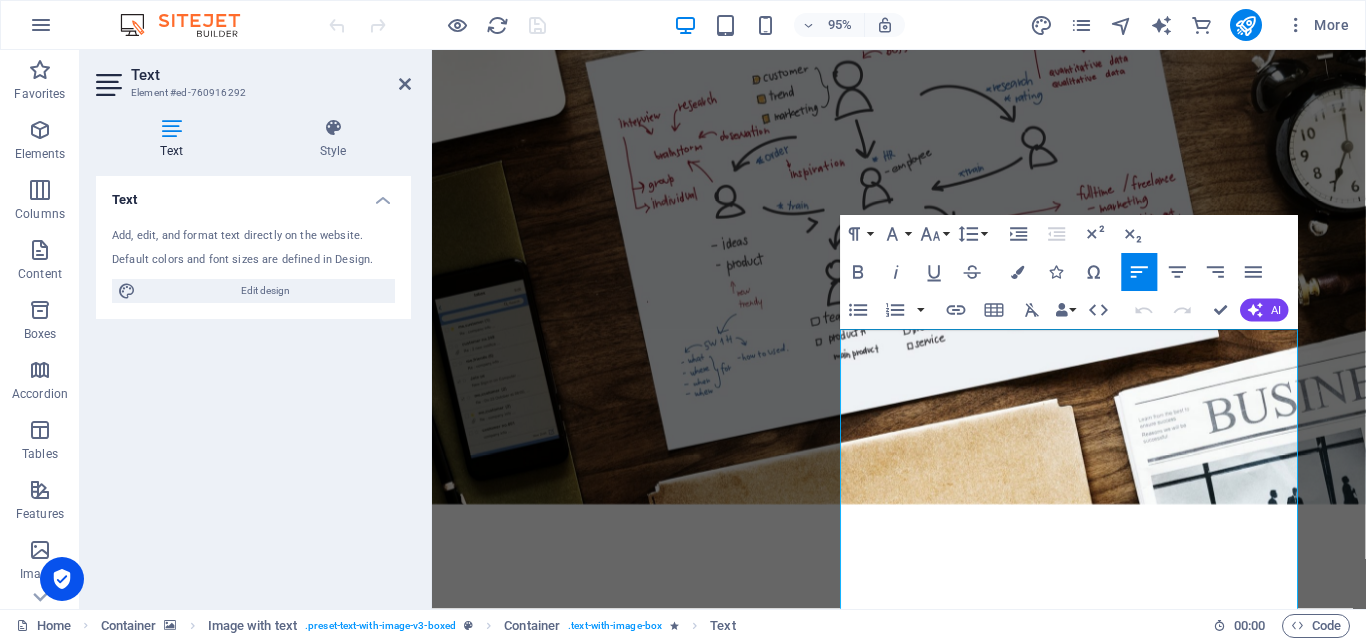 scroll, scrollTop: 1590, scrollLeft: 0, axis: vertical 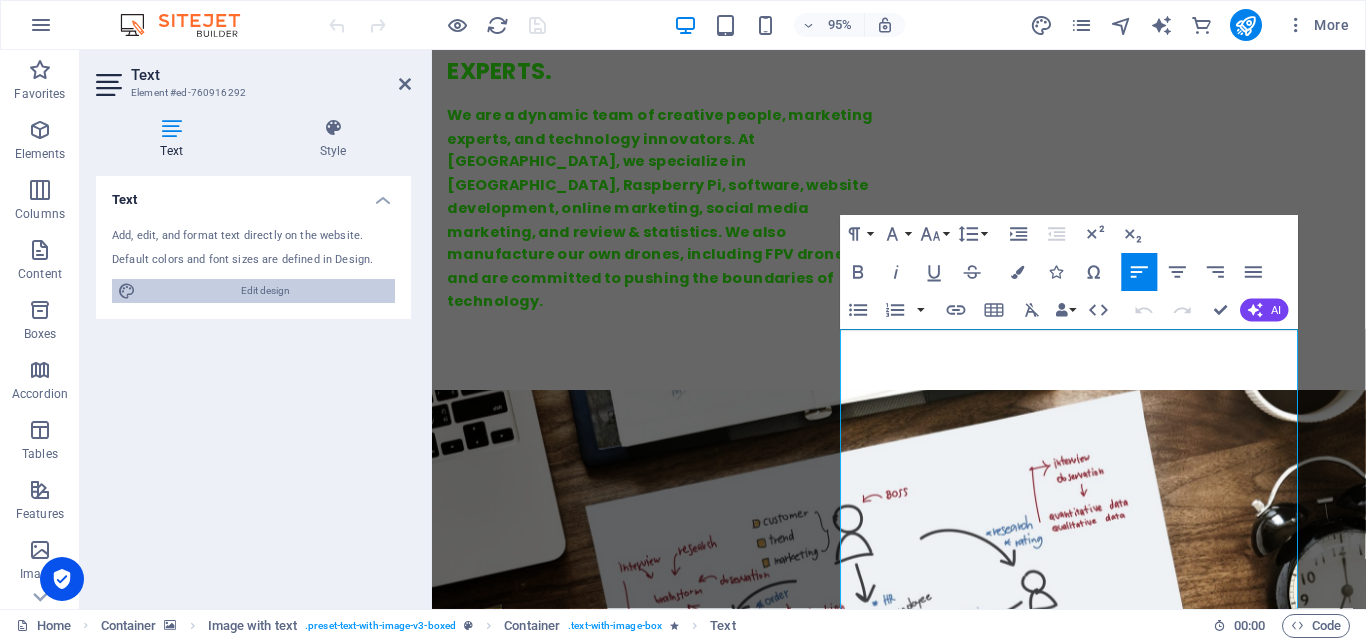 click on "Edit design" at bounding box center (265, 291) 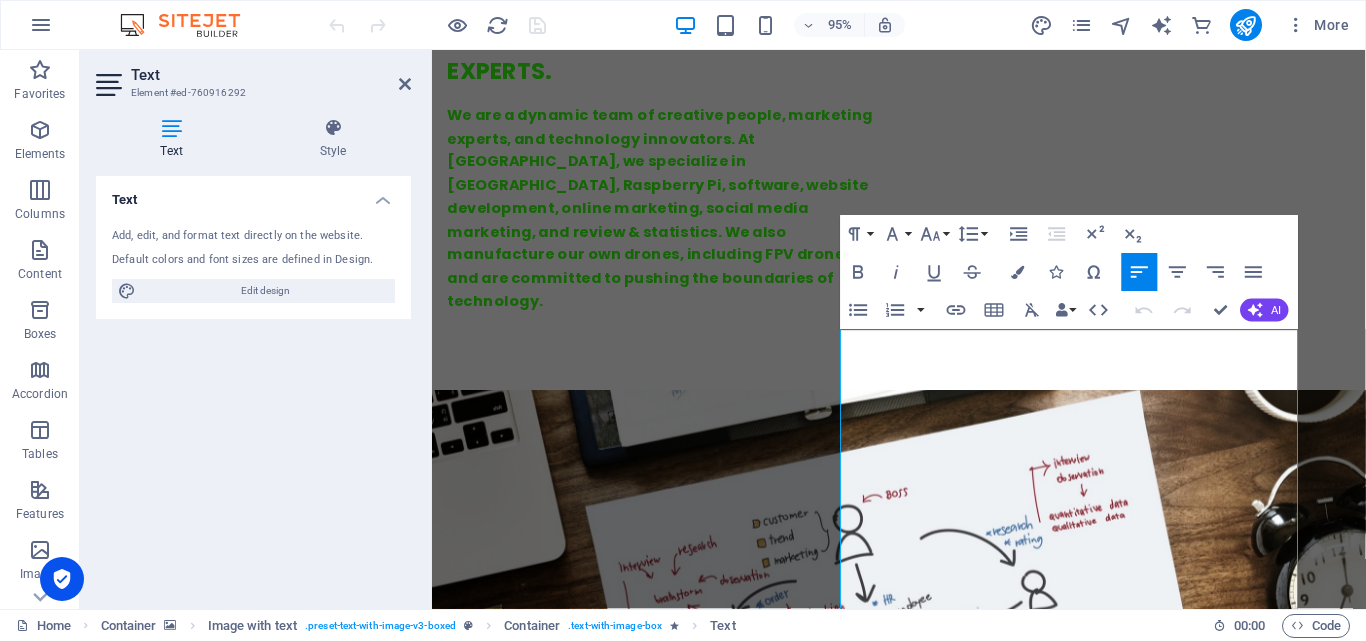 select on "ease-in-out" 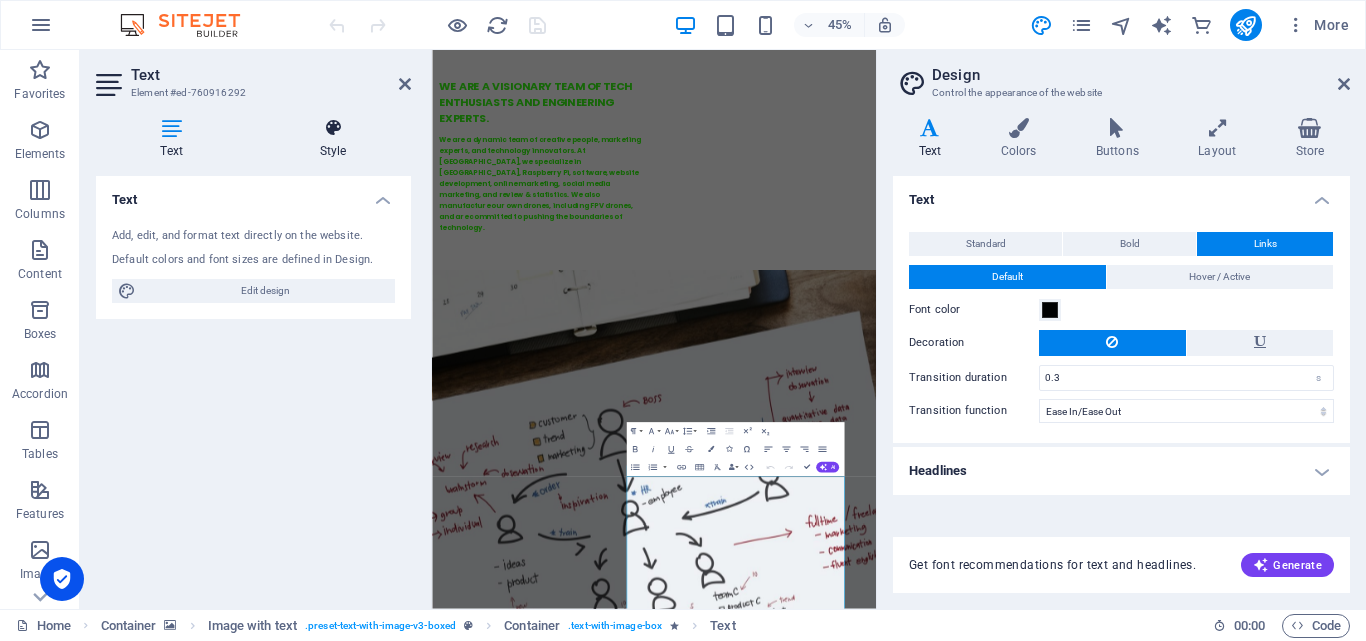 click on "Style" at bounding box center [333, 139] 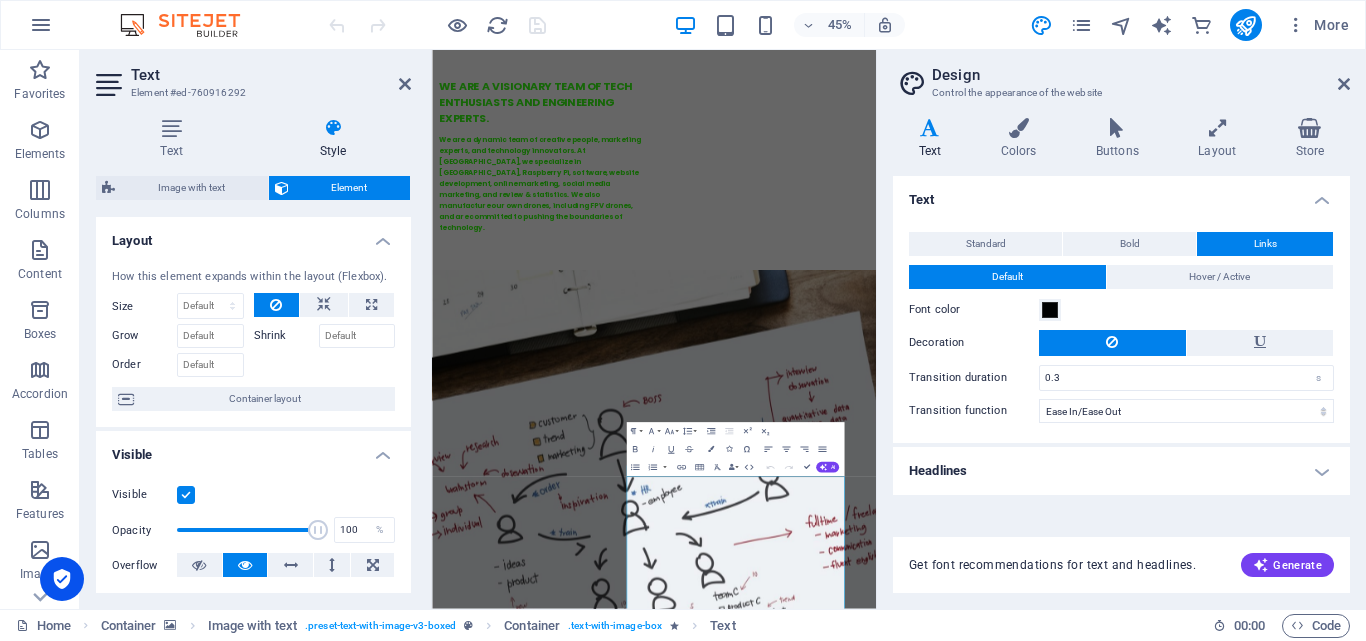 click on "Shrink" at bounding box center [286, 336] 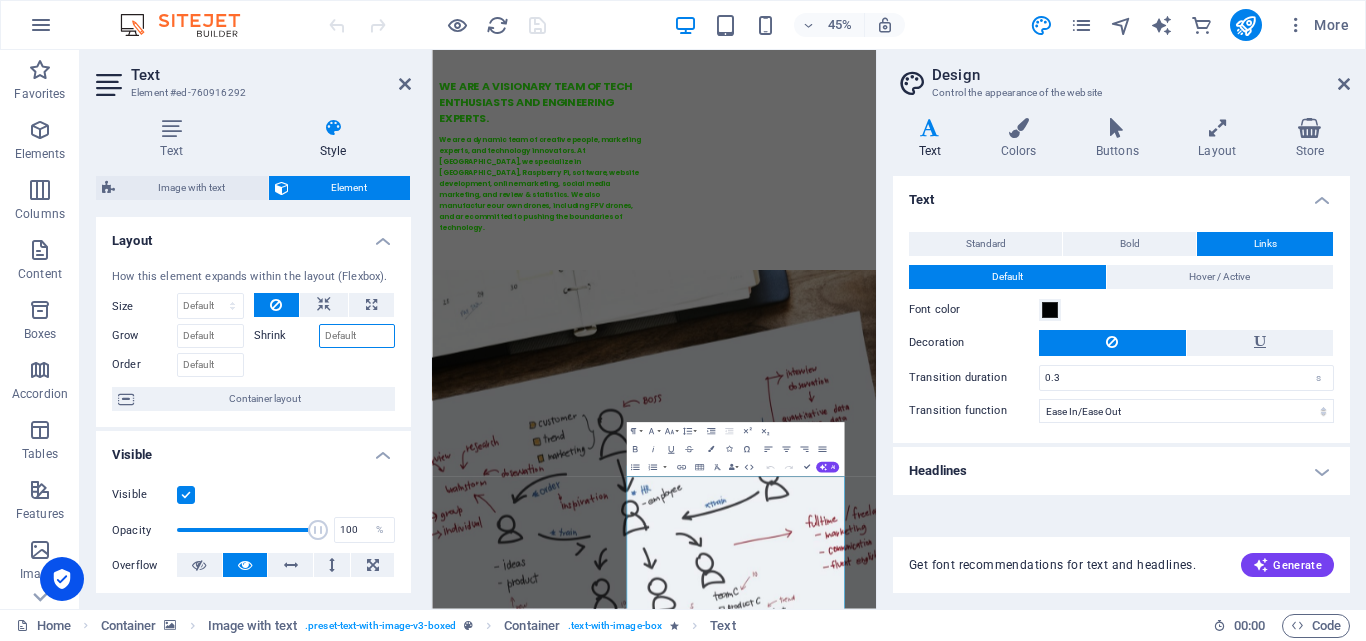 click on "Shrink" at bounding box center (357, 336) 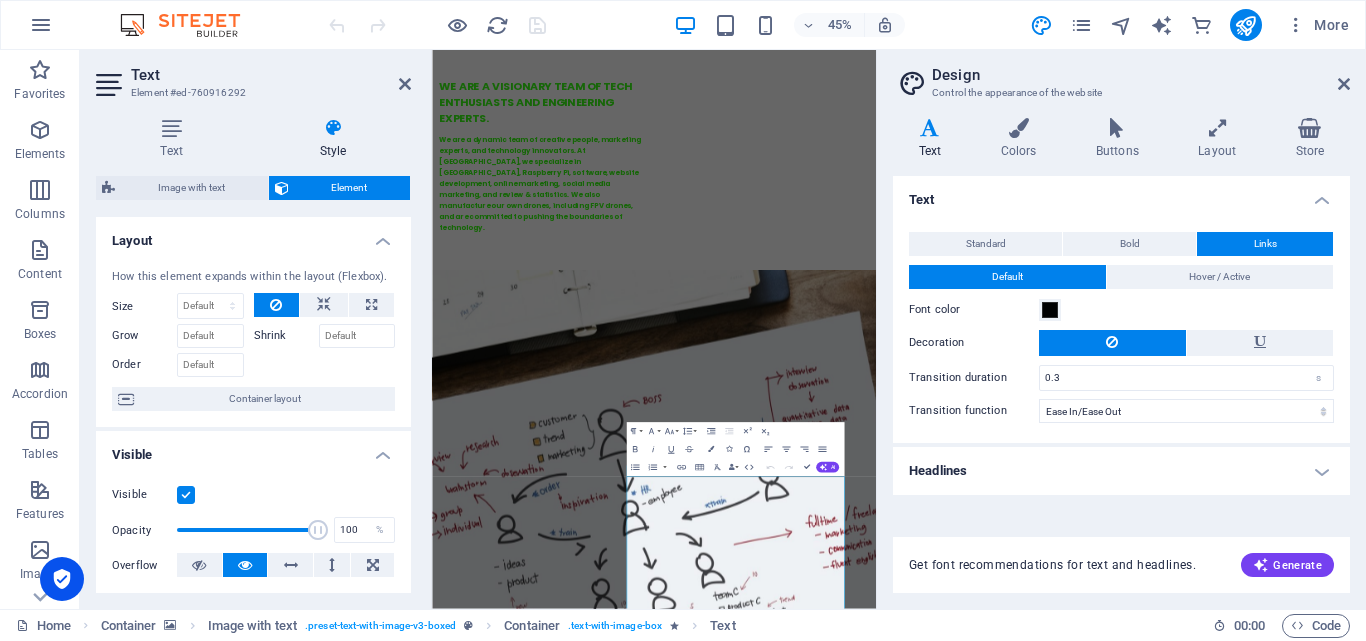 drag, startPoint x: 405, startPoint y: 253, endPoint x: 395, endPoint y: 315, distance: 62.801273 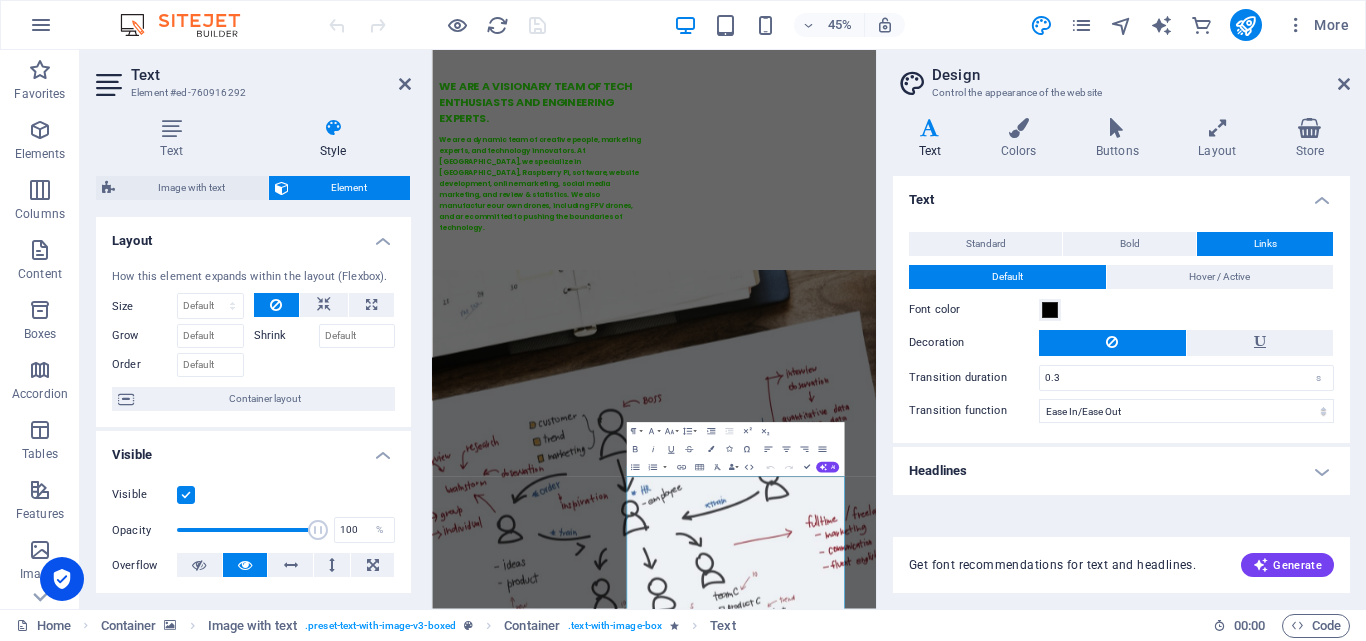 click on "How this element expands within the layout (Flexbox). Size Default auto px % 1/1 1/2 1/3 1/4 1/5 1/6 1/7 1/8 1/9 1/10 Grow Shrink Order Container layout" at bounding box center (253, 340) 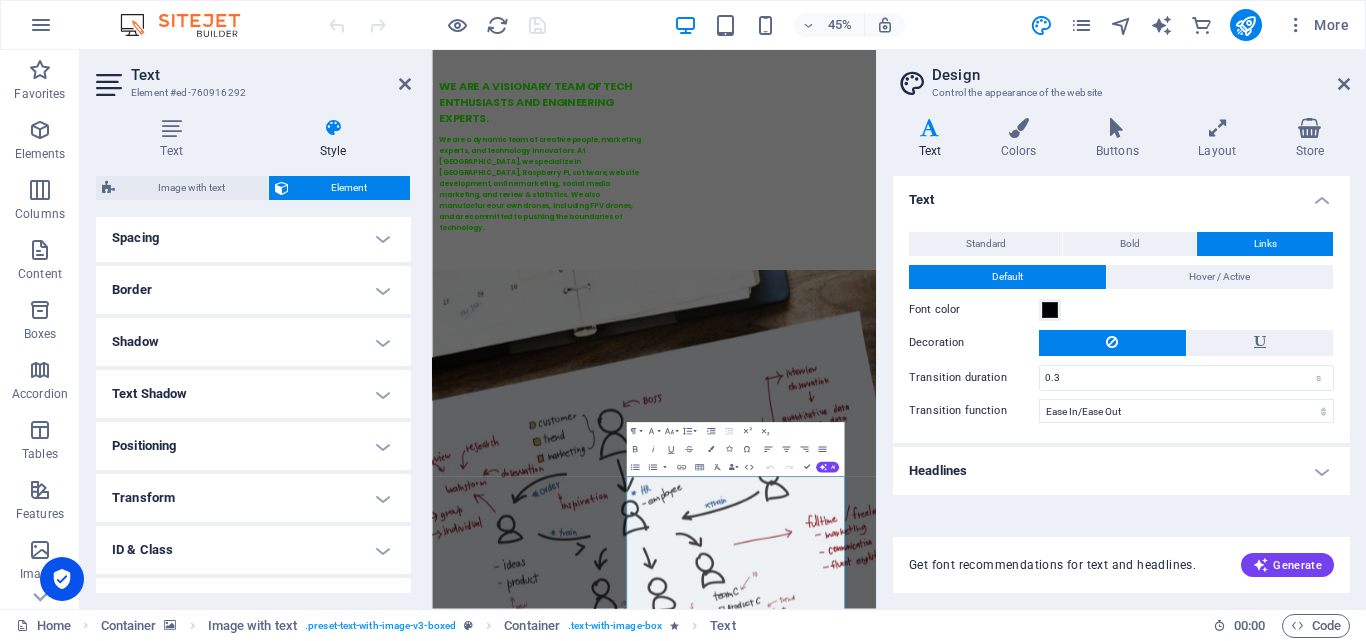 scroll, scrollTop: 469, scrollLeft: 0, axis: vertical 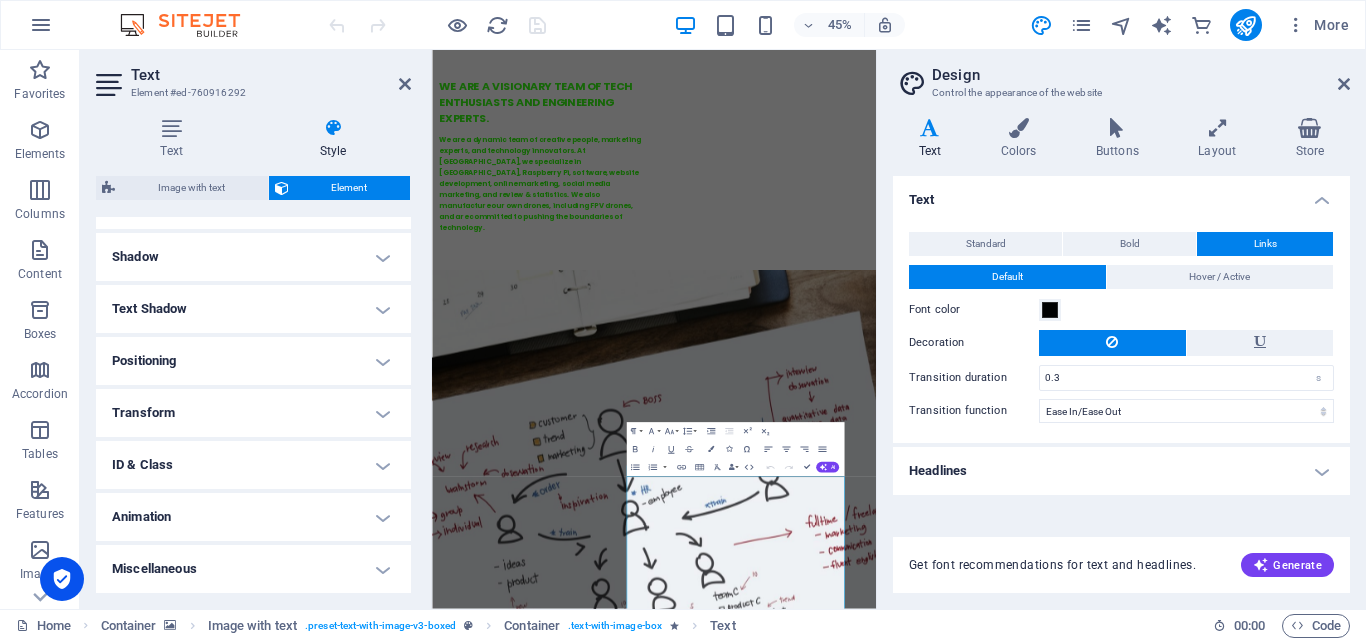click on "Animation" at bounding box center (253, 517) 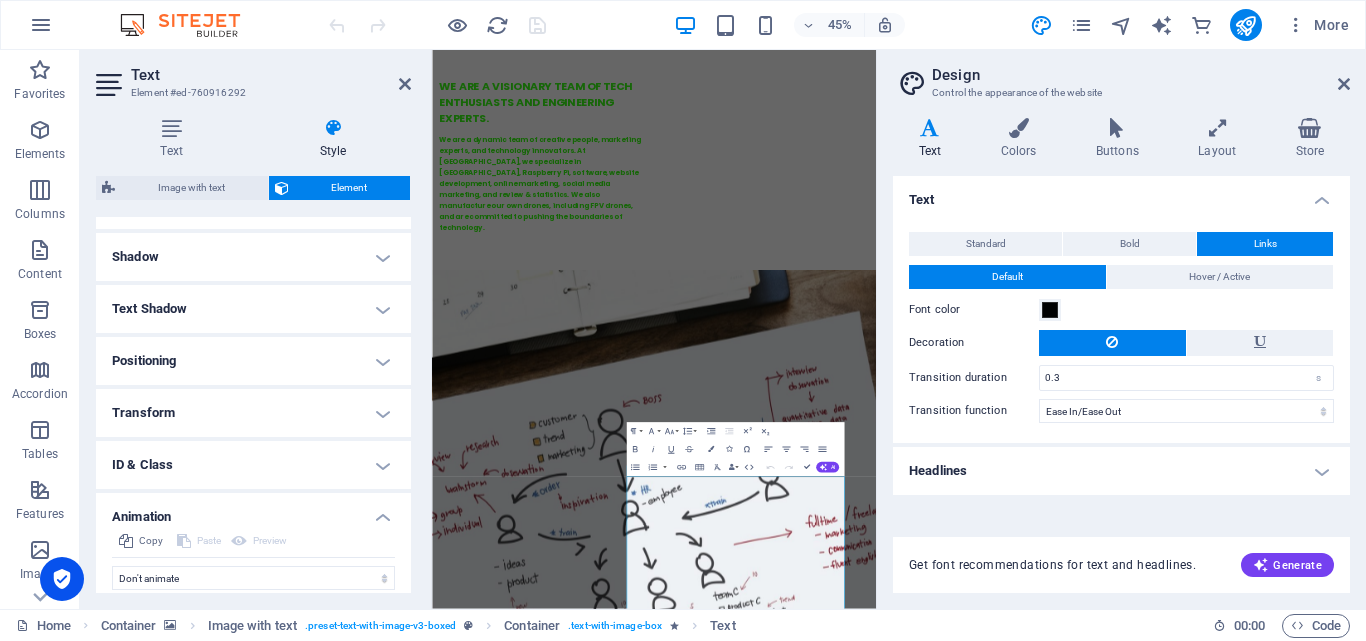 drag, startPoint x: 404, startPoint y: 485, endPoint x: 416, endPoint y: 551, distance: 67.08204 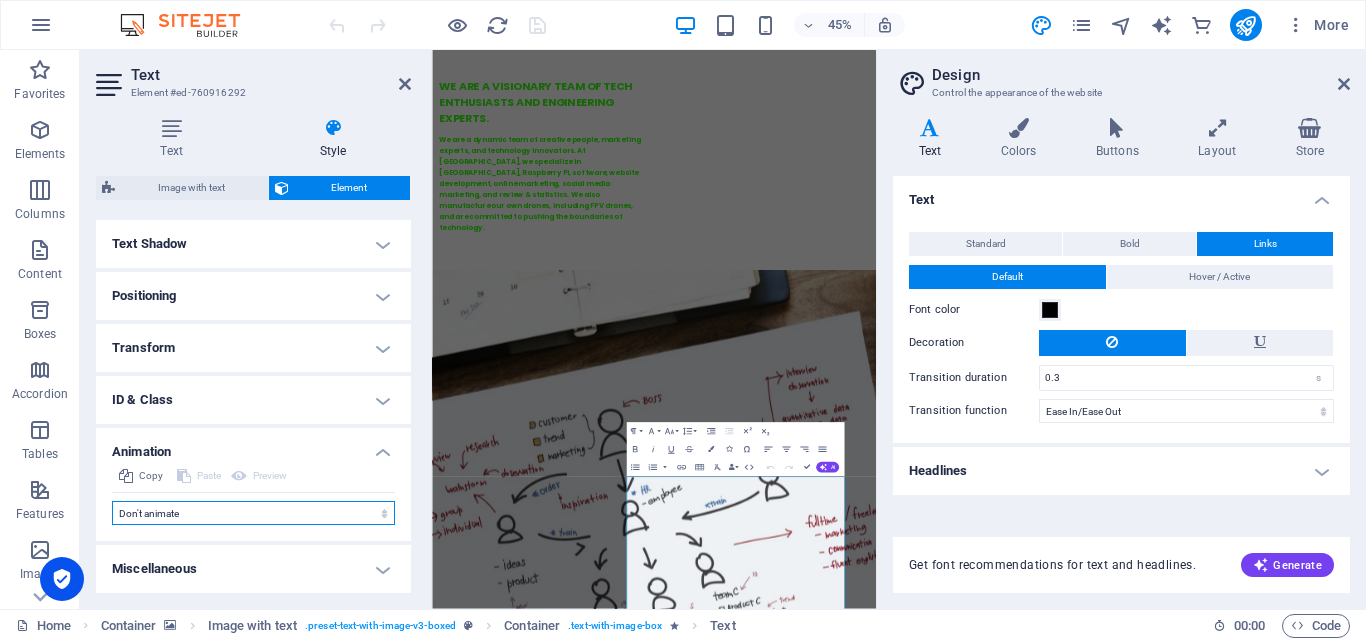 click on "Don't animate Show / Hide Slide up/down Zoom in/out Slide left to right Slide right to left Slide top to bottom Slide bottom to top Pulse Blink Open as overlay" at bounding box center (253, 513) 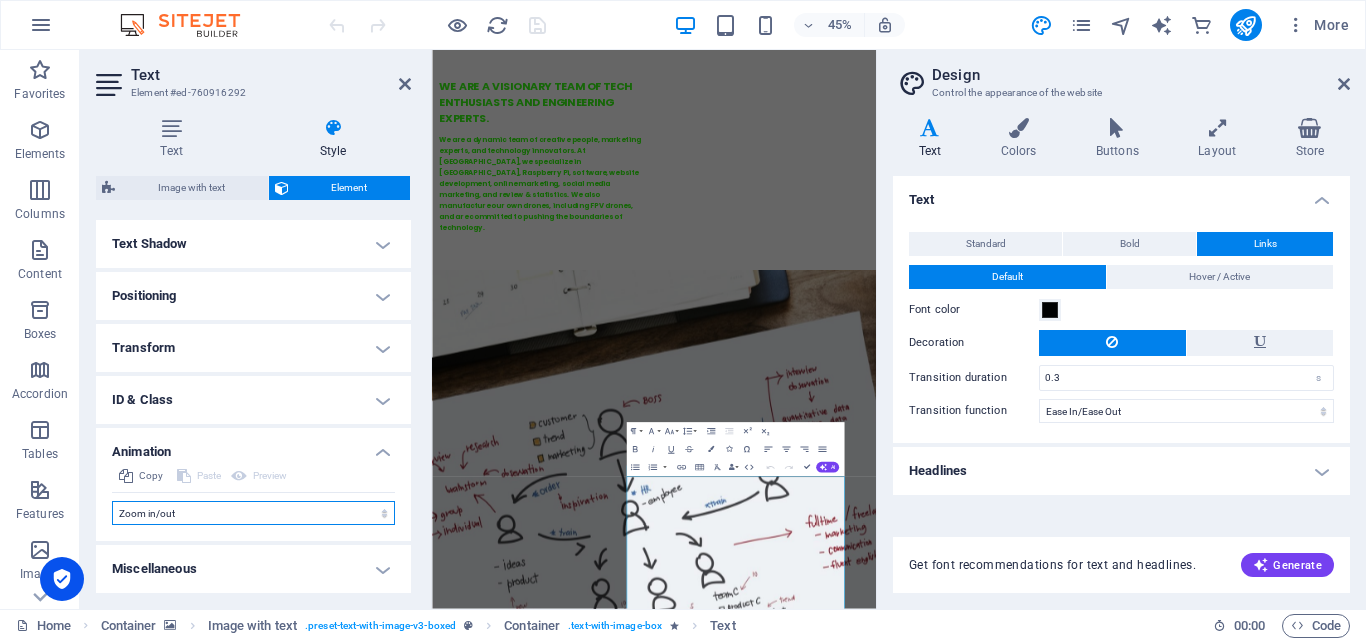 click on "Don't animate Show / Hide Slide up/down Zoom in/out Slide left to right Slide right to left Slide top to bottom Slide bottom to top Pulse Blink Open as overlay" at bounding box center (253, 513) 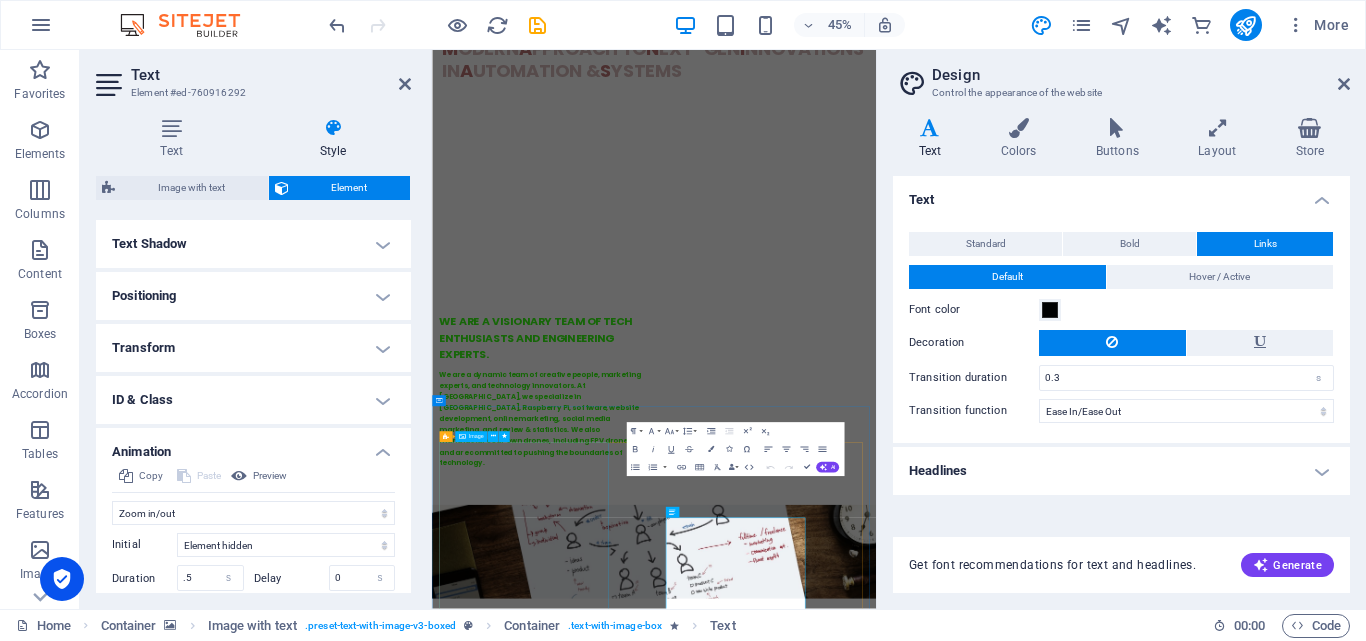 click at bounding box center (595, 6088) 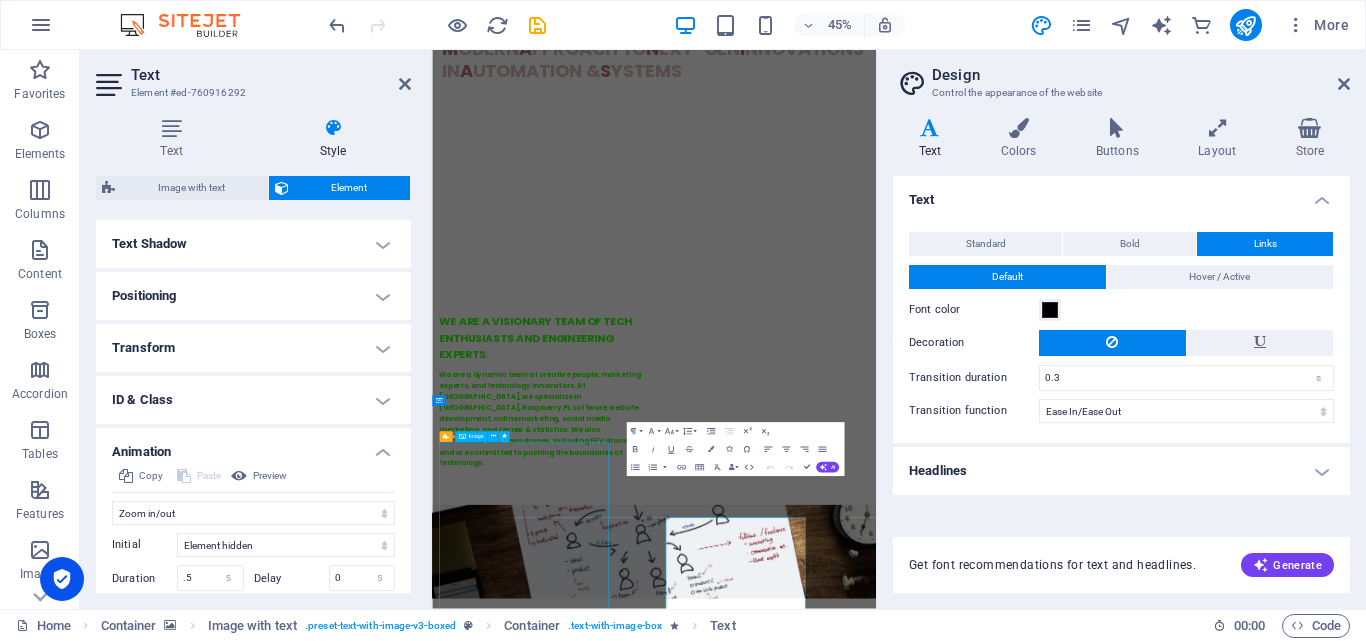 click at bounding box center (595, 6088) 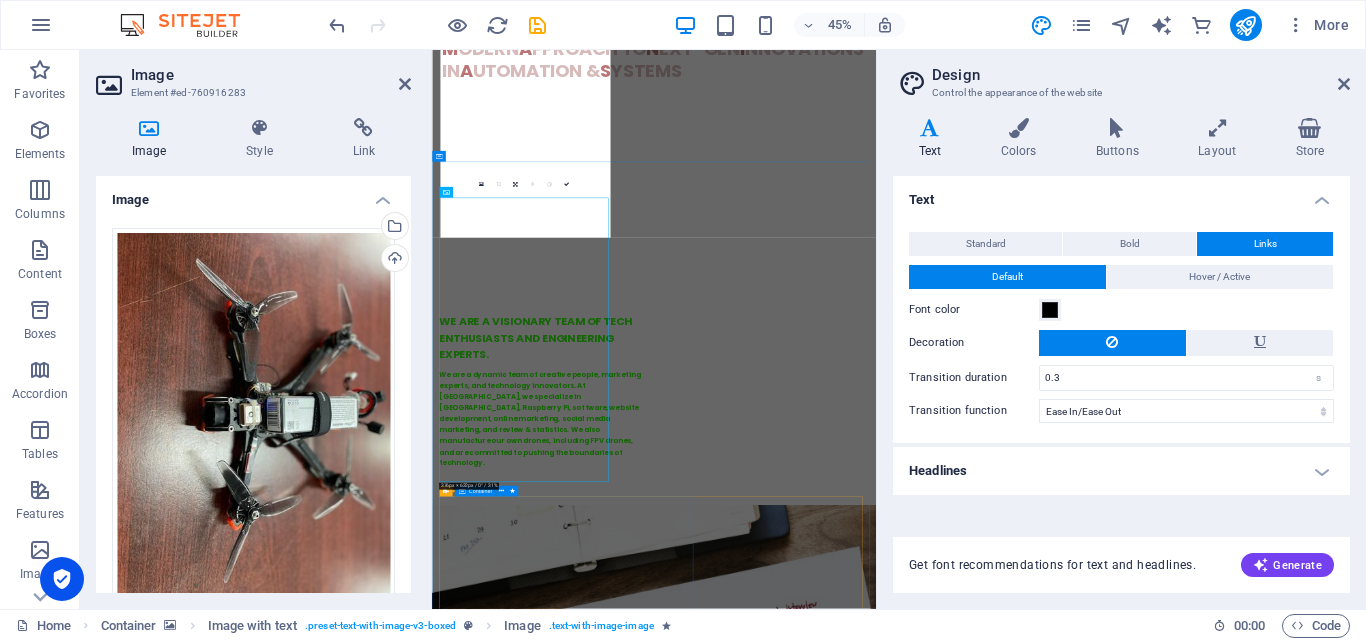 scroll, scrollTop: 2133, scrollLeft: 0, axis: vertical 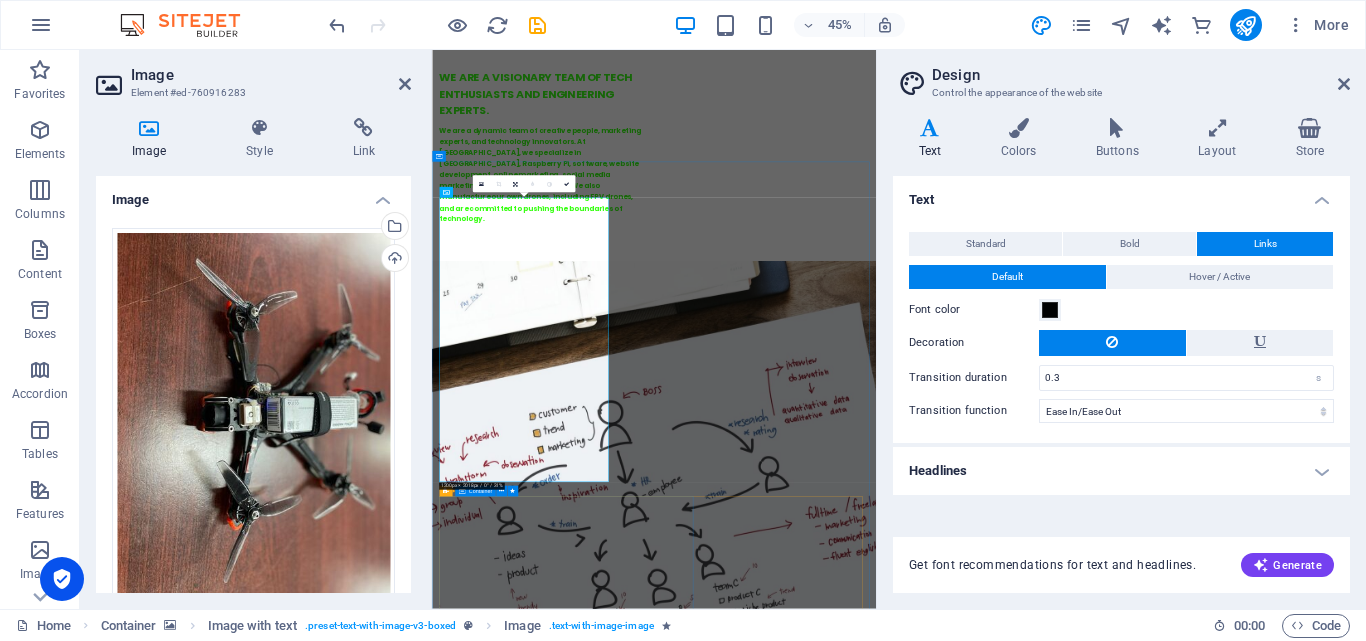 click on "h and based gesture-controlled car using an MPU6050 sensor and an EMG sensor. Our ESP8266-based gesture-controlled car integrates an MPU6050 for motion detection. Using pitch and roll values, it determines movement commands like FORWARD, BACKWARD, LEFT, and RIGHT. The EMG sensor enhances precision with real-time accuracy tracking. A Wi-Fi server receives commands and controls motors via an H-bridge driver. Optimized for stability and responsiveness, the system ensures seamless gesture-based navigation, making it a smart and efficient automation solution." at bounding box center [926, 6400] 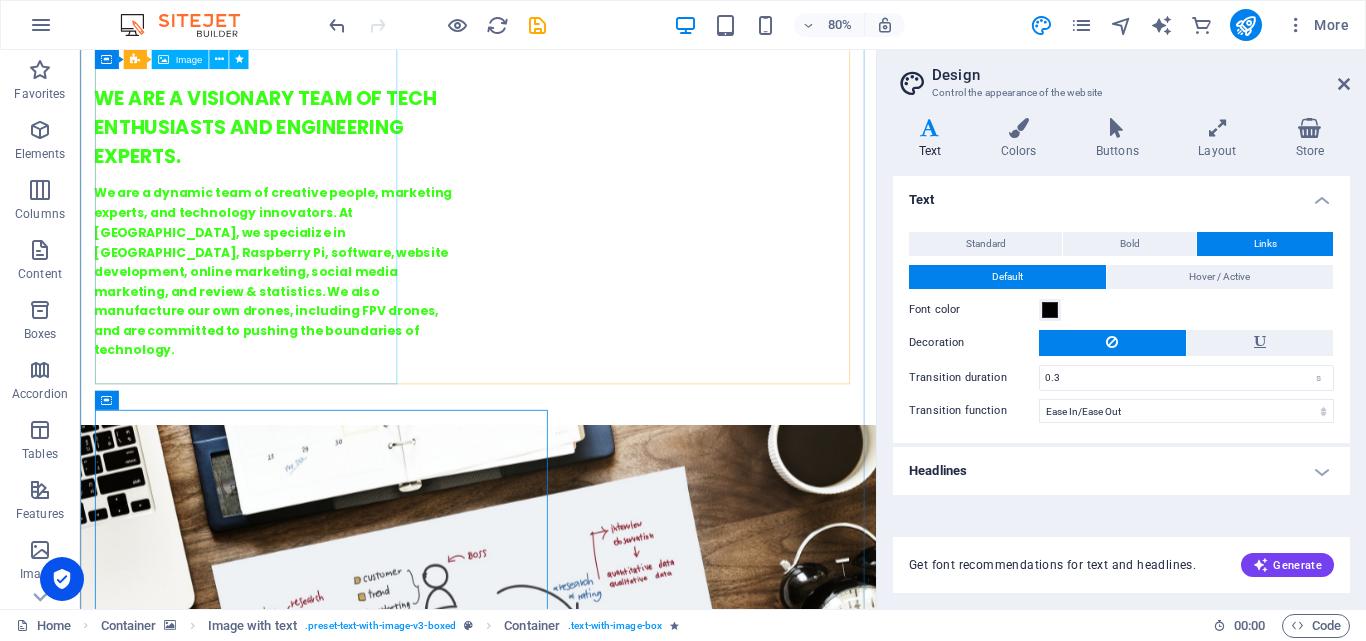click at bounding box center [247, 5545] 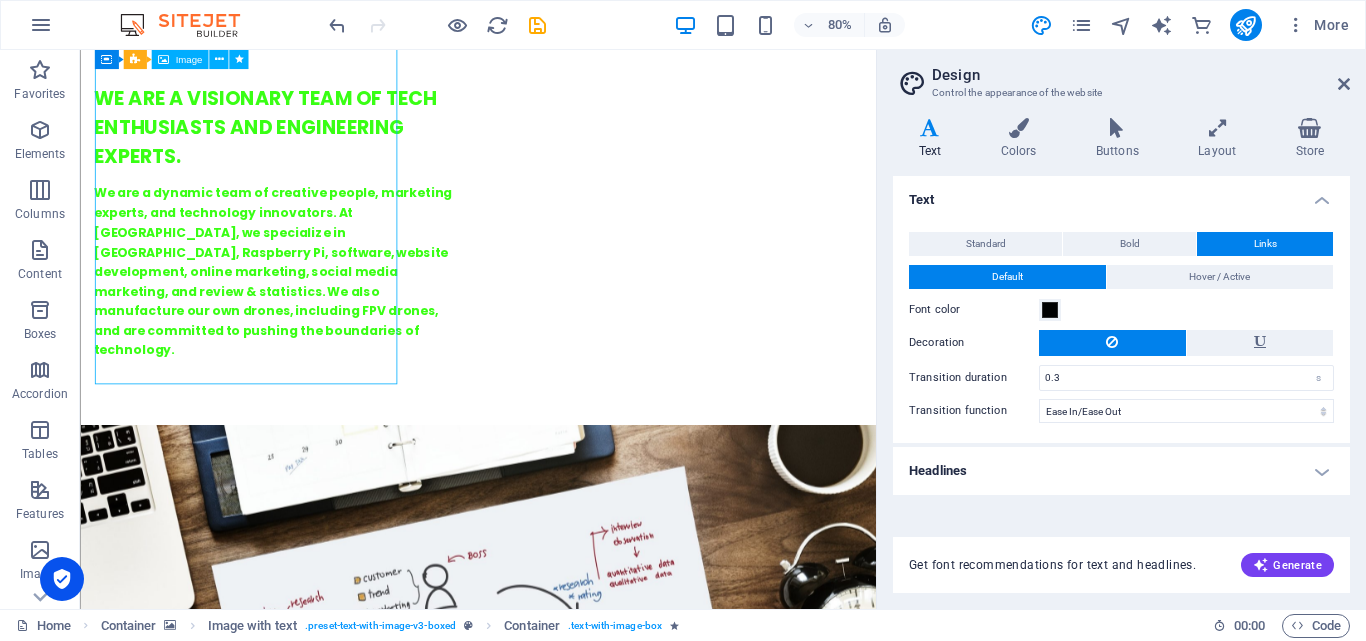 click at bounding box center (247, 5545) 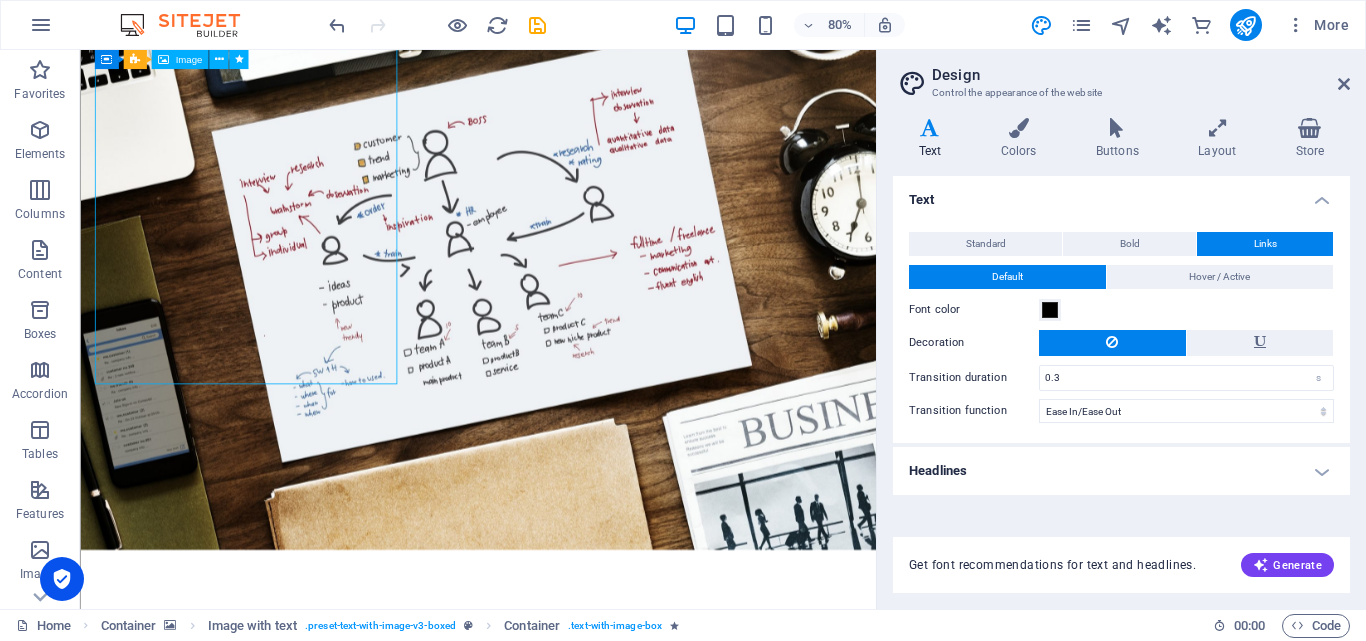 select on "%" 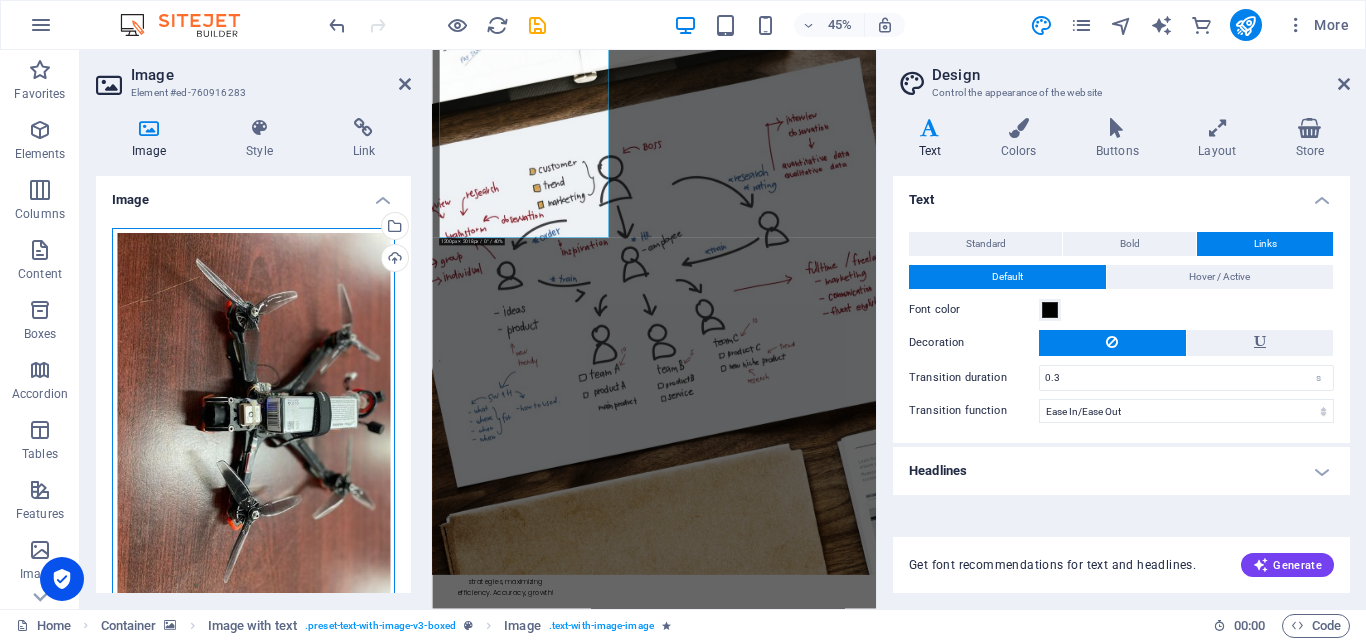 click on "Drag files here, click to choose files or select files from Files or our free stock photos & videos" at bounding box center [253, 415] 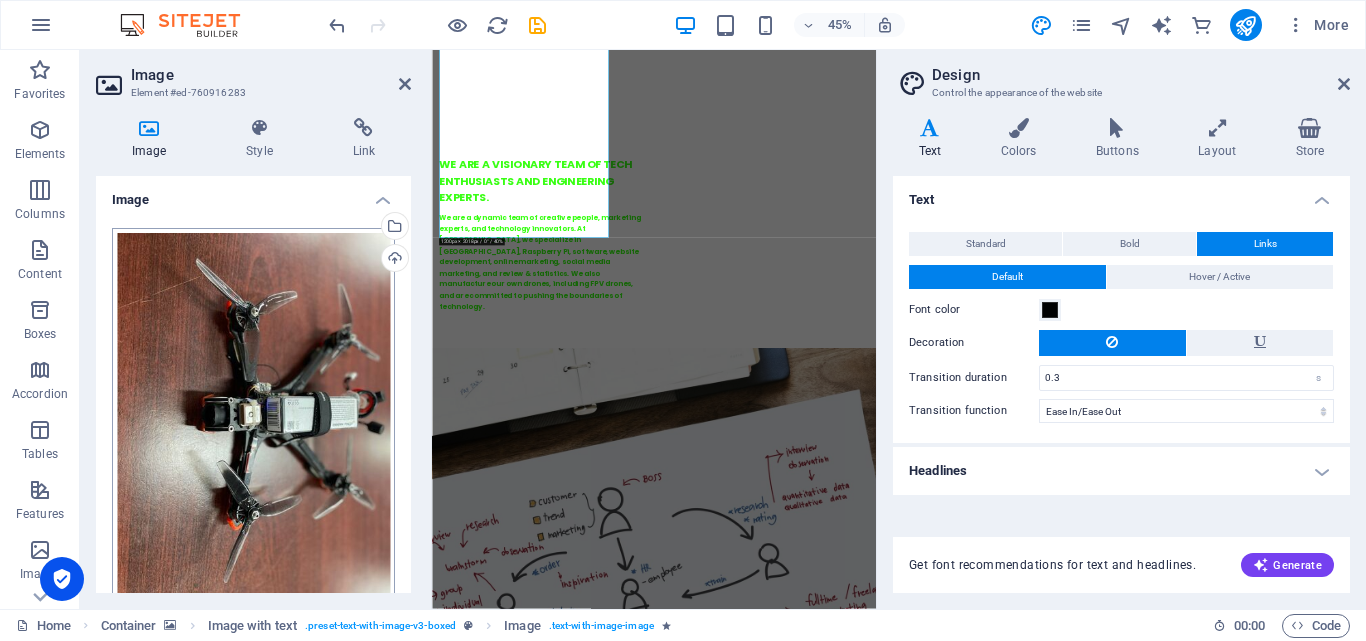 click on "maniastechnology.xyz Home Favorites Elements Columns Content Boxes Accordion Tables Features Images Slider Header Footer Forms Marketing Collections Commerce Image Element #ed-760916283 Image Style Link Image Drag files here, click to choose files or select files from Files or our free stock photos & videos Select files from the file manager, stock photos, or upload file(s) Upload Width 100 Default auto px rem % em vh vw Fit image Automatically fit image to a fixed width and height Height Default auto px Alignment Lazyload Loading images after the page loads improves page speed. Responsive Automatically load retina image and smartphone optimized sizes. Lightbox Use as headline The image will be wrapped in an H1 headline tag. Useful for giving alternative text the weight of an H1 headline, e.g. for the logo. Leave unchecked if uncertain. Optimized Images are compressed to improve page speed. Position Direction Custom X offset 50 px" at bounding box center [683, 320] 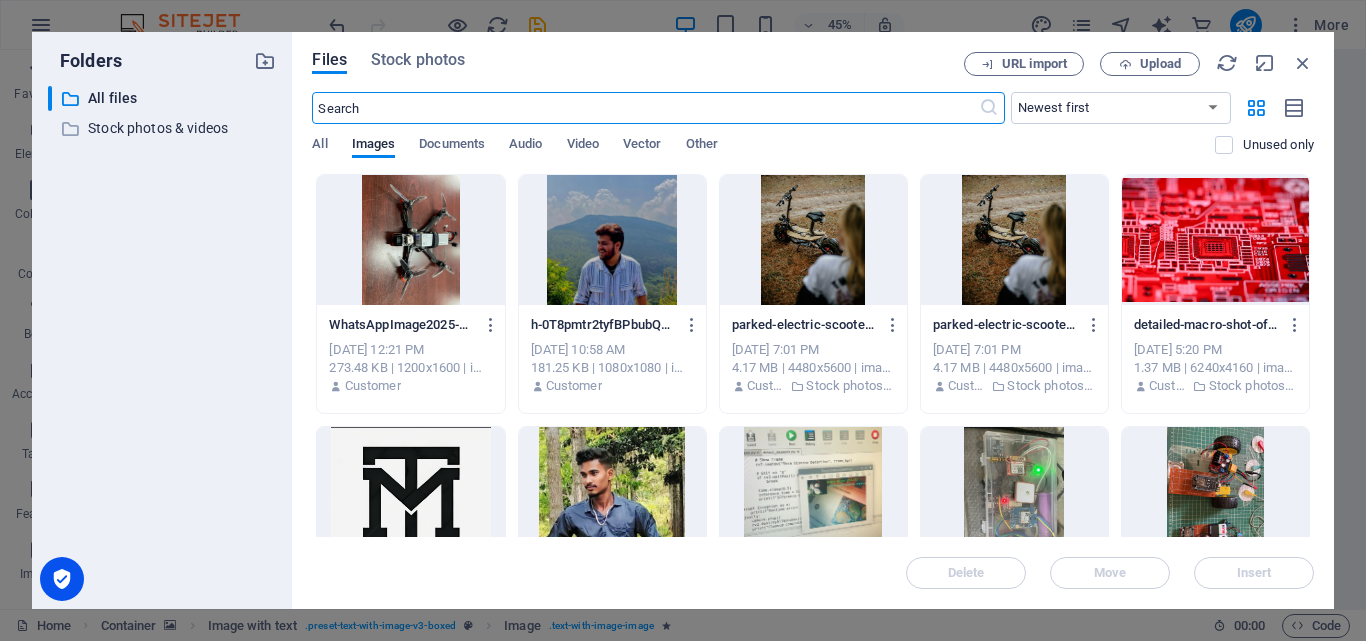 scroll, scrollTop: 0, scrollLeft: 0, axis: both 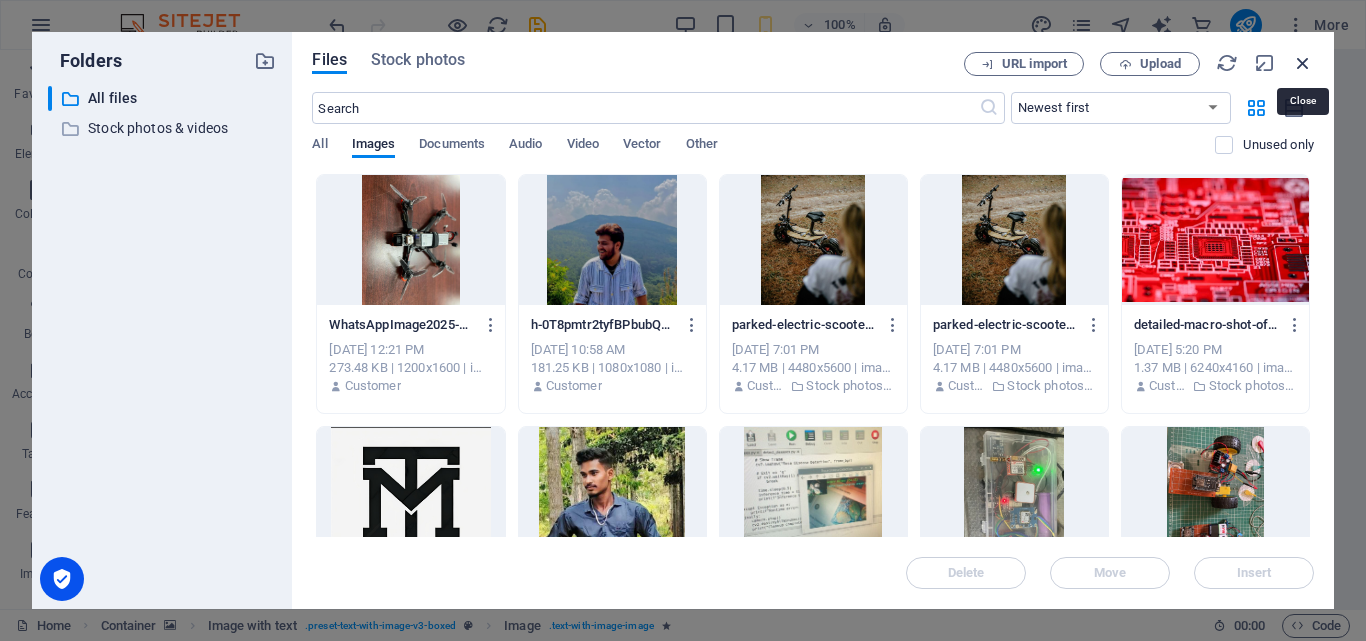 click at bounding box center (1303, 63) 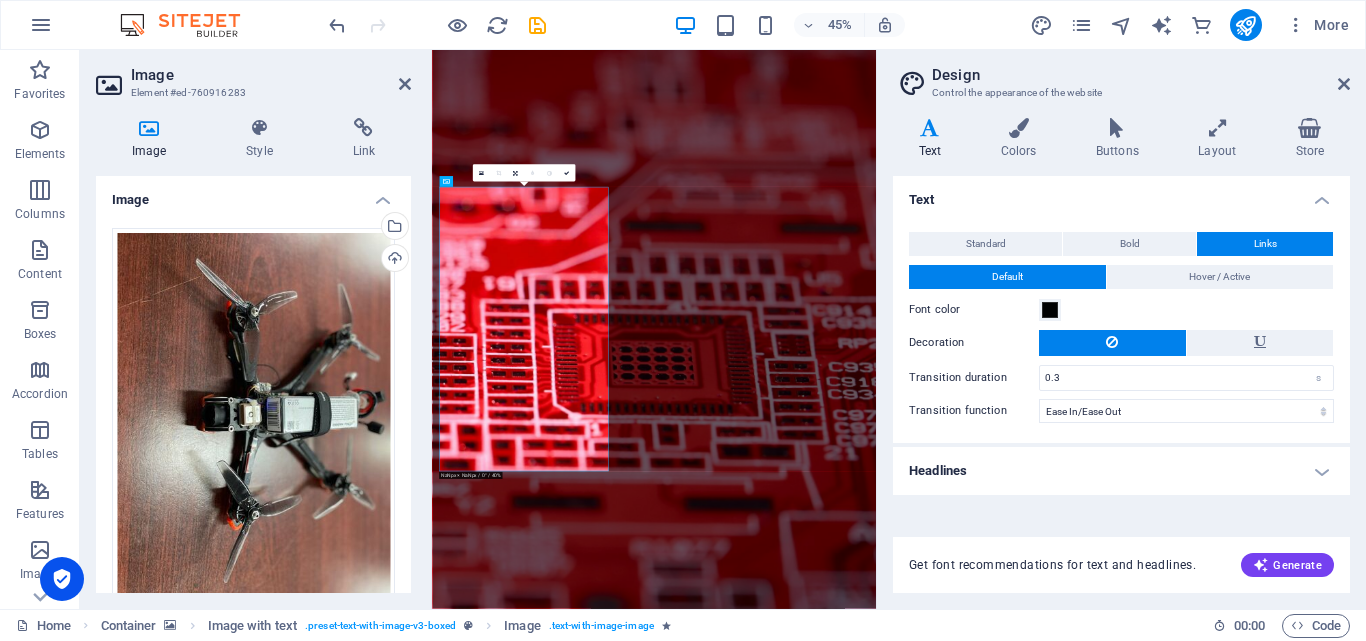 scroll, scrollTop: 2157, scrollLeft: 0, axis: vertical 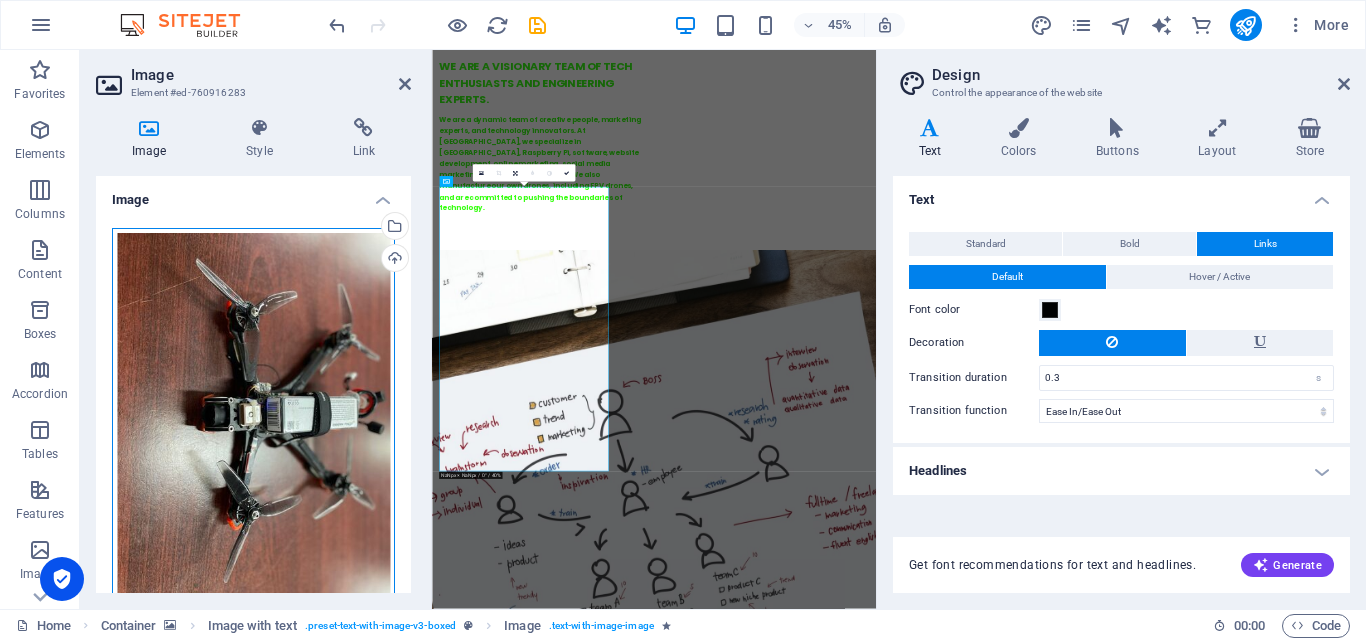 click on "Drag files here, click to choose files or select files from Files or our free stock photos & videos" at bounding box center (253, 415) 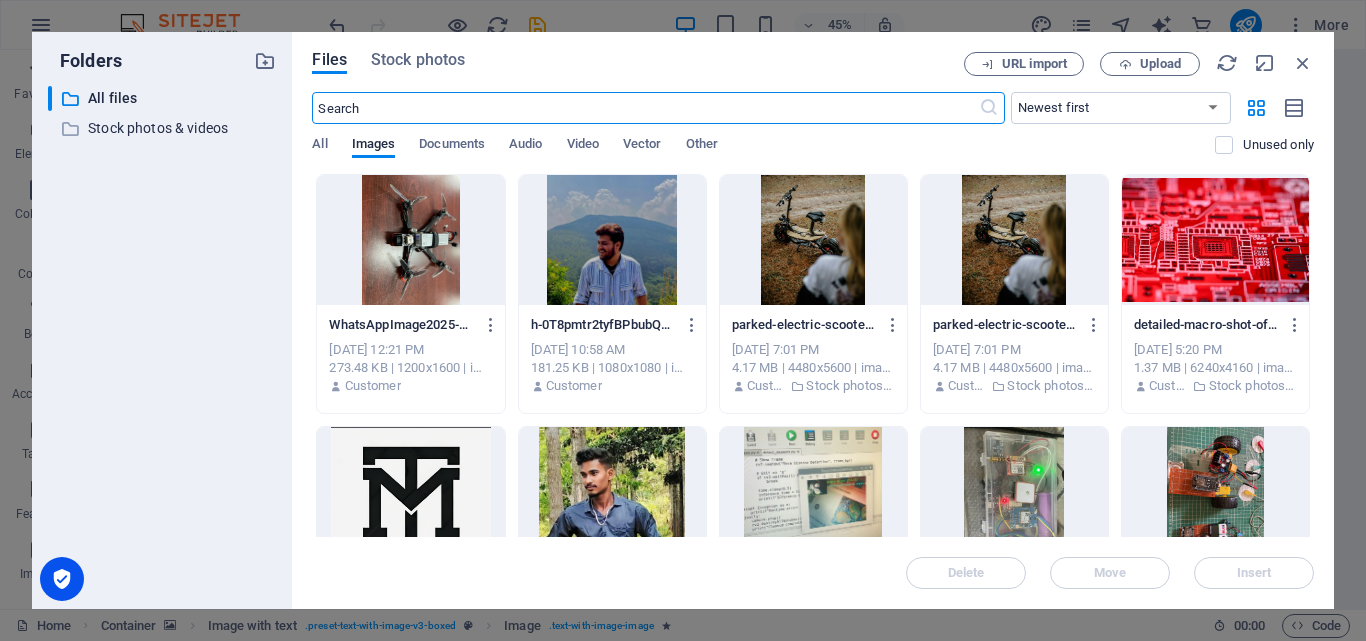 scroll, scrollTop: 0, scrollLeft: 0, axis: both 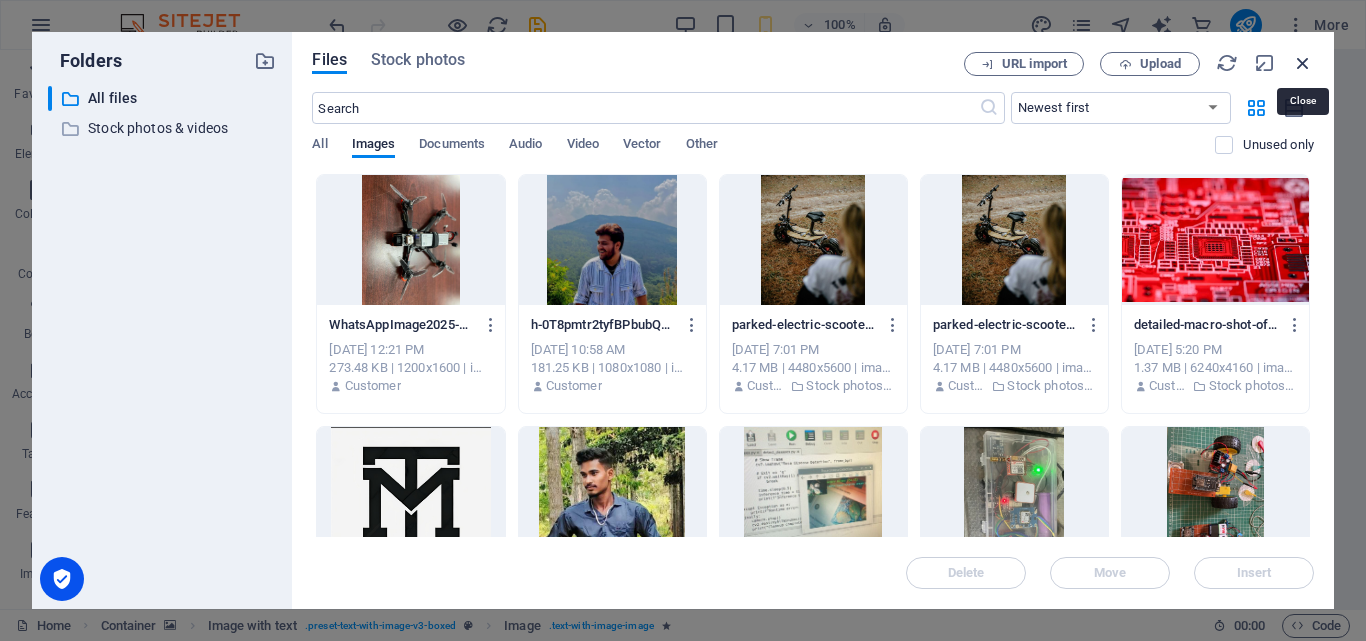 click at bounding box center (1303, 63) 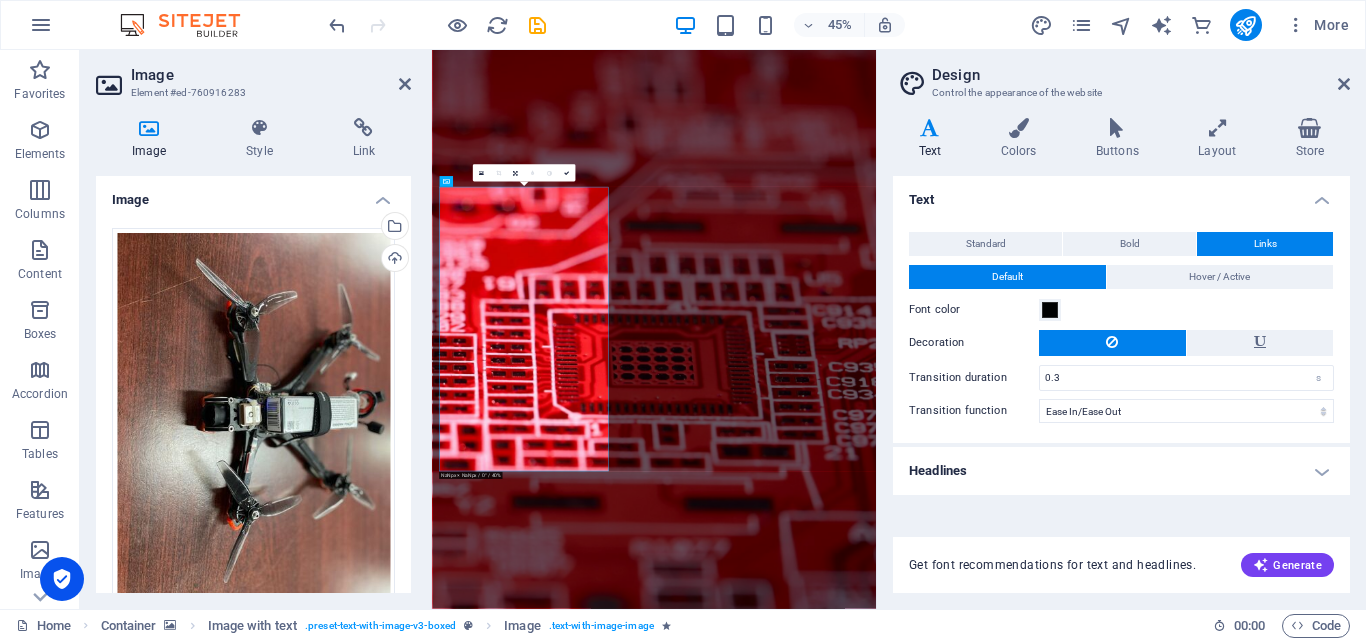 scroll, scrollTop: 2157, scrollLeft: 0, axis: vertical 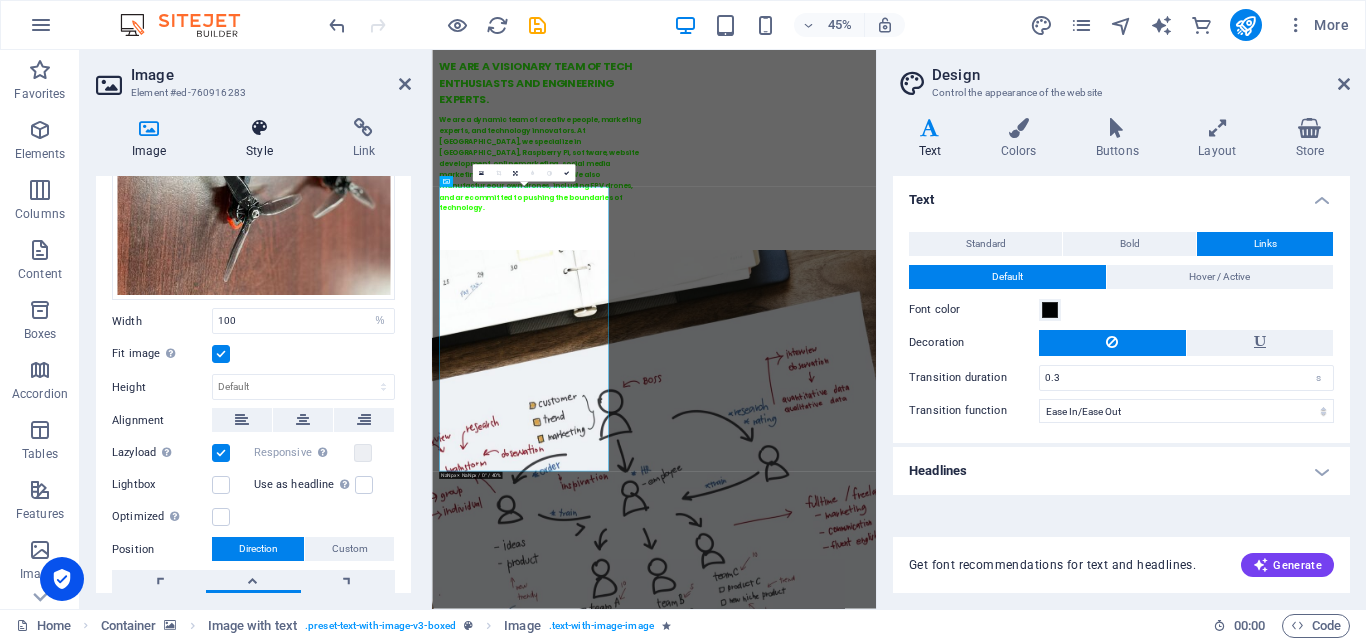 click at bounding box center (259, 128) 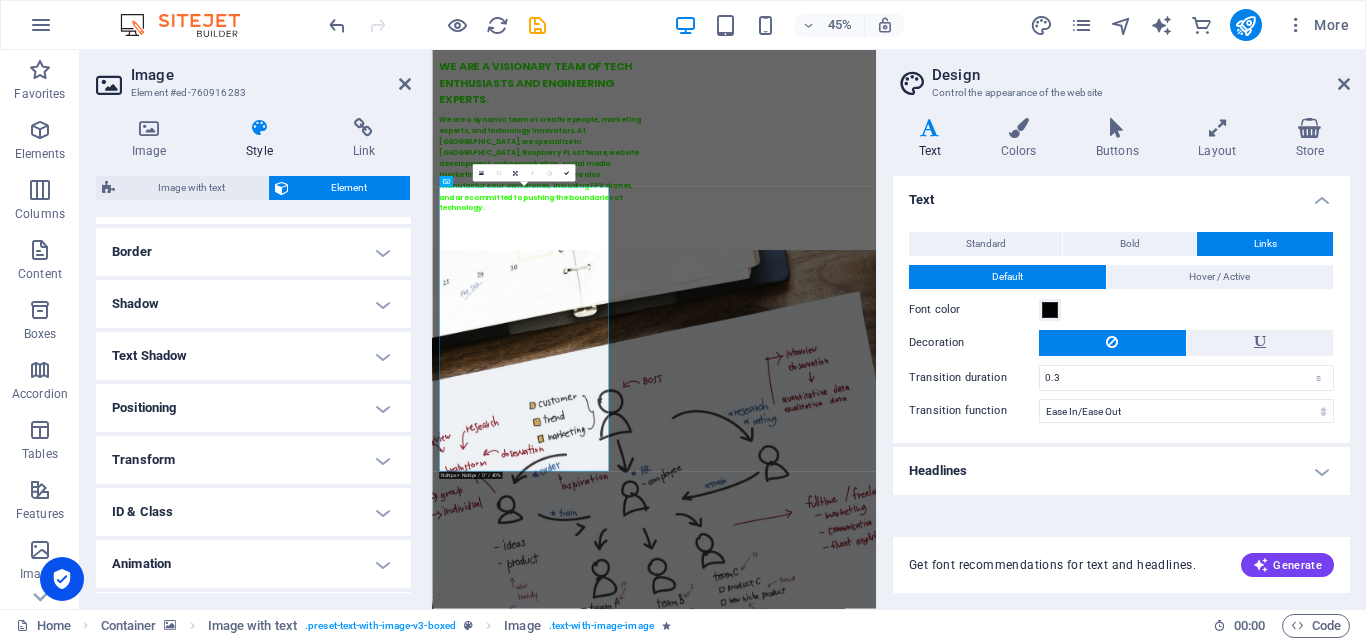 scroll, scrollTop: 469, scrollLeft: 0, axis: vertical 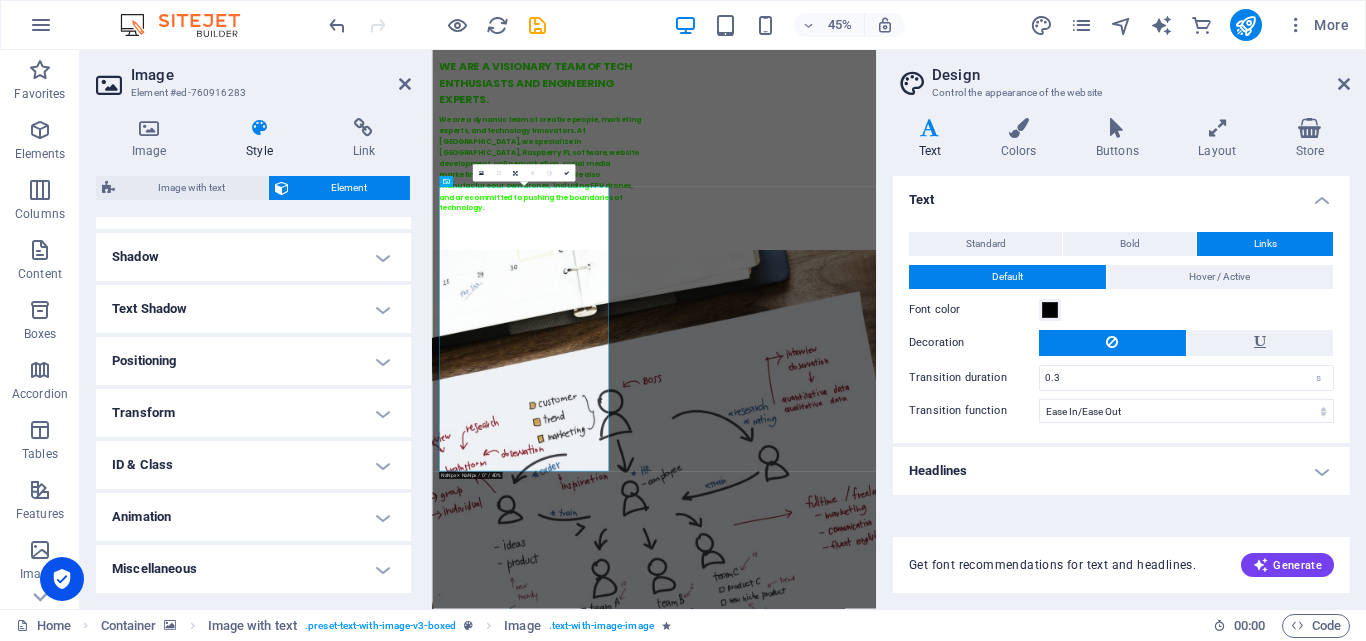 click on "Animation" at bounding box center [253, 517] 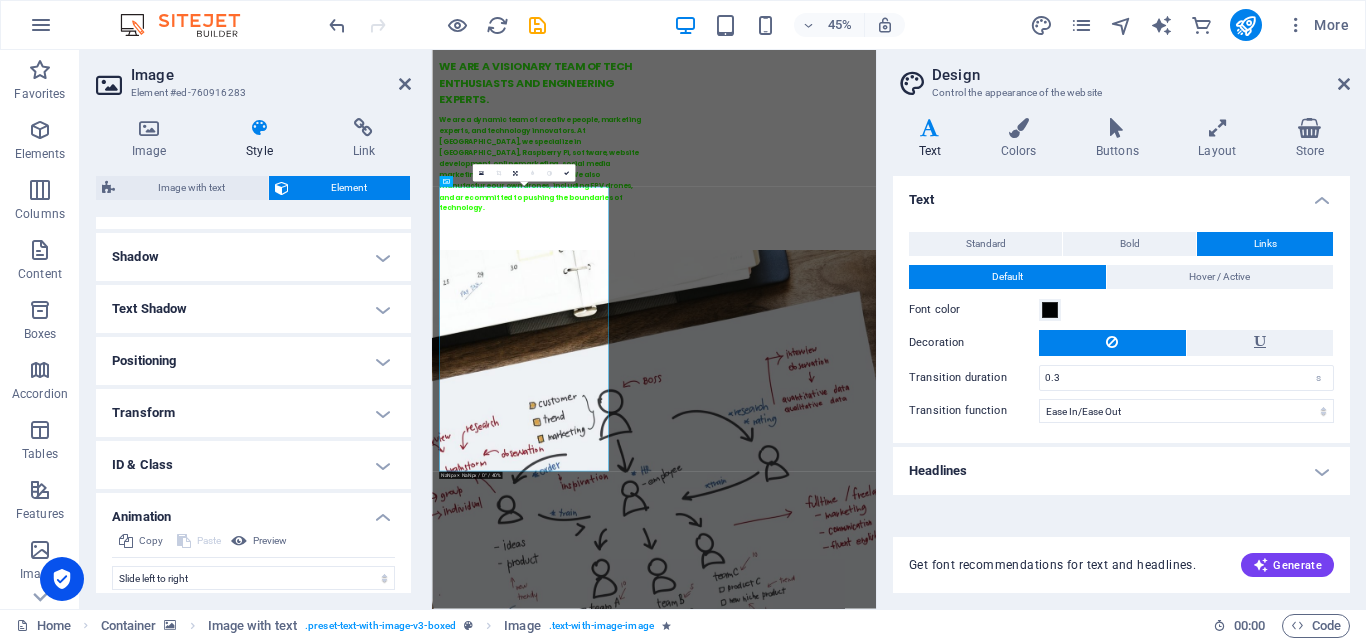 click on "Image Style Link Image Drag files here, click to choose files or select files from Files or our free stock photos & videos Select files from the file manager, stock photos, or upload file(s) Upload Width 100 Default auto px rem % em vh vw Fit image Automatically fit image to a fixed width and height Height Default auto px Alignment Lazyload Loading images after the page loads improves page speed. Responsive Automatically load retina image and smartphone optimized sizes. Lightbox Use as headline The image will be wrapped in an H1 headline tag. Useful for giving alternative text the weight of an H1 headline, e.g. for the logo. Leave unchecked if uncertain. Optimized Images are compressed to improve page speed. Position Direction Custom X offset 50 px rem % vh vw Y offset 50 px rem % vh vw Text Float No float Image left Image right Determine how text should behave around the image. Text Alternative text Image caption Paragraph Format Normal Heading 1 Heading 2 Heading 3 Heading 4 Heading 5 Heading 6 Code Arial 8" at bounding box center (253, 355) 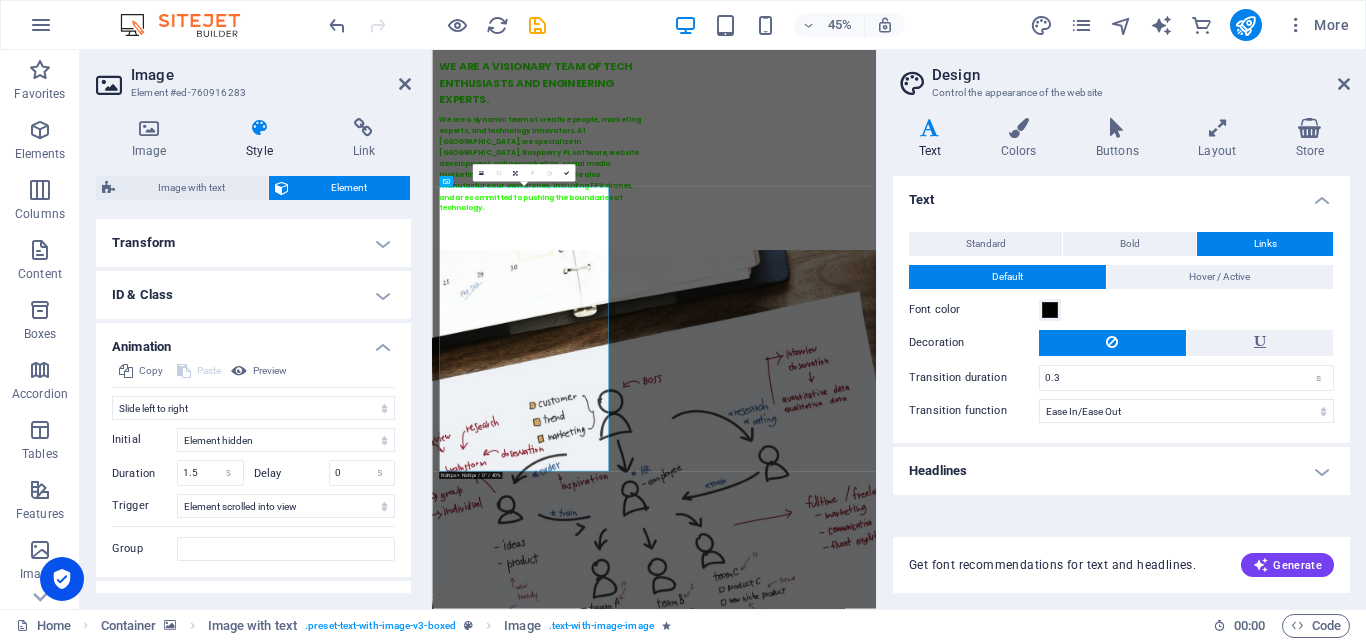 scroll, scrollTop: 626, scrollLeft: 0, axis: vertical 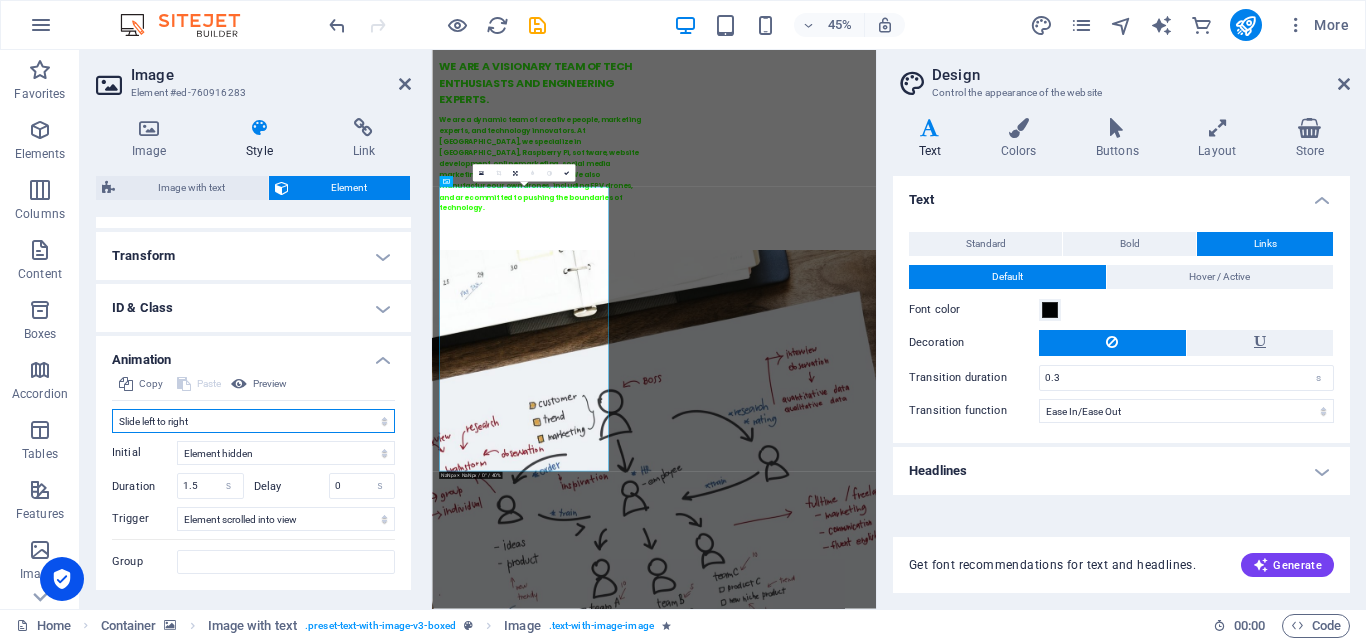 click on "Don't animate Show / Hide Slide up/down Zoom in/out Slide left to right Slide right to left Slide top to bottom Slide bottom to top Pulse Blink Open as overlay" at bounding box center (253, 421) 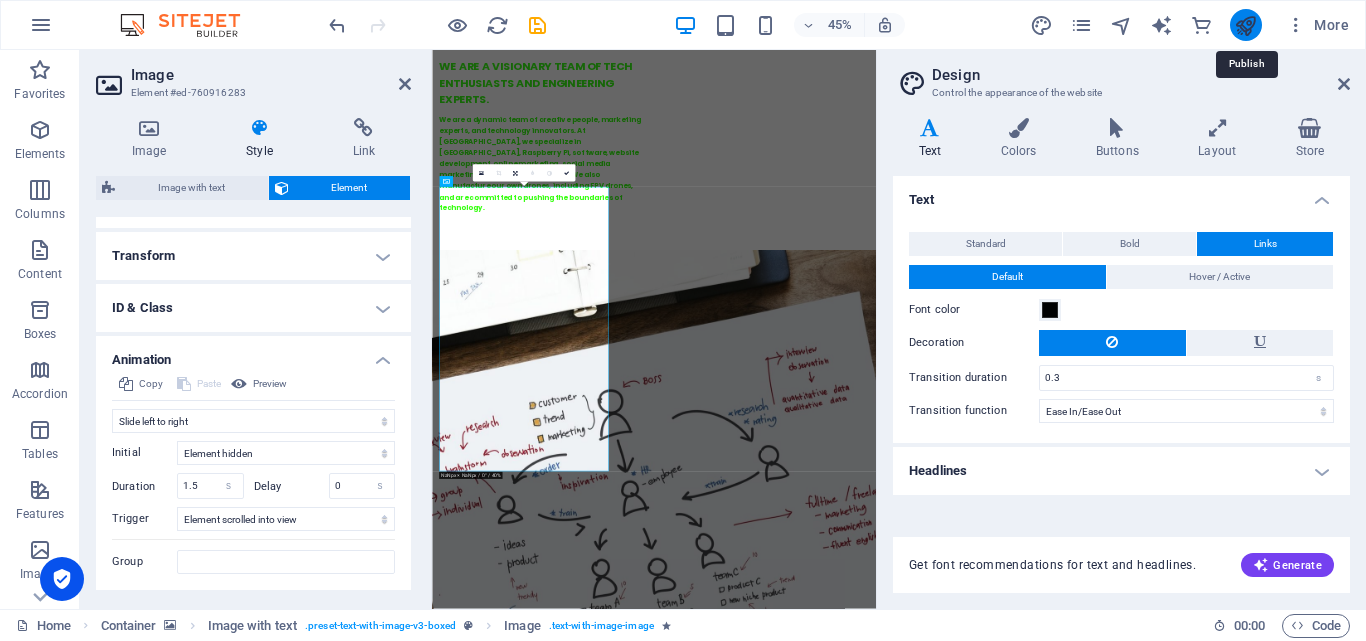 click at bounding box center [1245, 25] 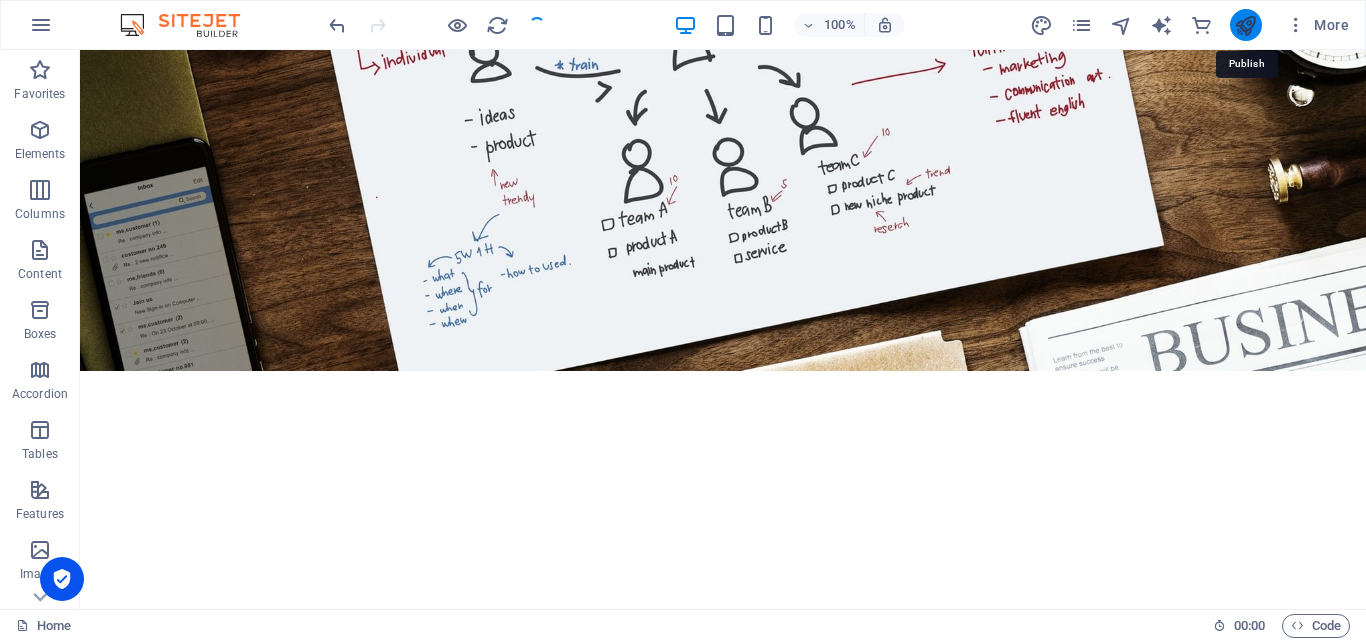 scroll, scrollTop: 2017, scrollLeft: 0, axis: vertical 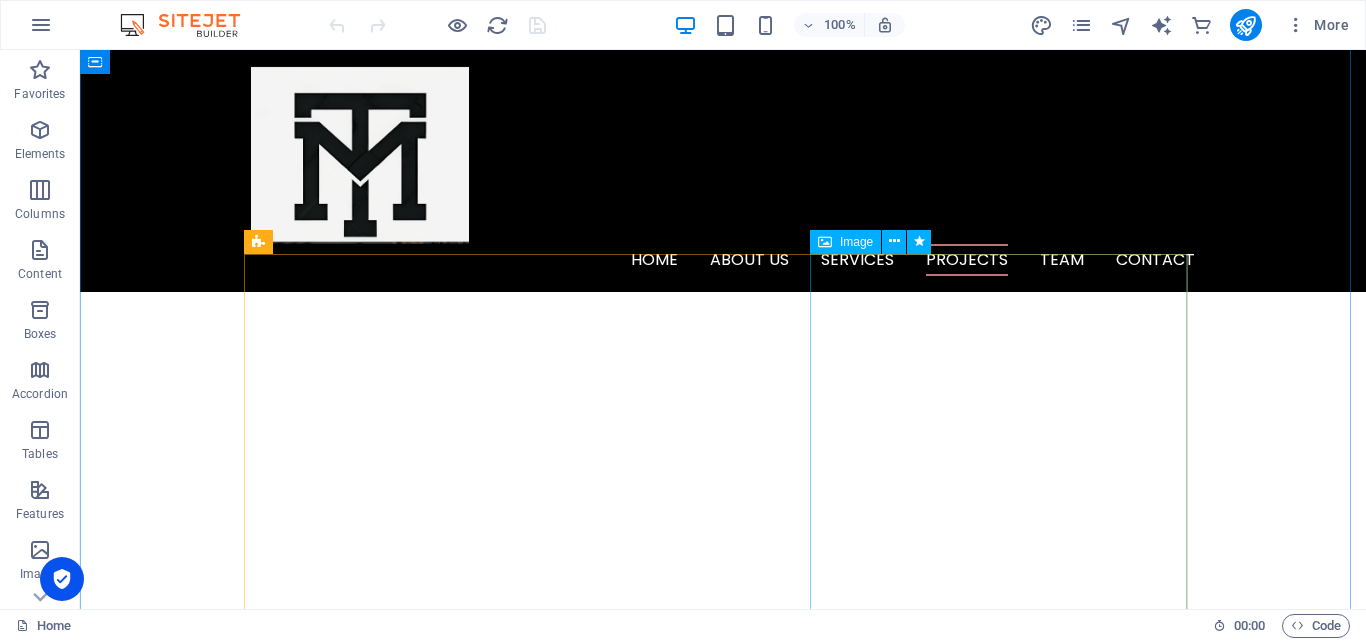 click at bounding box center (392, 5923) 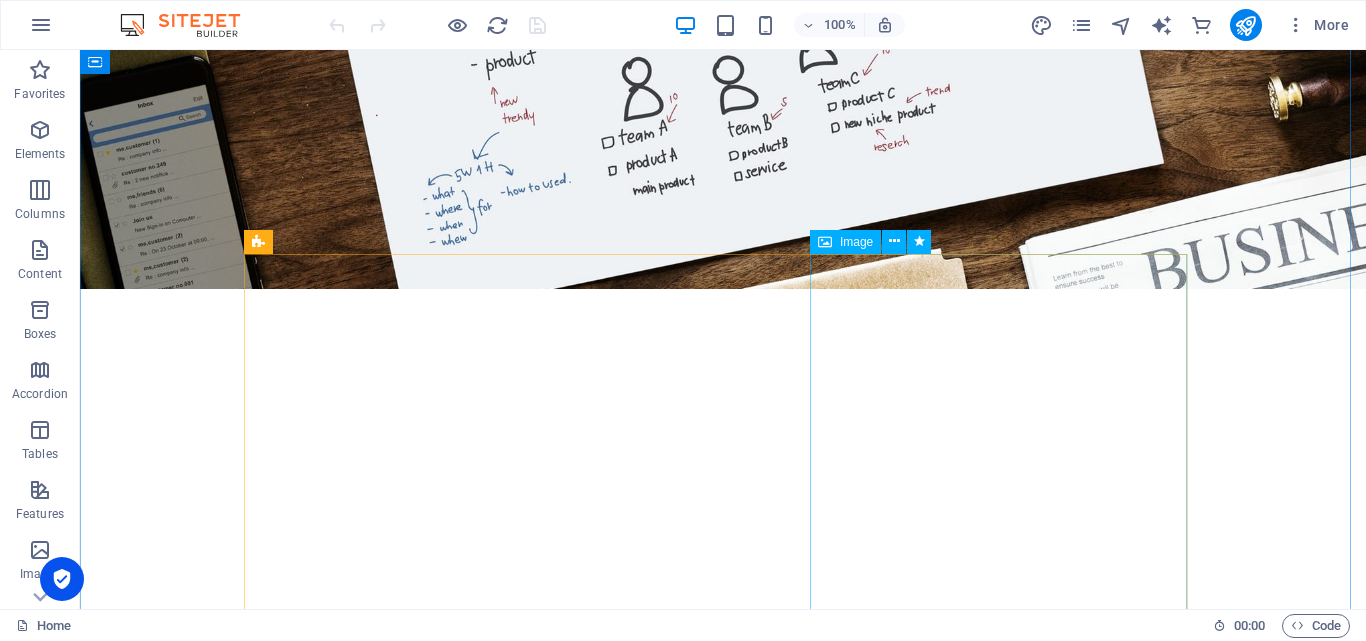 select on "%" 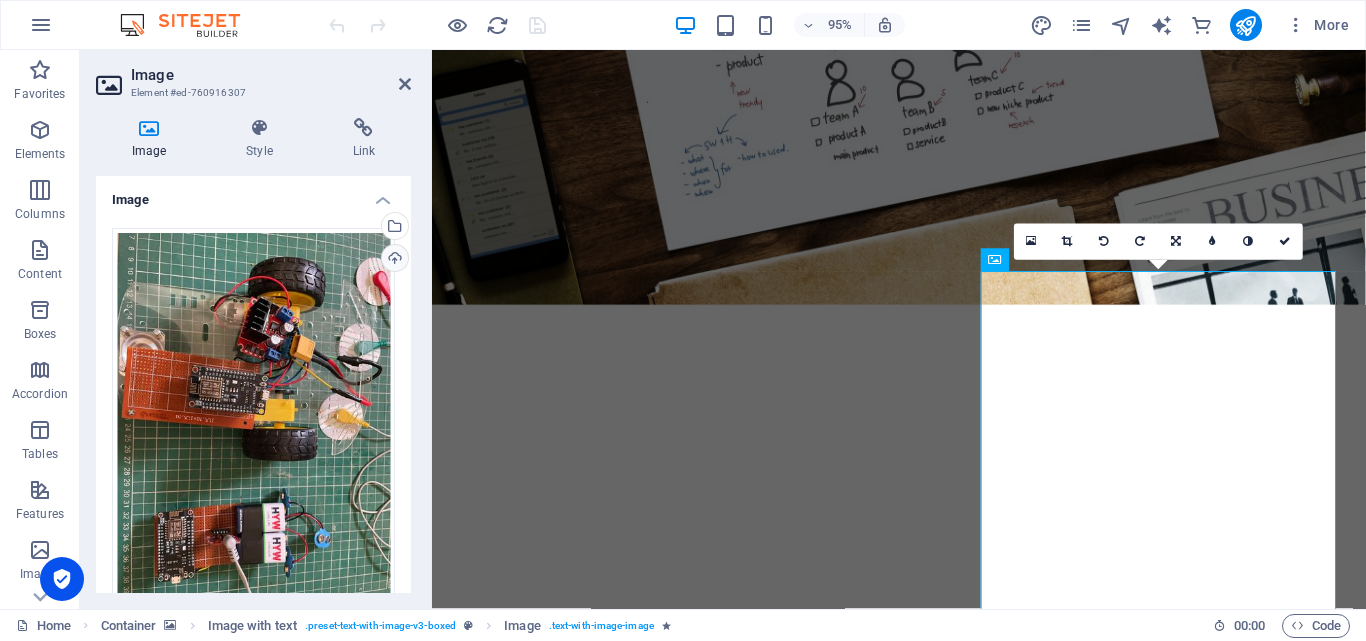 click on "Upload" at bounding box center (395, 258) 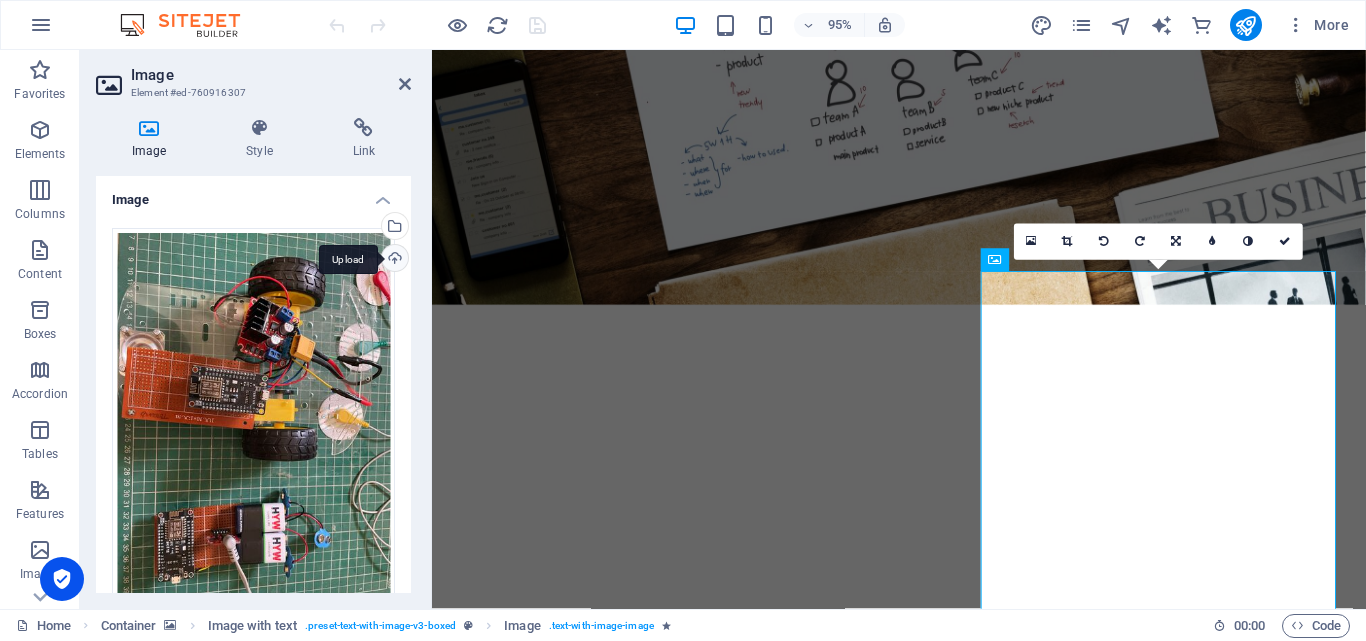 click on "Upload" at bounding box center (395, 258) 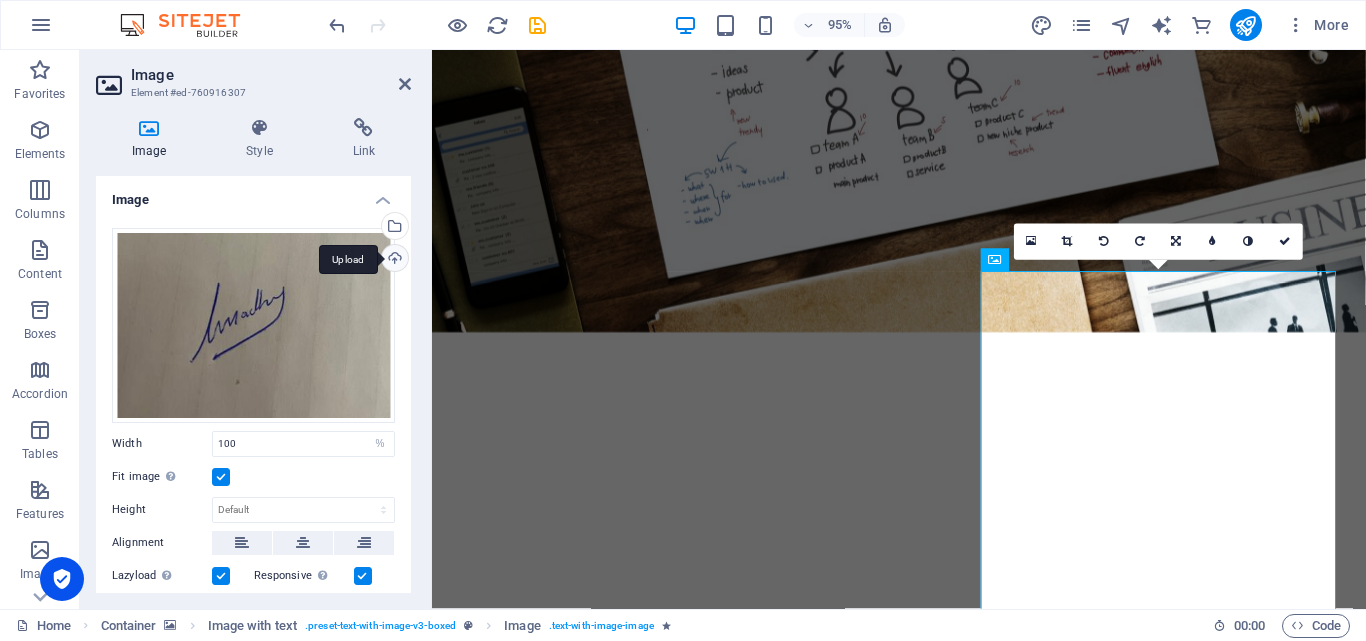 click on "Upload" at bounding box center (393, 260) 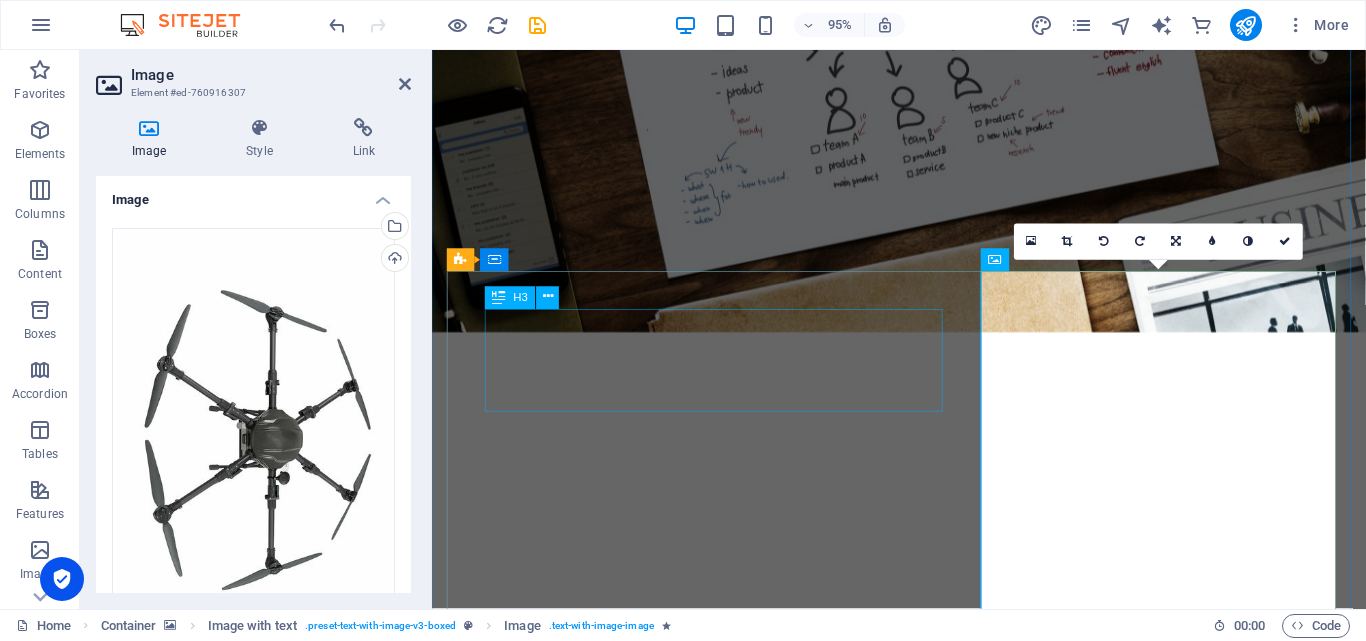 click on "h and based gesture-controlled car using an MPU6050 sensor and an EMG sensor." at bounding box center (924, 5496) 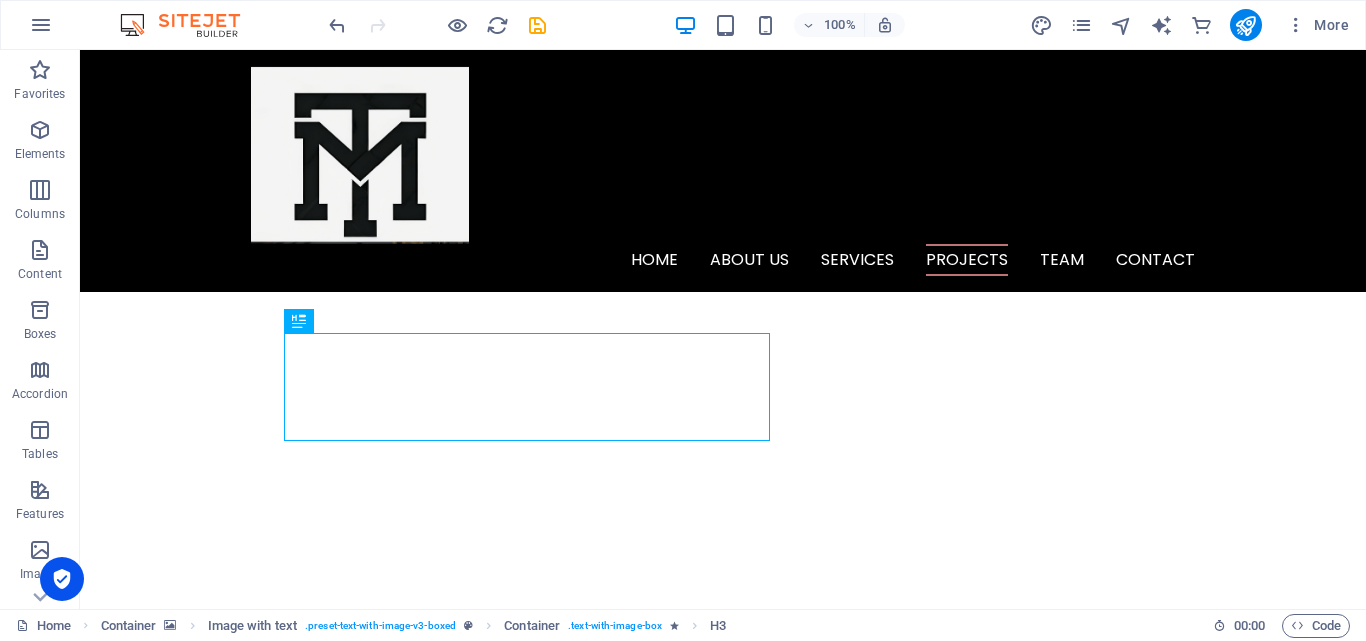 scroll, scrollTop: 2158, scrollLeft: 0, axis: vertical 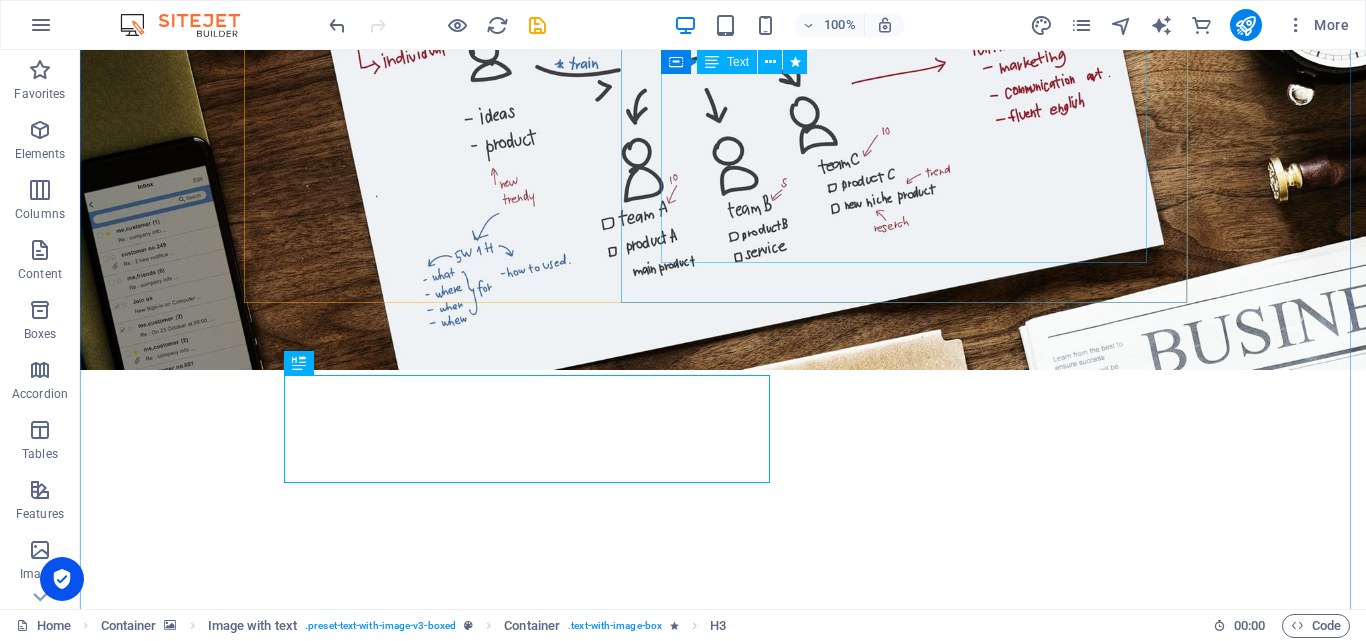 click on "🔥  Key Features: 💨 Top Speed:  180 km/h – Ultra-fast performance for dynamic applications 📦 Payload Capacity:  Up to 500 grams – Ideal for lightweight deliveries or tactical missions 📡 Long Range:  15 km control distance – Extended range with stable connection 🎥 Live Video Transmission:  Real-time FPV streaming for accurate navigation and situational awareness ⚙️ Use Case: Used as a  Kamikaze Drone  by the [DEMOGRAPHIC_DATA] Army during  Operation Sindhoor Time Perfect for  defense ,  reconnaissance , and  high-speed racing" at bounding box center (723, 5355) 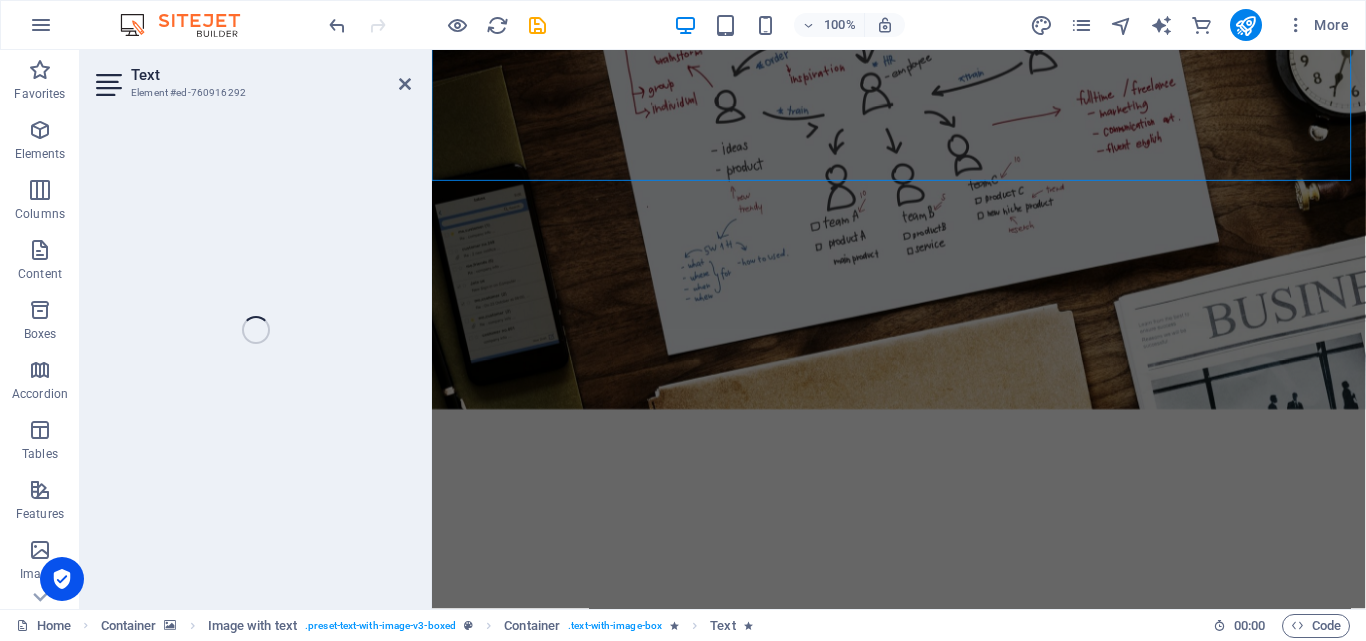 click at bounding box center (923, 2051) 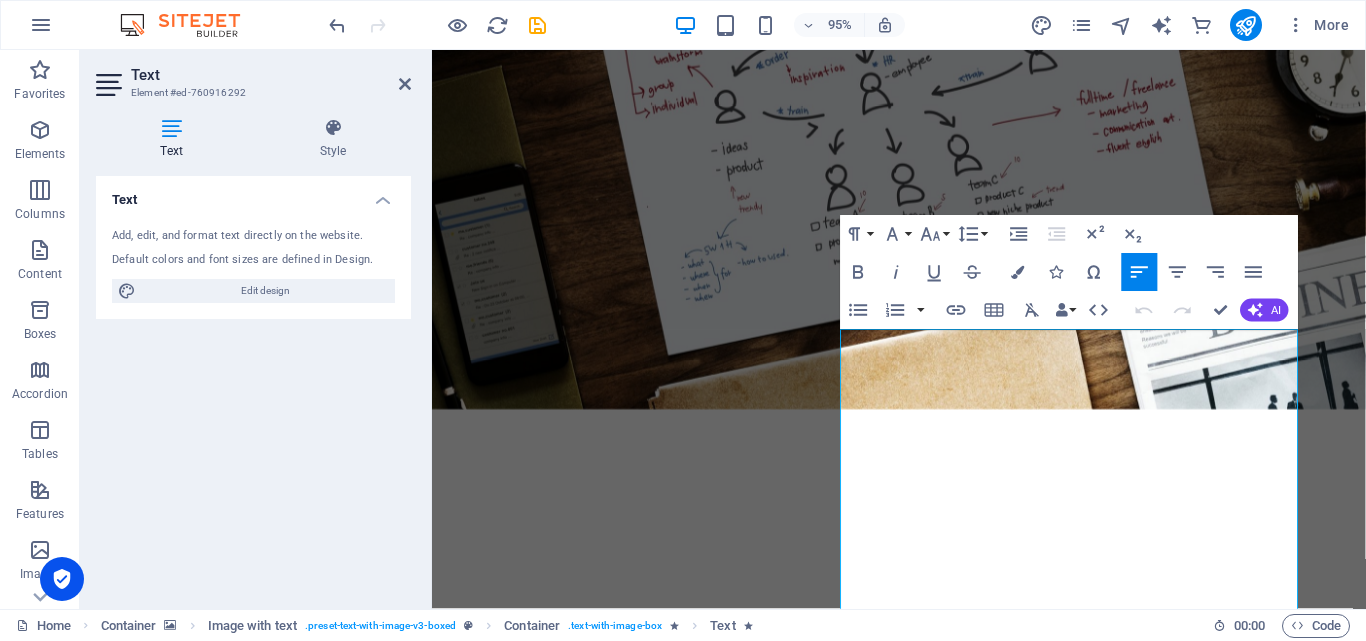 scroll, scrollTop: 1590, scrollLeft: 0, axis: vertical 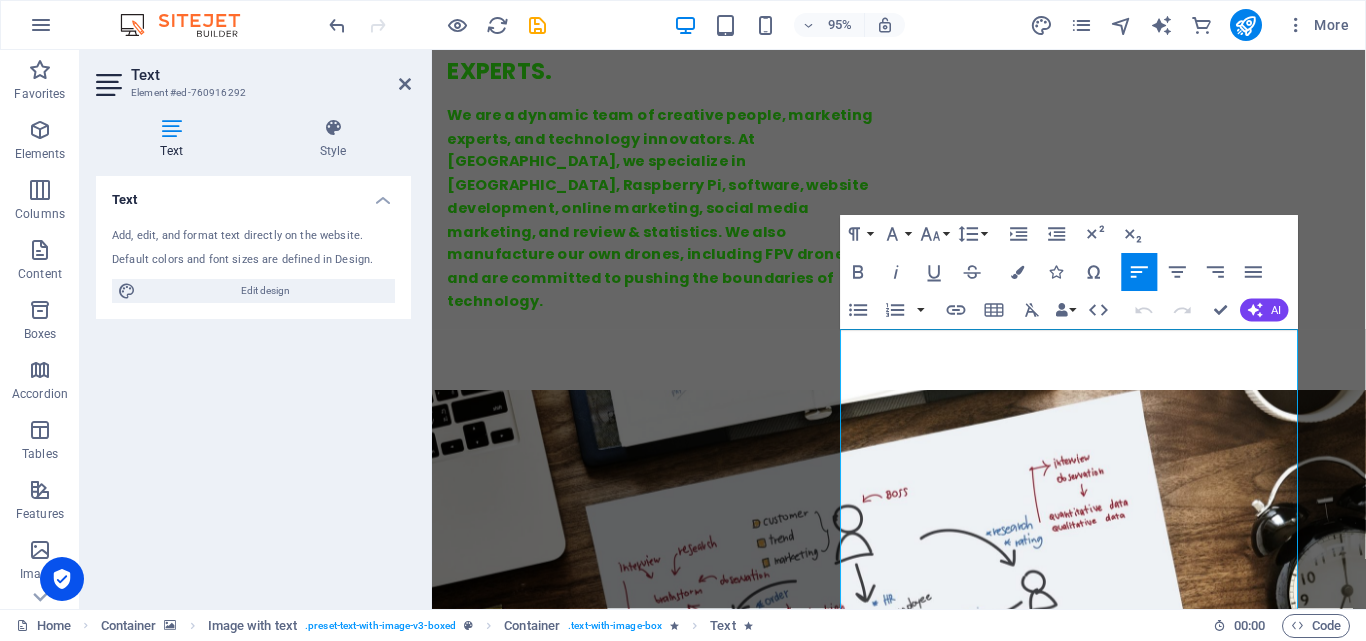 copy on "🔥  Key Features: 💨 Top Speed:  180 km/h – Ultra-fast performance for dynamic applications 📦 Payload Capacity:  Up to 500 grams – Ideal for lightweight deliveries or tactical missions 📡 Long Range:  15 km control distance – Extended range with stable connection 🎥 Live Video Transmission:  Real-time FPV streaming for accurate navigation and situational awareness ⚙️ Use Case: Used as a  Kamikaze Drone  by the [DEMOGRAPHIC_DATA] Army during  Operation Sindhoor Time Perfect for  defense ,  reconnaissance , and  high-speed racing" 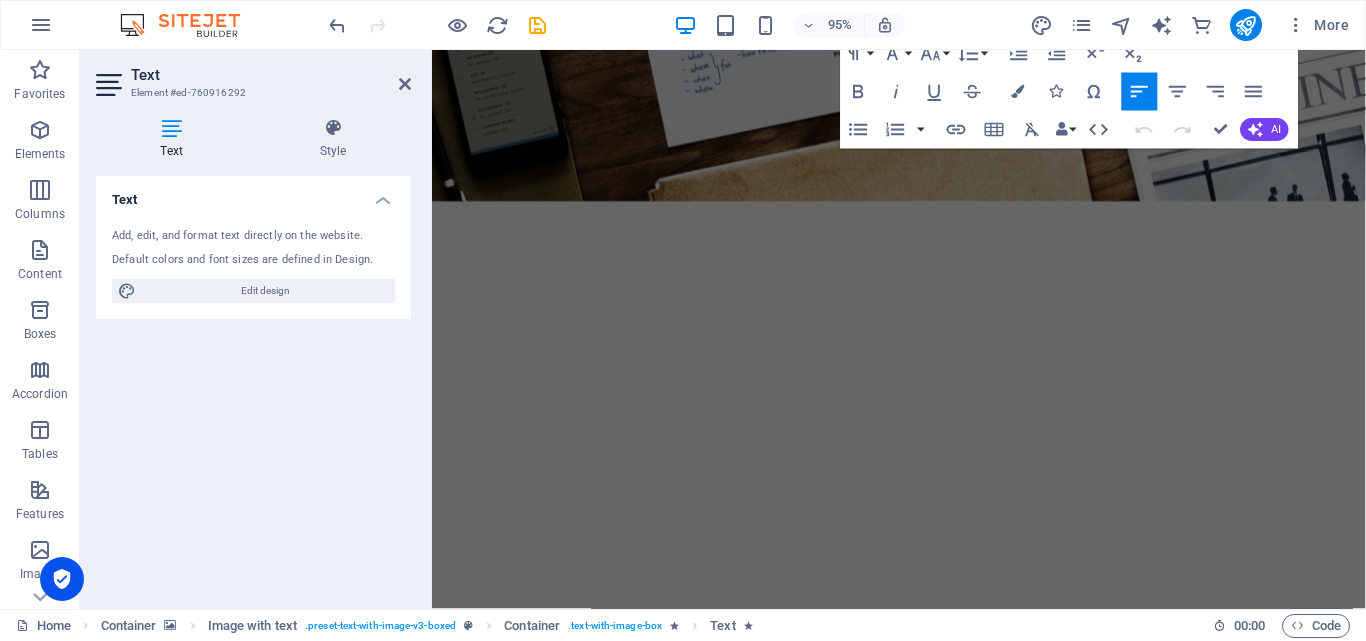 scroll, scrollTop: 2416, scrollLeft: 0, axis: vertical 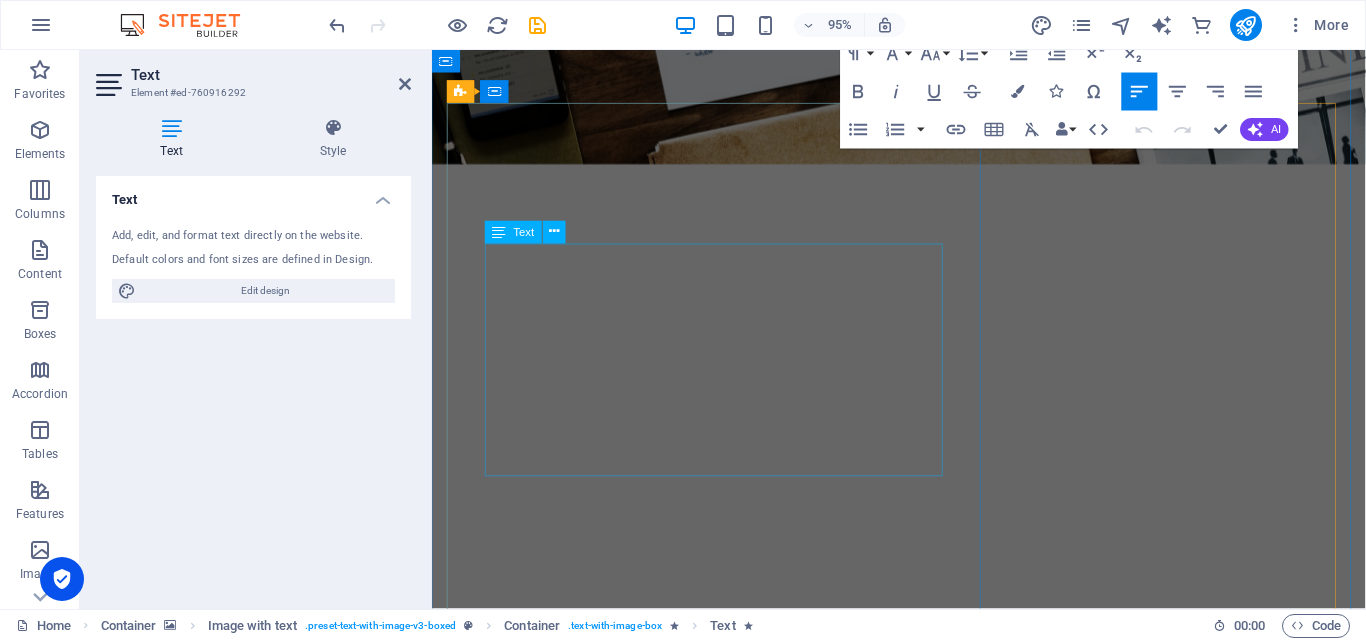 click on "Our ESP8266-based gesture-controlled car integrates an MPU6050 for motion detection. Using pitch and roll values, it determines movement commands like FORWARD, BACKWARD, LEFT, and RIGHT. The EMG sensor enhances precision with real-time accuracy tracking. A Wi-Fi server receives commands and controls motors via an H-bridge driver. Optimized for stability and responsiveness, the system ensures seamless gesture-based navigation, making it a smart and efficient automation solution." at bounding box center (924, 5556) 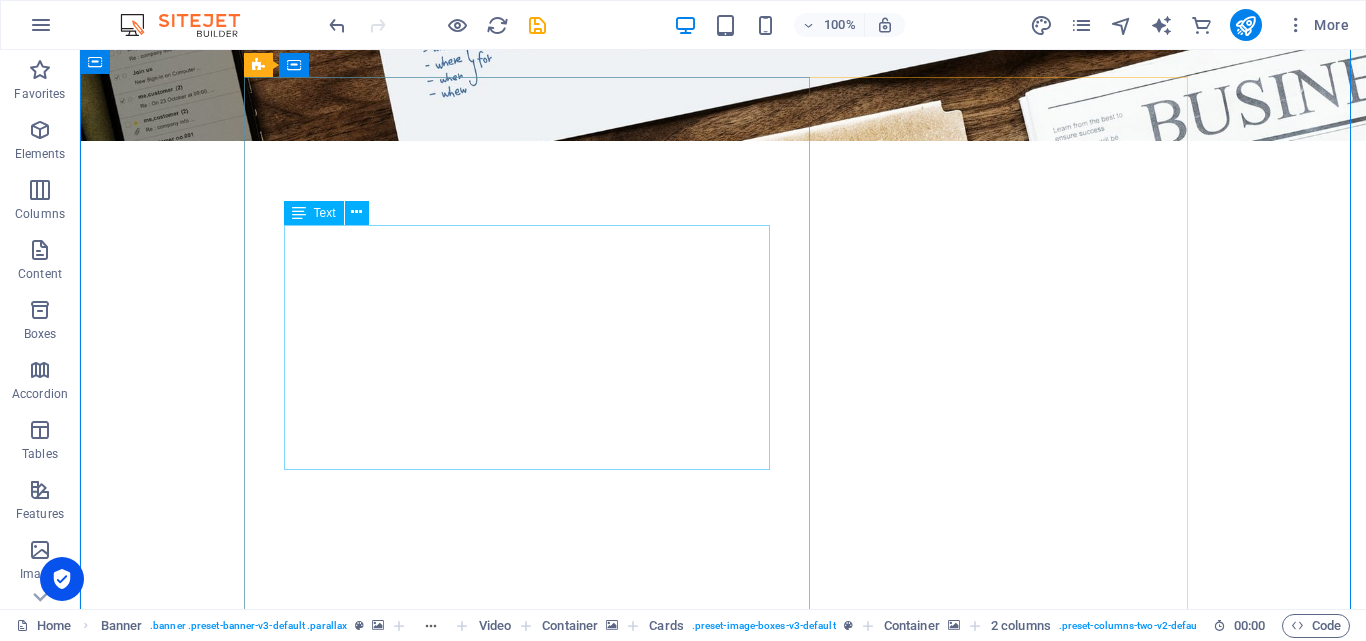 click on "Our ESP8266-based gesture-controlled car integrates an MPU6050 for motion detection. Using pitch and roll values, it determines movement commands like FORWARD, BACKWARD, LEFT, and RIGHT. The EMG sensor enhances precision with real-time accuracy tracking. A Wi-Fi server receives commands and controls motors via an H-bridge driver. Optimized for stability and responsiveness, the system ensures seamless gesture-based navigation, making it a smart and efficient automation solution." at bounding box center [723, 5556] 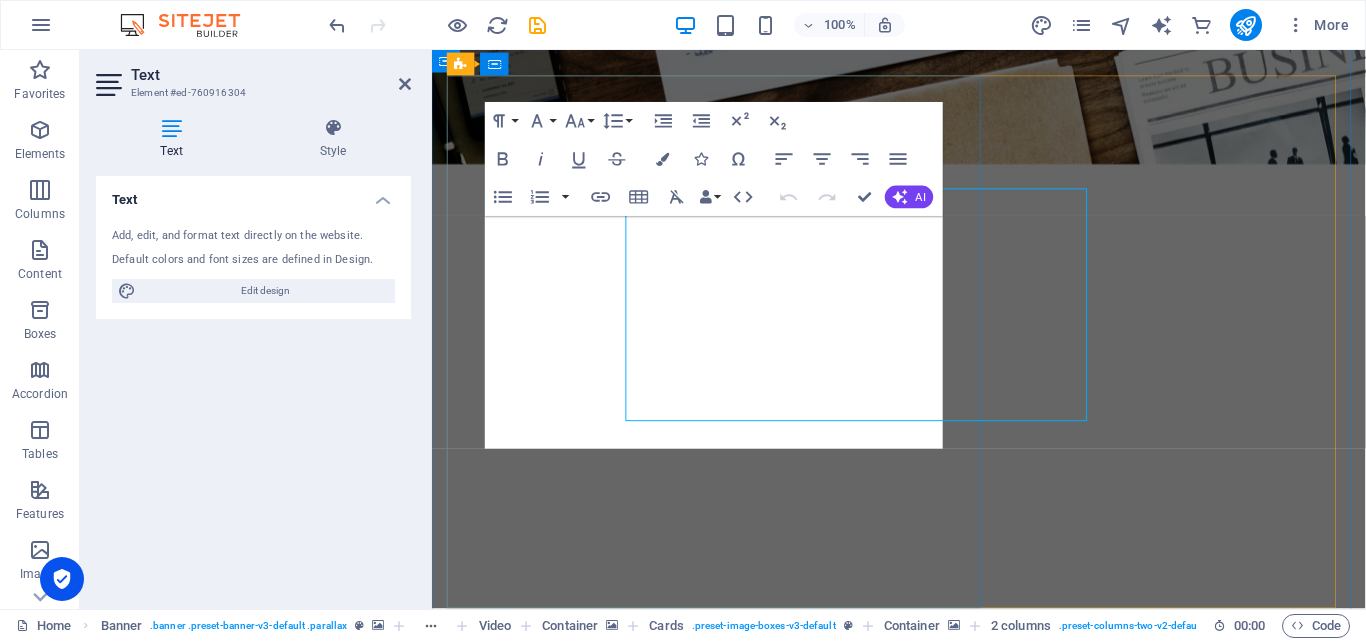 scroll, scrollTop: 2445, scrollLeft: 0, axis: vertical 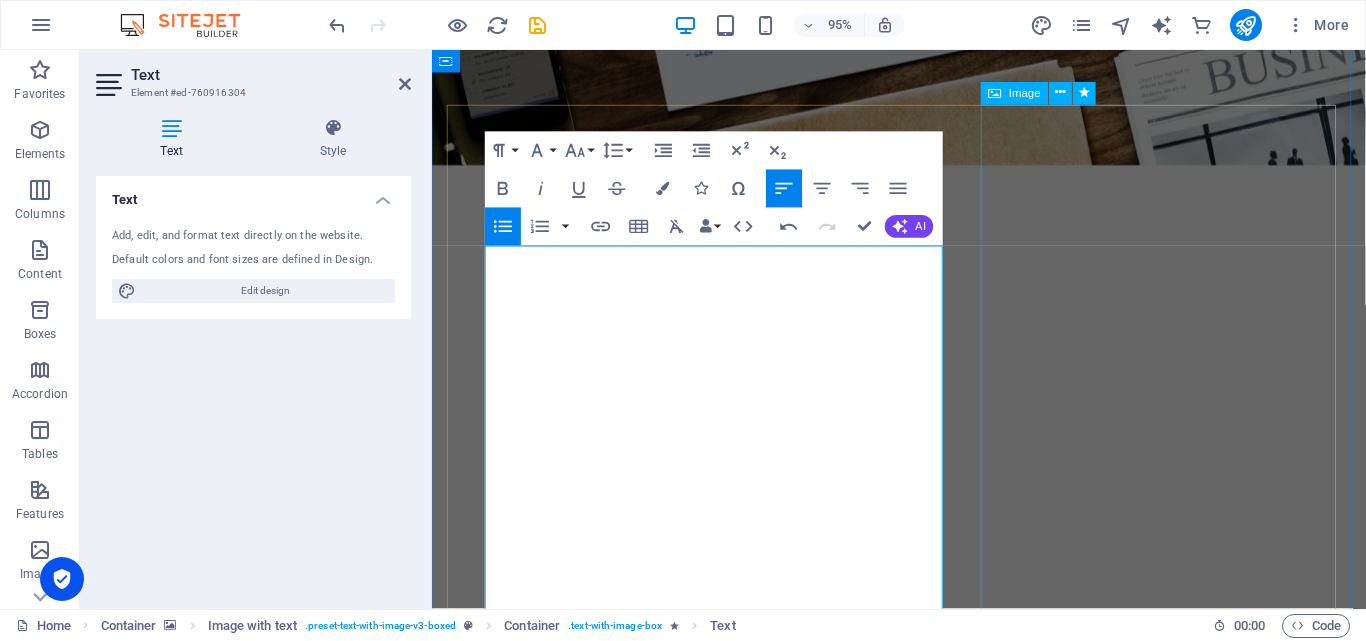 click at bounding box center [593, 6194] 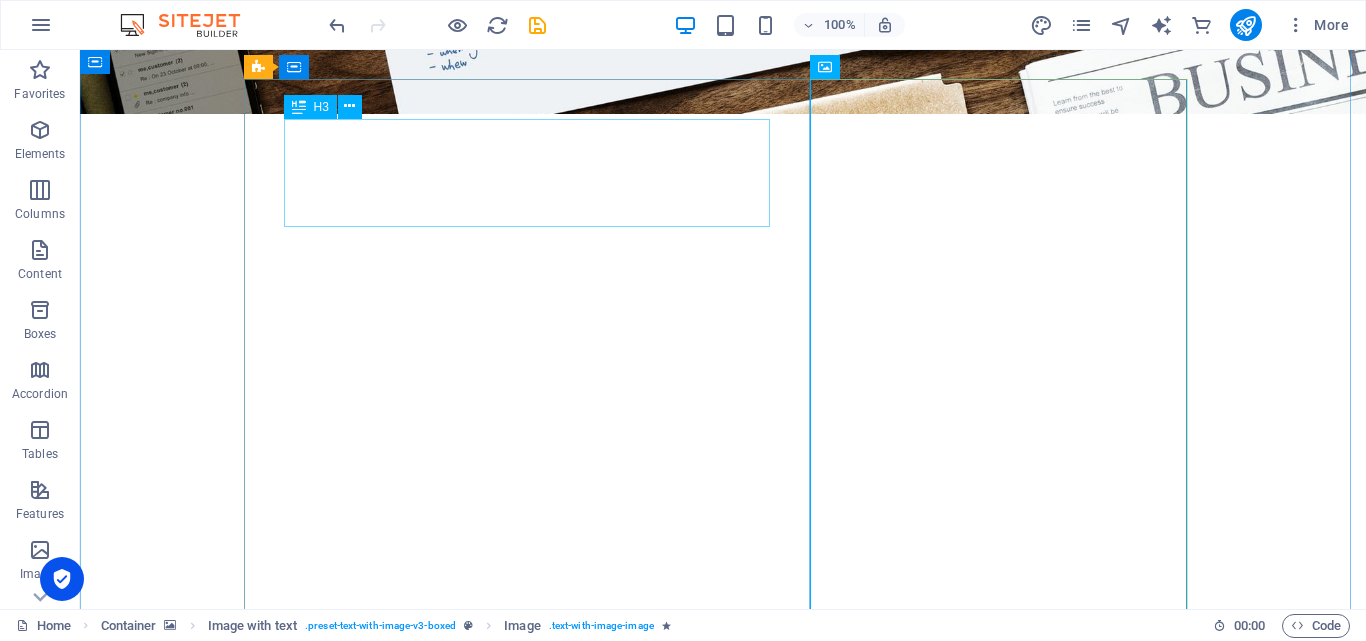 click on "h and based gesture-controlled car using an MPU6050 sensor and an EMG sensor." at bounding box center [723, 5469] 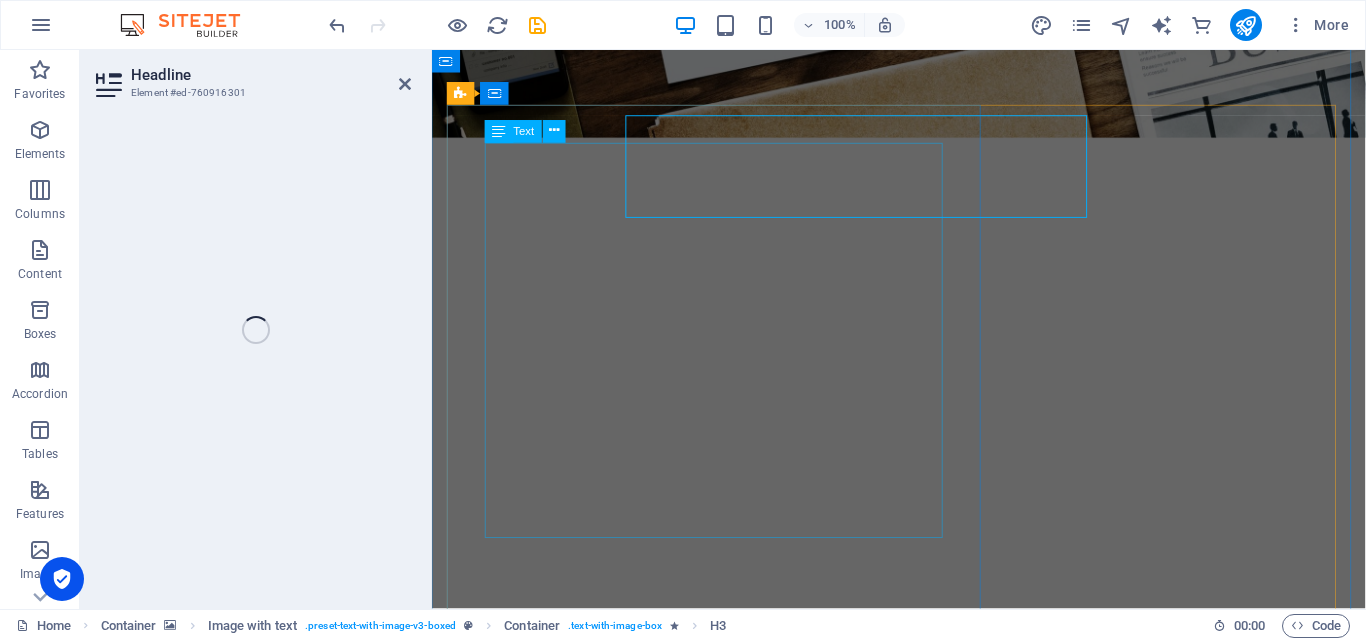 click on "h and based gesture-controlled car using an MPU6050 sensor and an EMG sensor. 🔥  Key Features: 🔋  Flight Time:  45 minutes 📦  Payload Capacity:  Up to 25 kg 🔧  Motors:  8 high-torque brushless 🌐  Stability:  Octa-rotor redundancy 🛠️  Build:  Full Carbon Fibre 🇮🇳  100% Made in [GEOGRAPHIC_DATA] ⚙️  Use Cases: Agricultural spraying Industrial payload delivery Search and rescue logistics Large-sensor or camera deployment" at bounding box center [924, 5677] 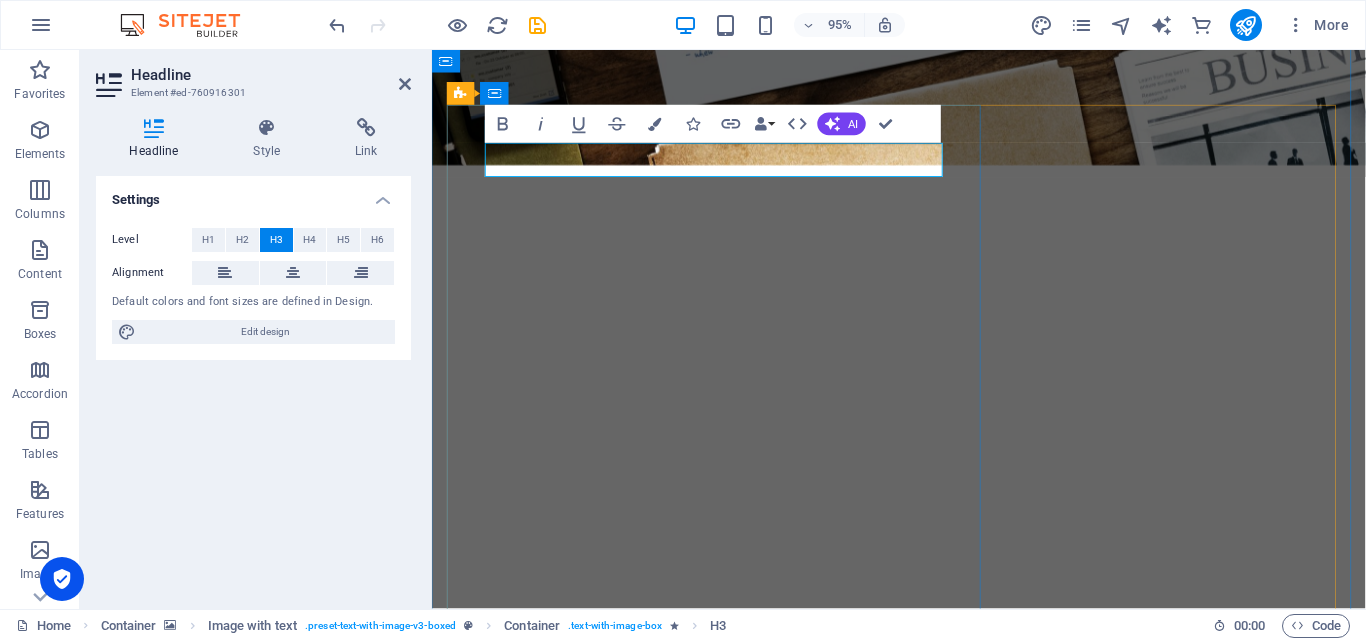 type 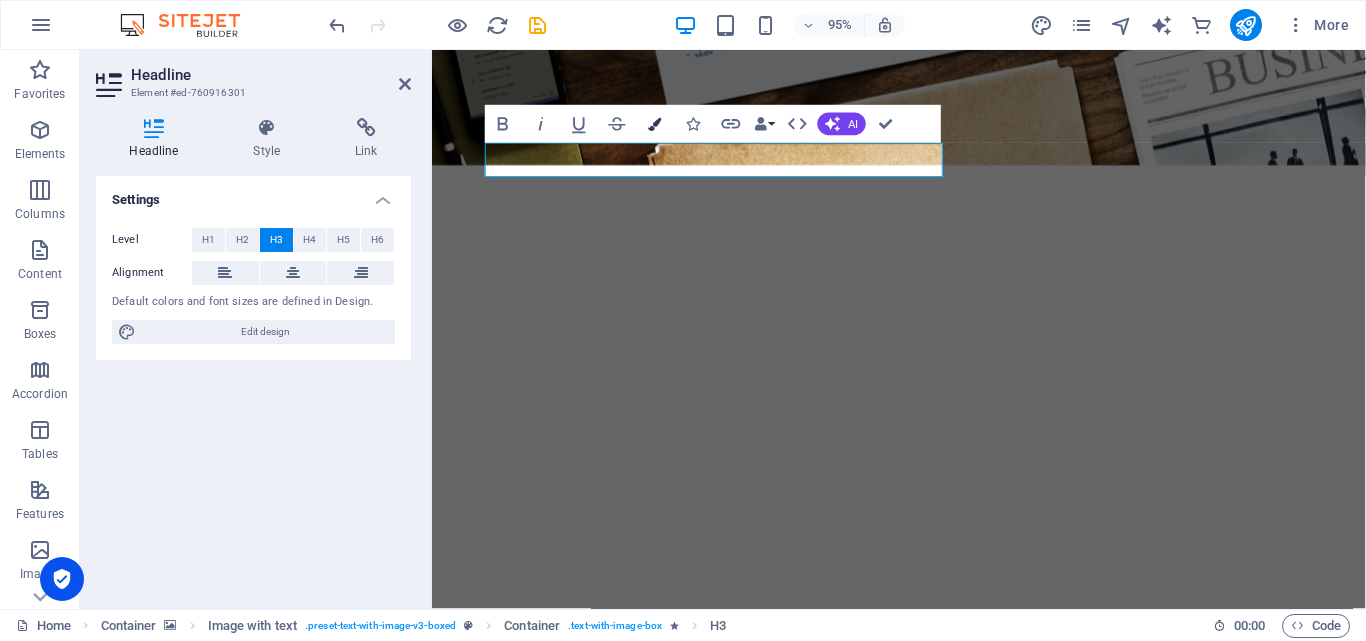 click on "Colors" at bounding box center [655, 124] 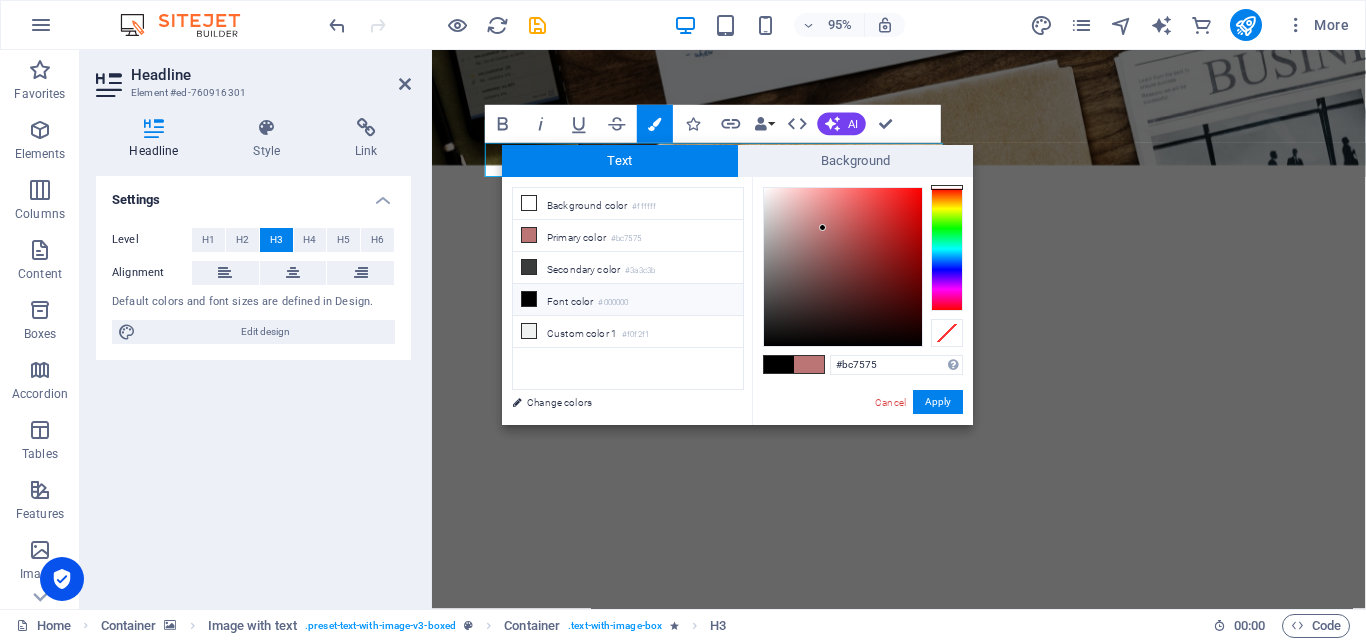 click at bounding box center [779, 364] 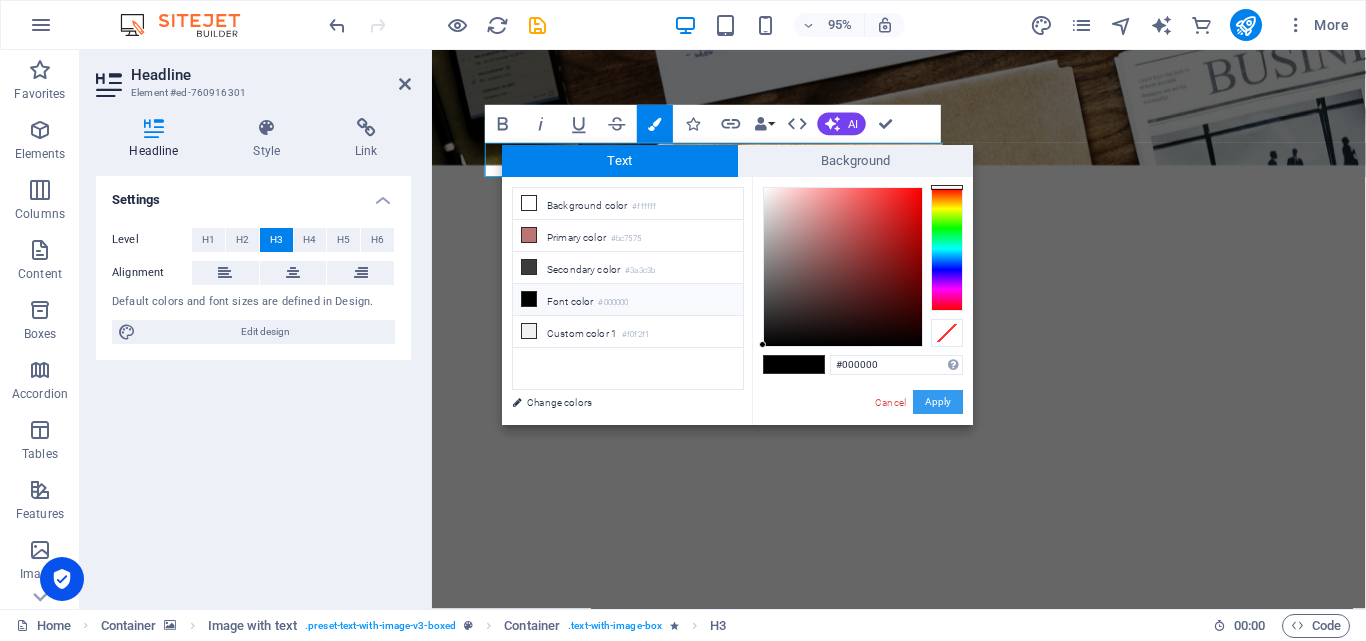 click on "Apply" at bounding box center (938, 402) 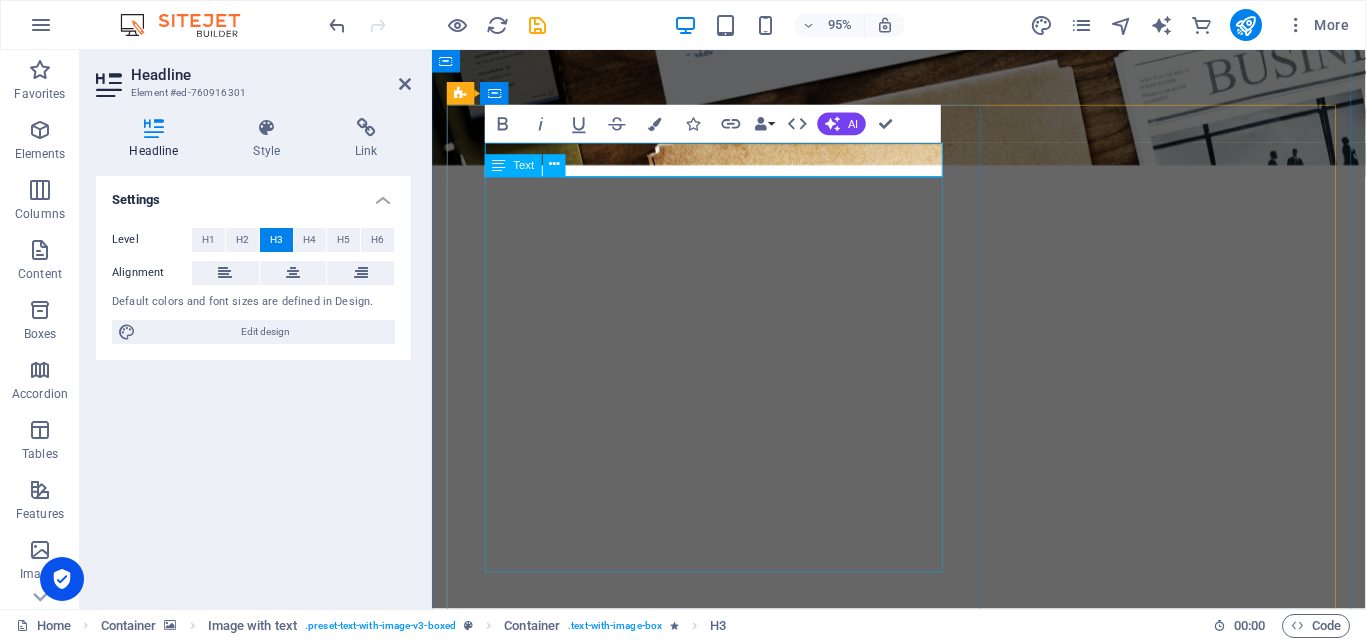 click on "🔥  Key Features: 🔋  Flight Time:  45 minutes 📦  Payload Capacity:  Up to 25 kg 🔧  Motors:  8 high-torque brushless 🌐  Stability:  Octa-rotor redundancy 🛠️  Build:  Full Carbon Fibre 🇮🇳  100% Made in [GEOGRAPHIC_DATA] ⚙️  Use Cases: Agricultural spraying Industrial payload delivery Search and rescue logistics Large-sensor or camera deployment" at bounding box center (924, 5657) 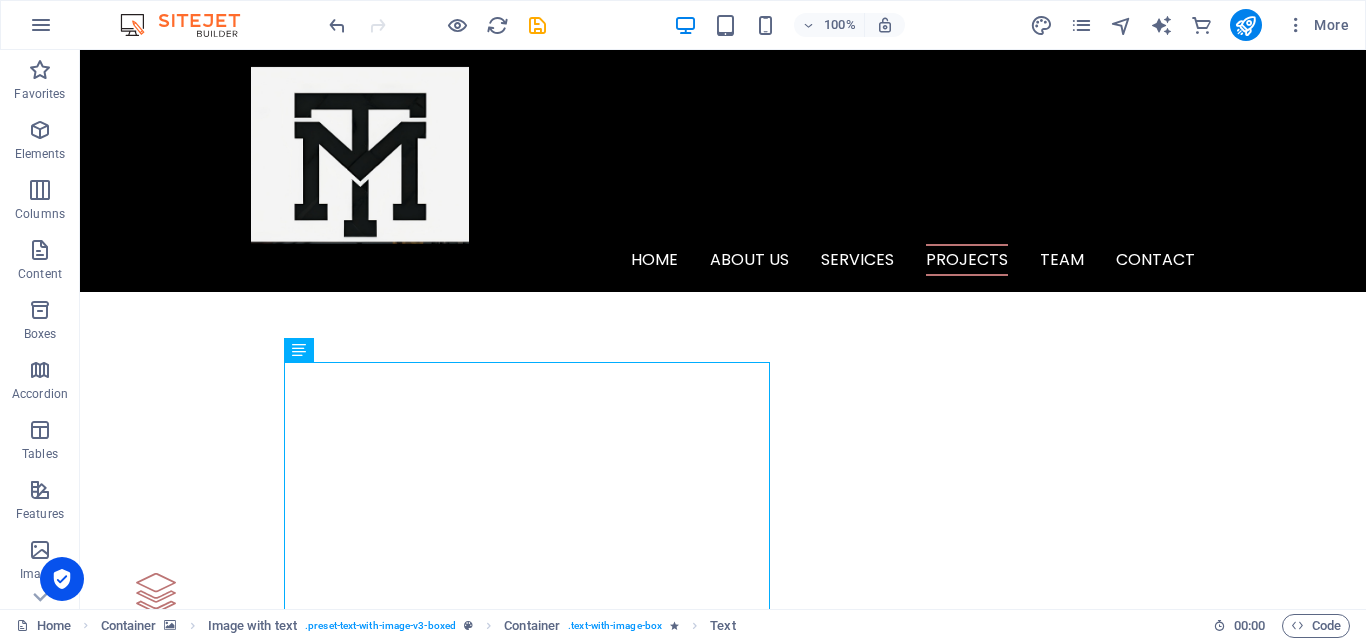 scroll, scrollTop: 2082, scrollLeft: 0, axis: vertical 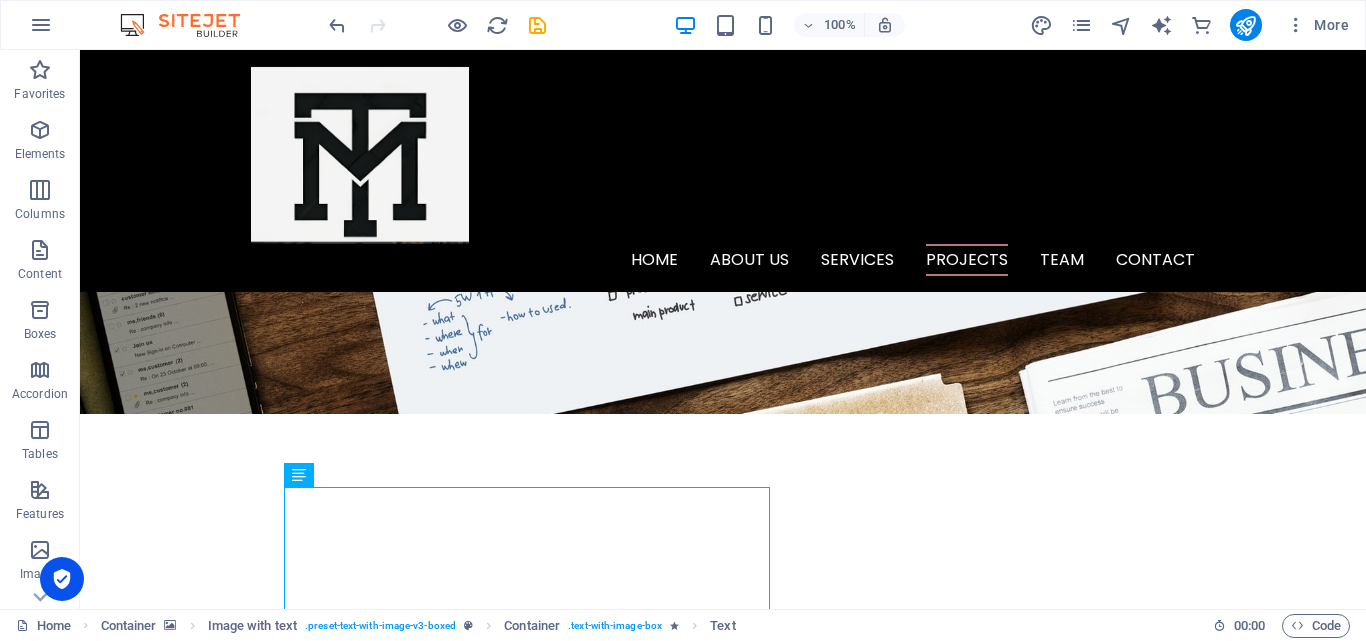 click on "100% More" at bounding box center (683, 25) 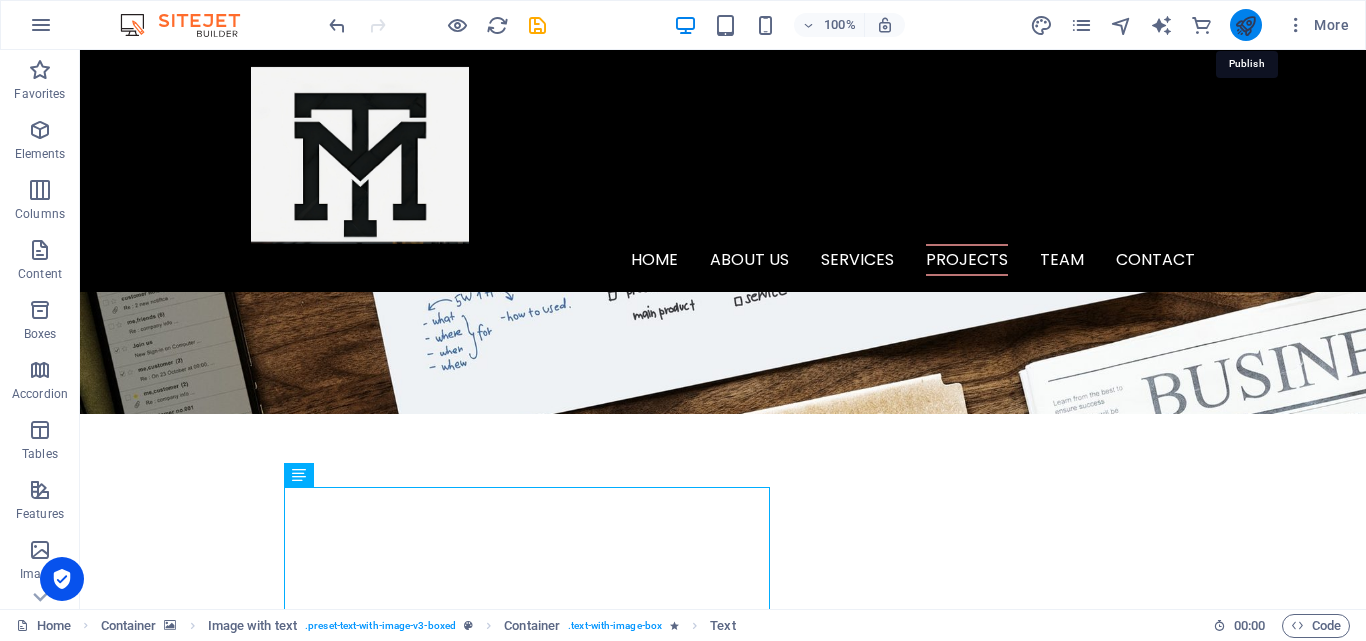 click at bounding box center (1245, 25) 